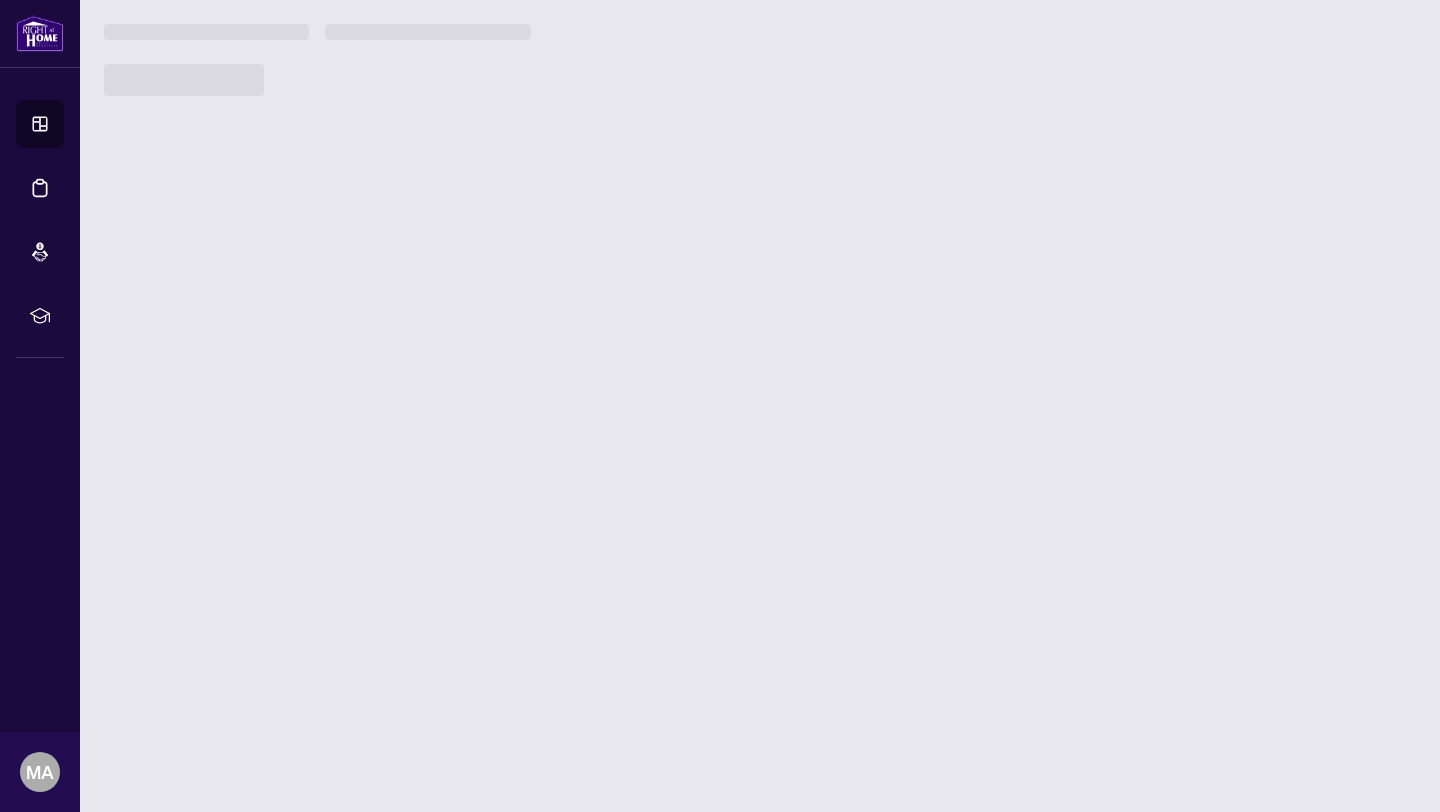 scroll, scrollTop: 0, scrollLeft: 0, axis: both 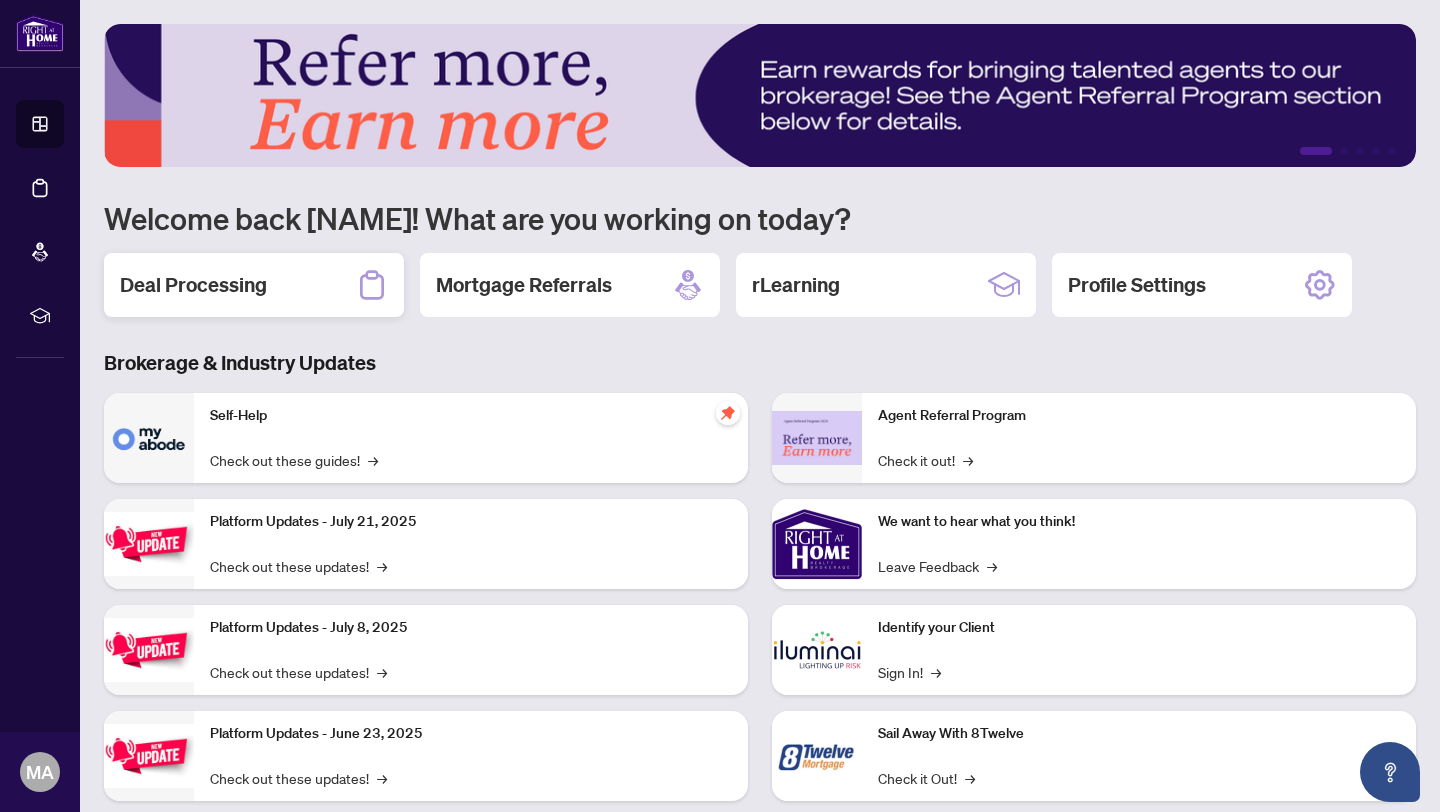 click on "Deal Processing" at bounding box center [193, 285] 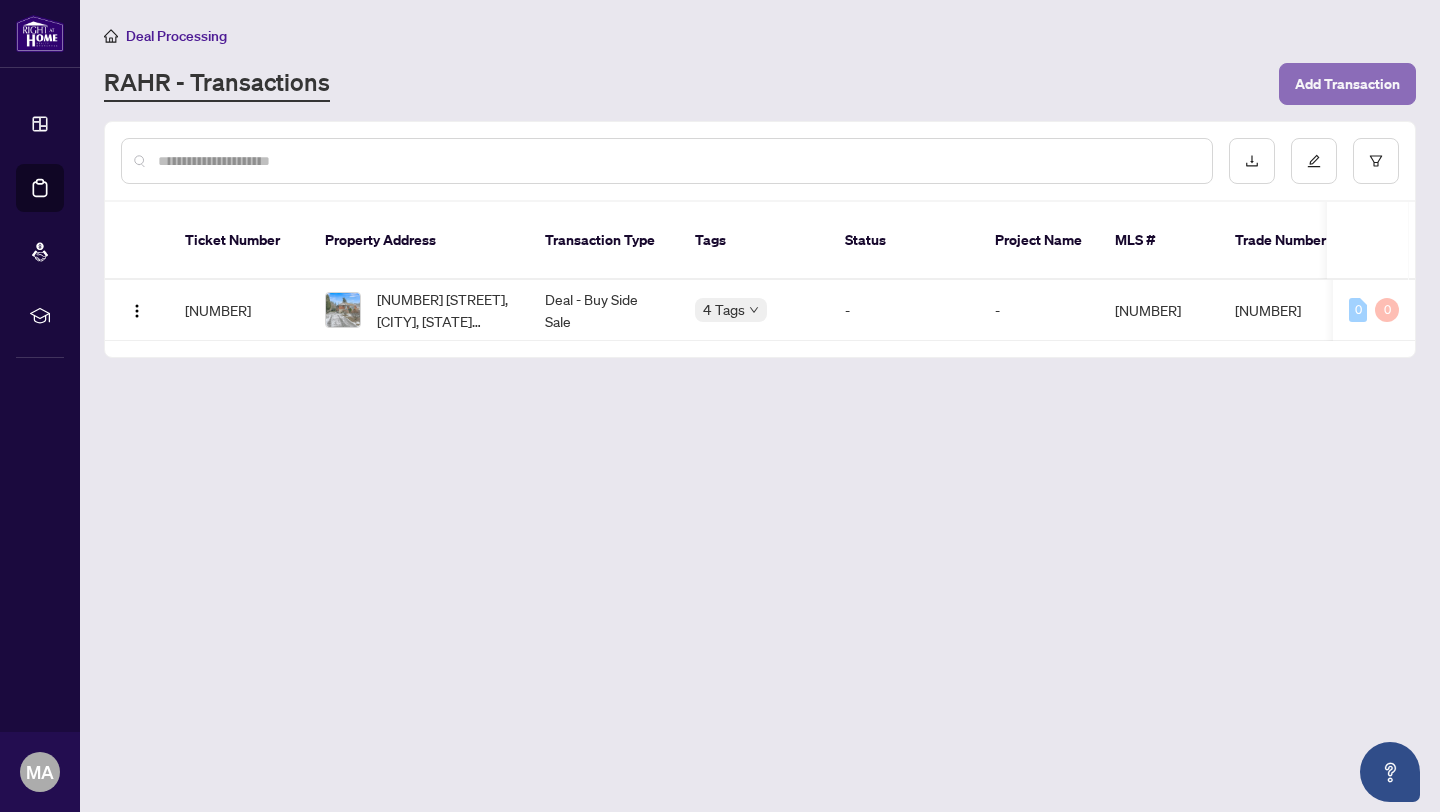 click on "Add Transaction" at bounding box center (1347, 84) 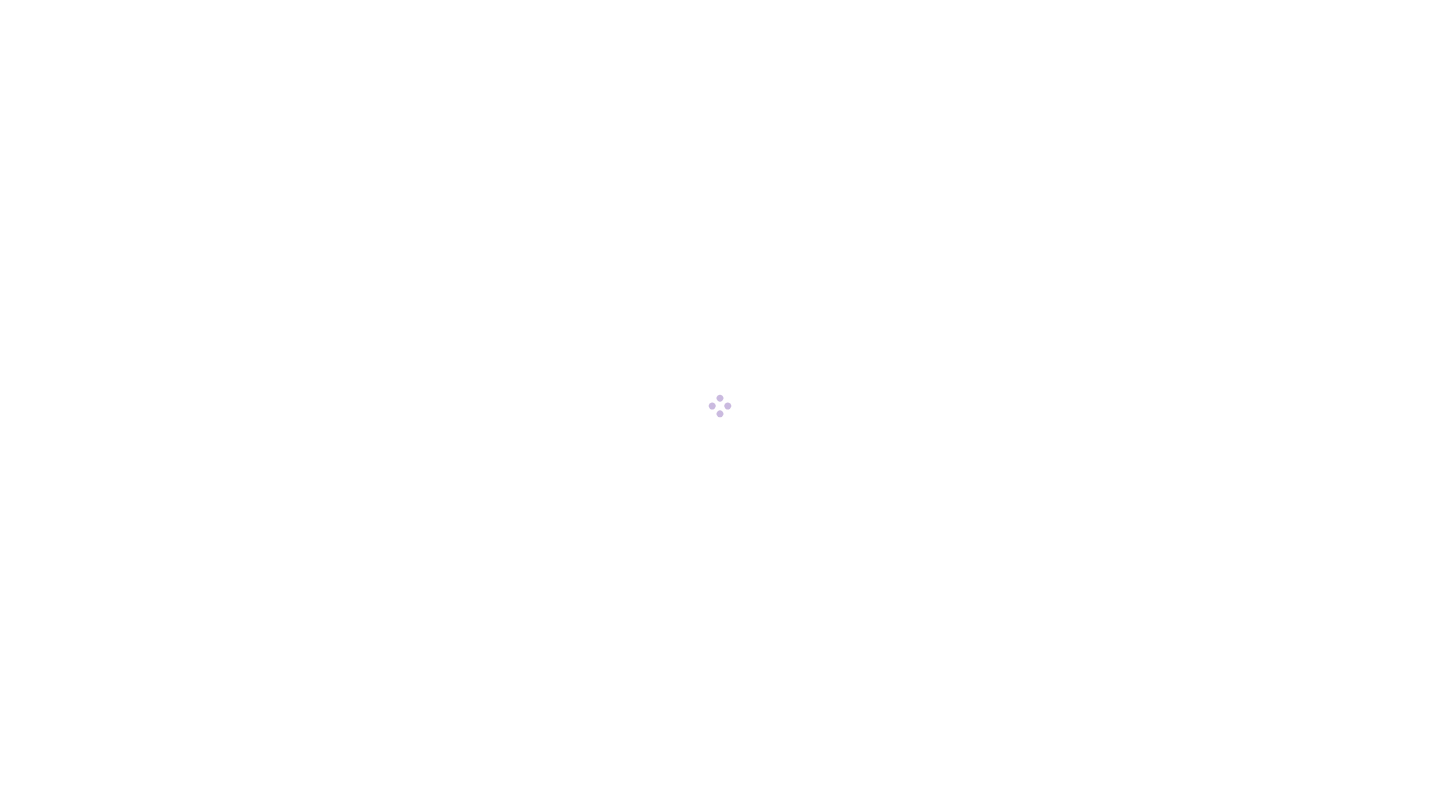 scroll, scrollTop: 0, scrollLeft: 0, axis: both 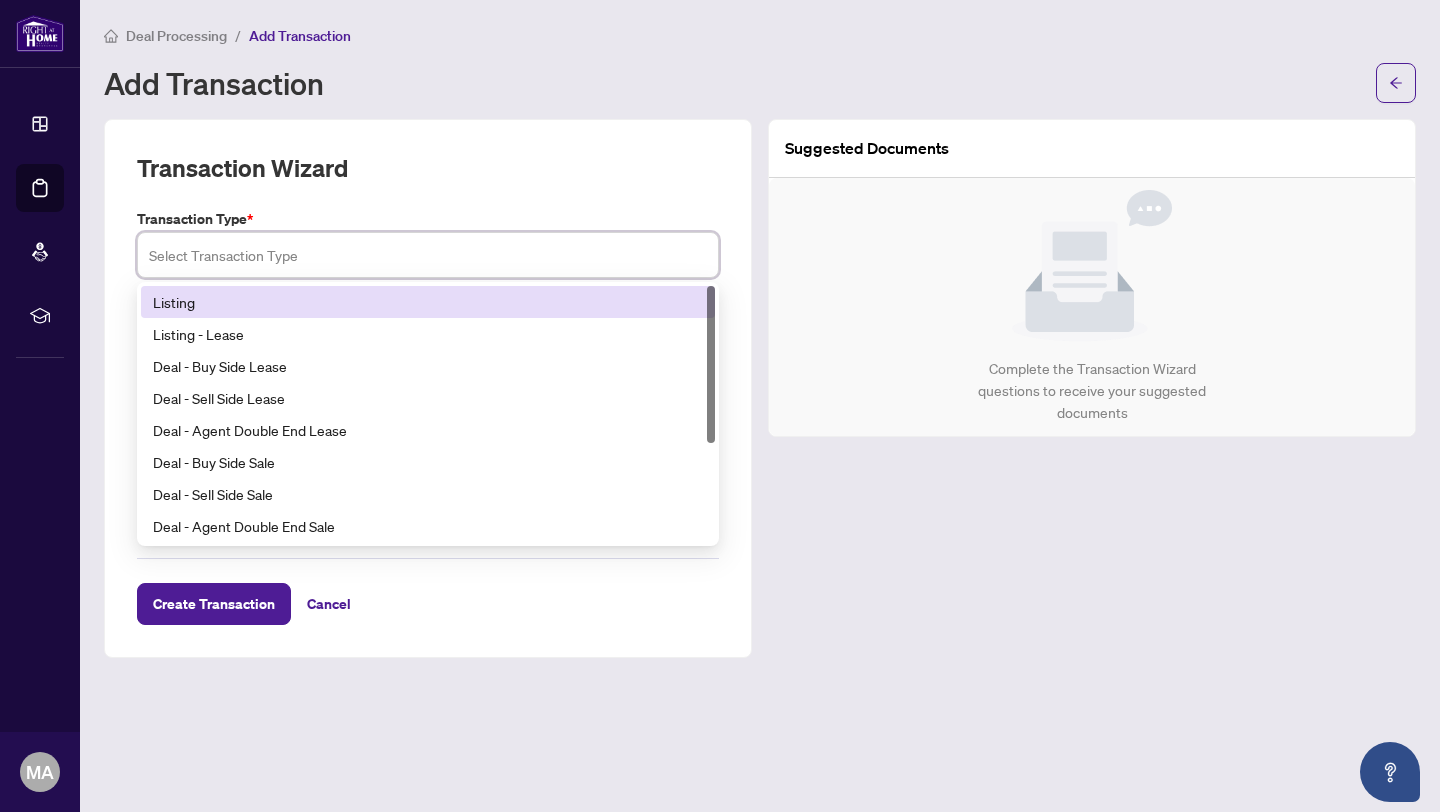 click at bounding box center [428, 255] 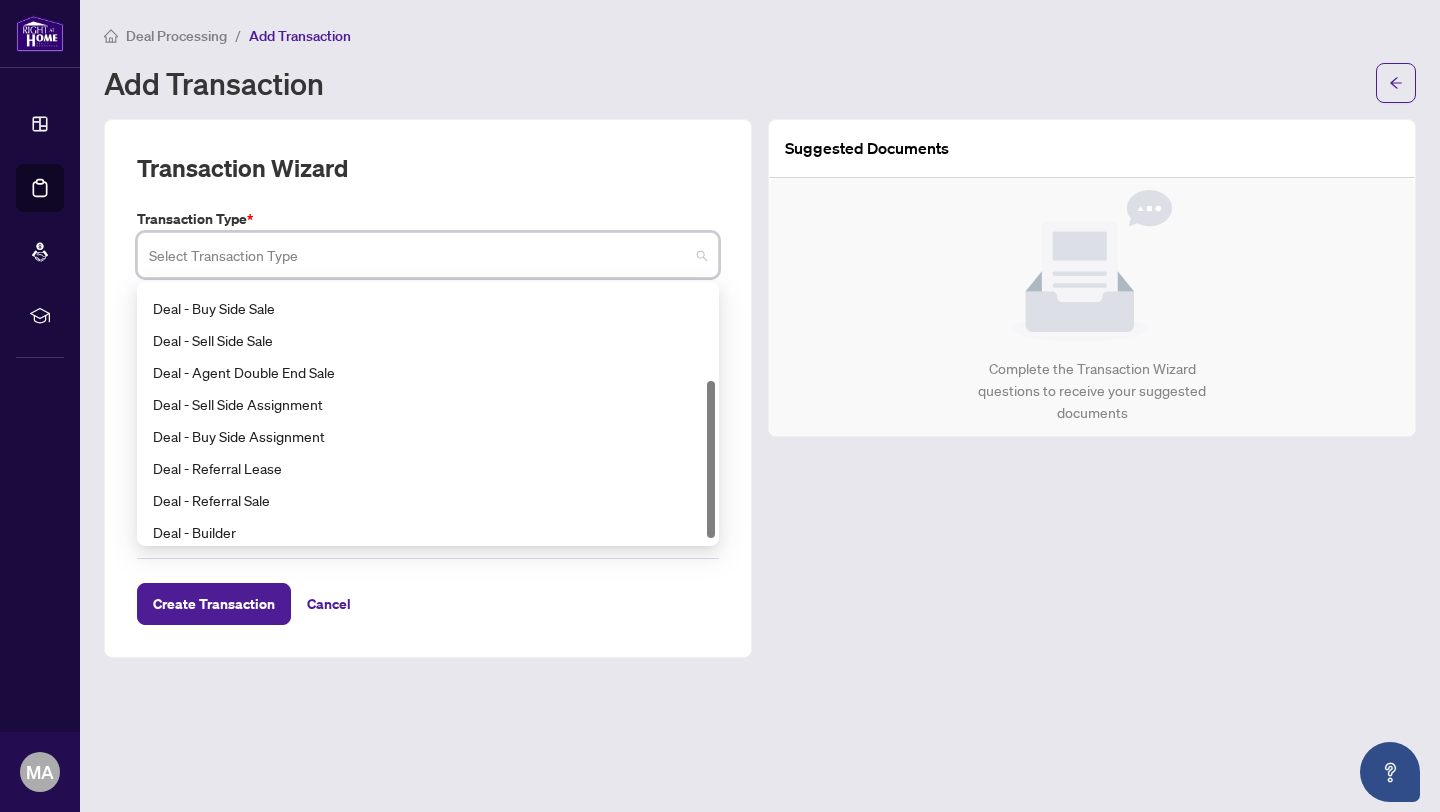 scroll, scrollTop: 160, scrollLeft: 0, axis: vertical 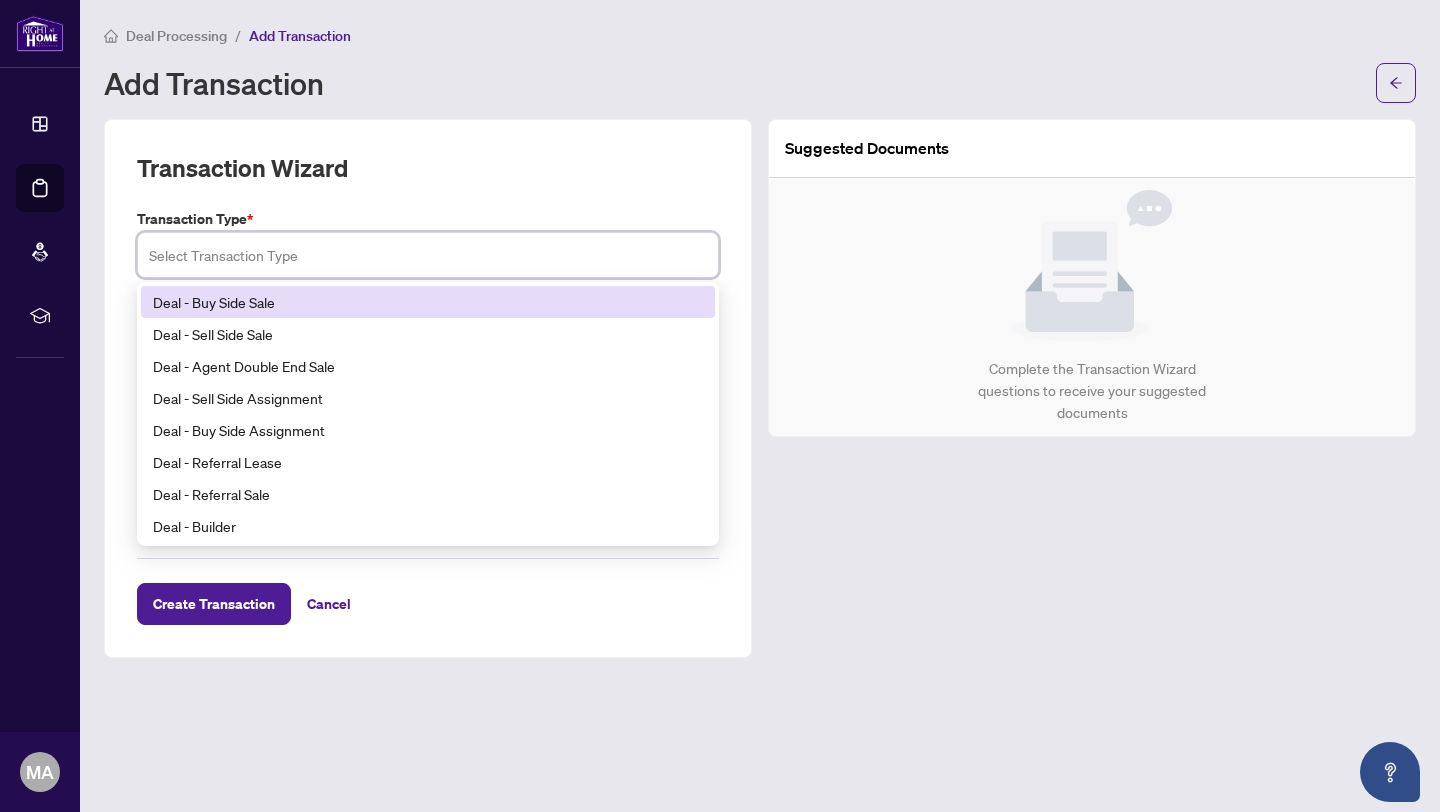 click at bounding box center [428, 255] 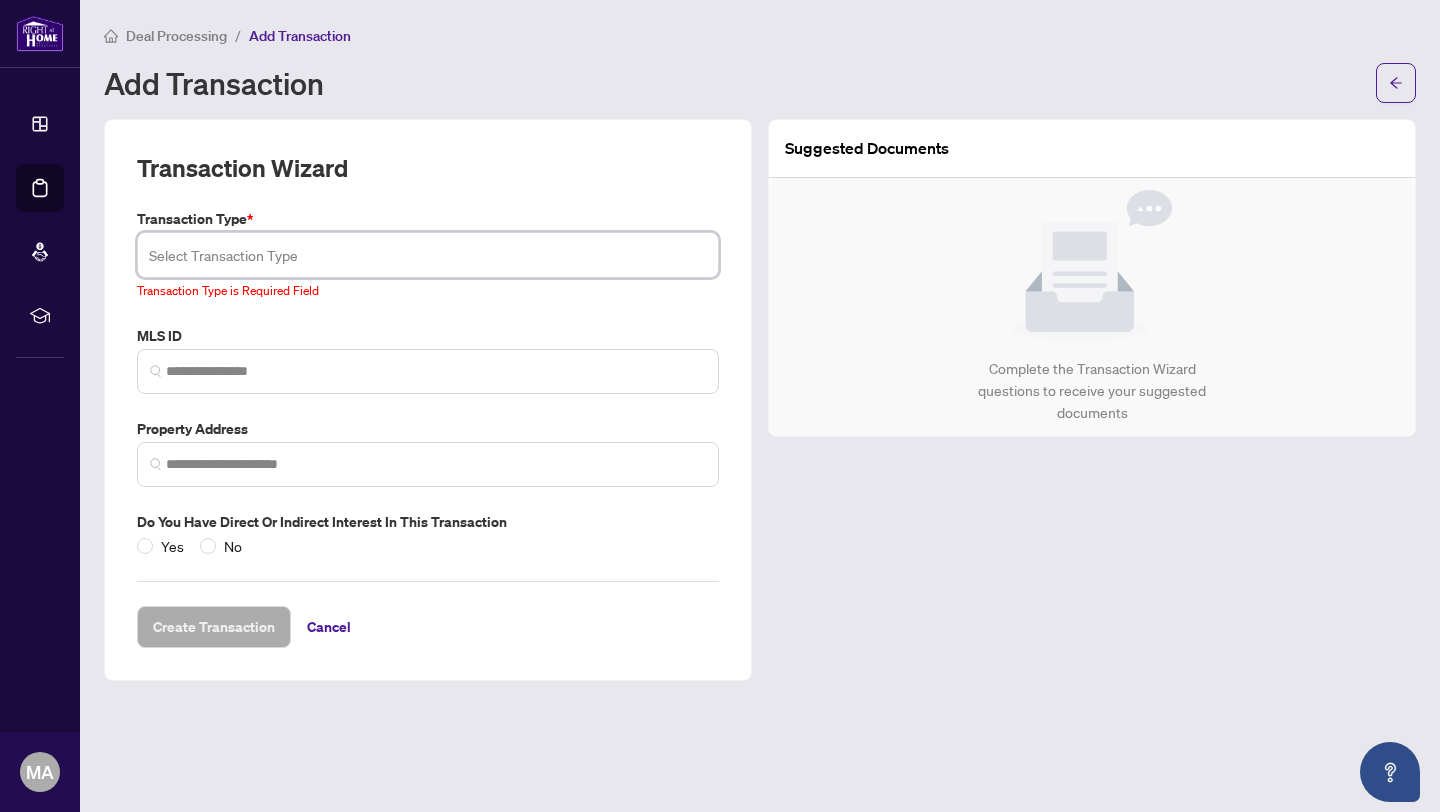 click at bounding box center [428, 255] 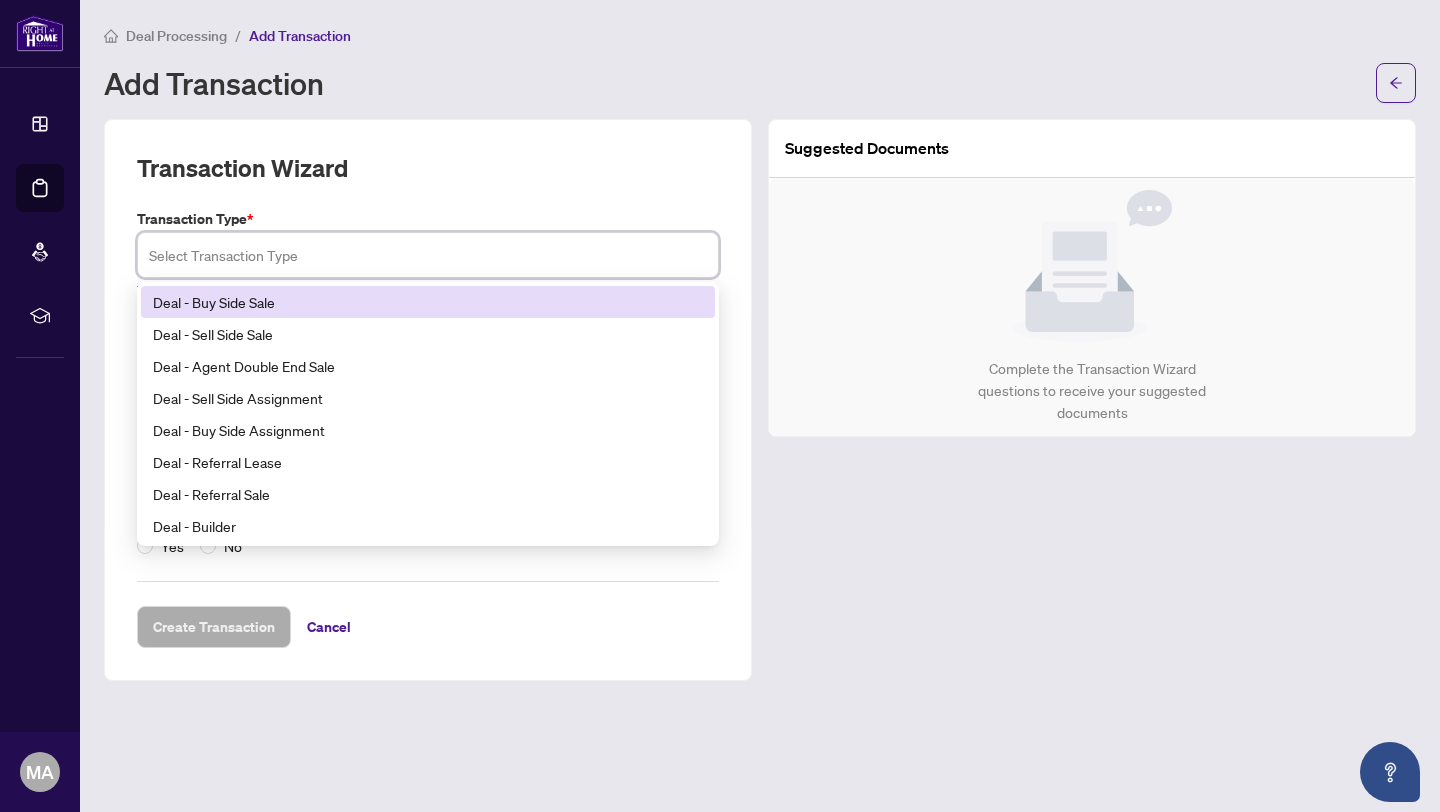 click on "Deal - Buy Side Sale" at bounding box center [428, 302] 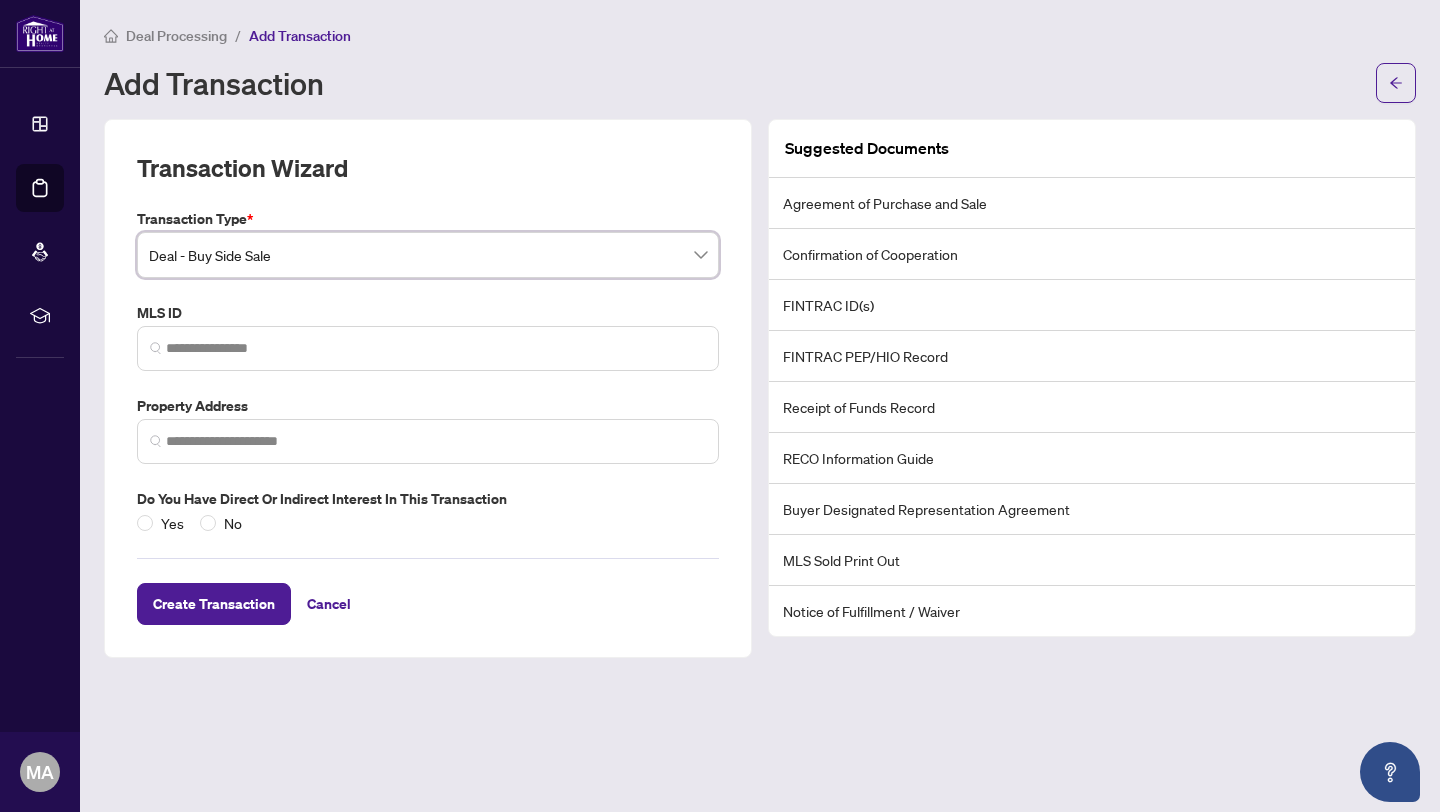 click at bounding box center [428, 348] 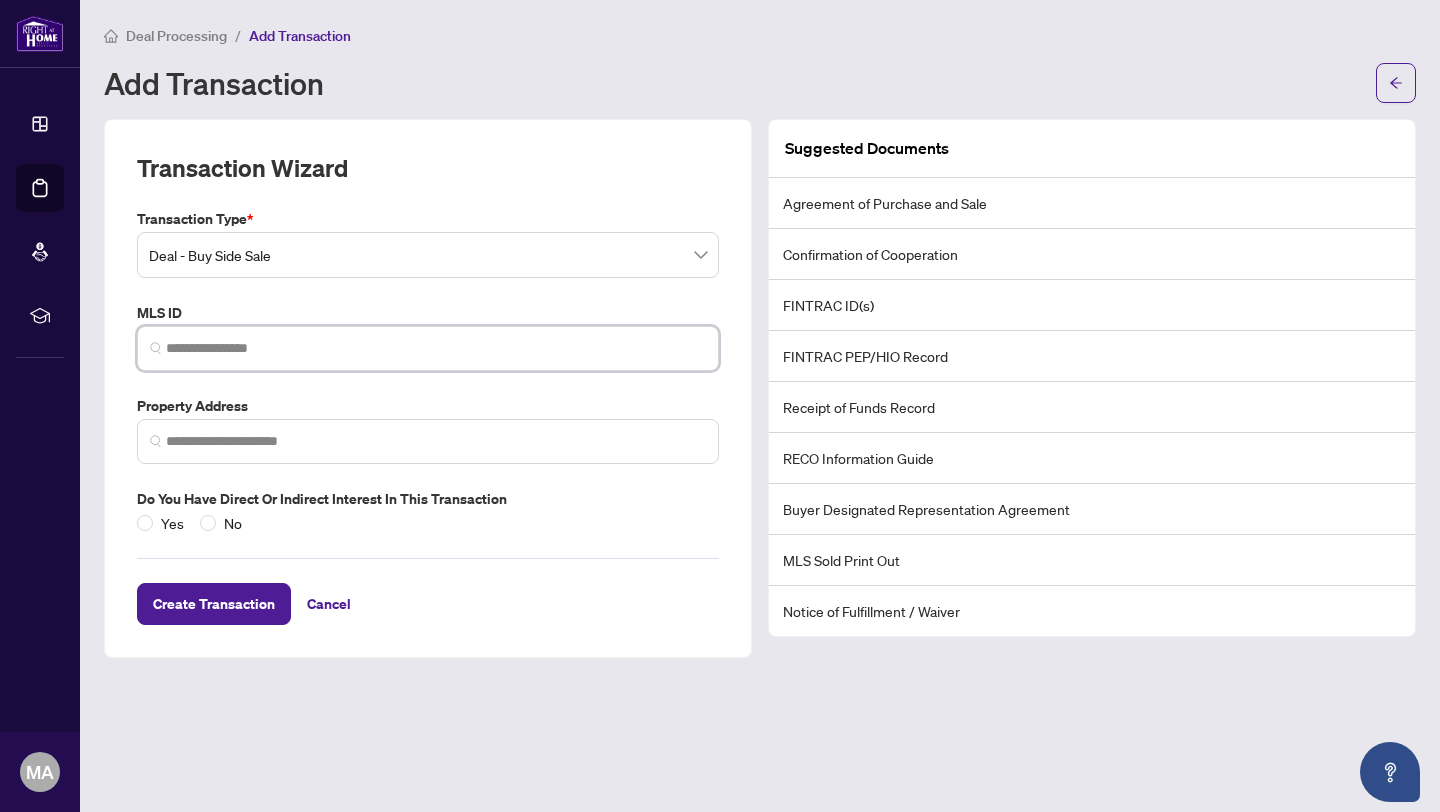 paste on "********" 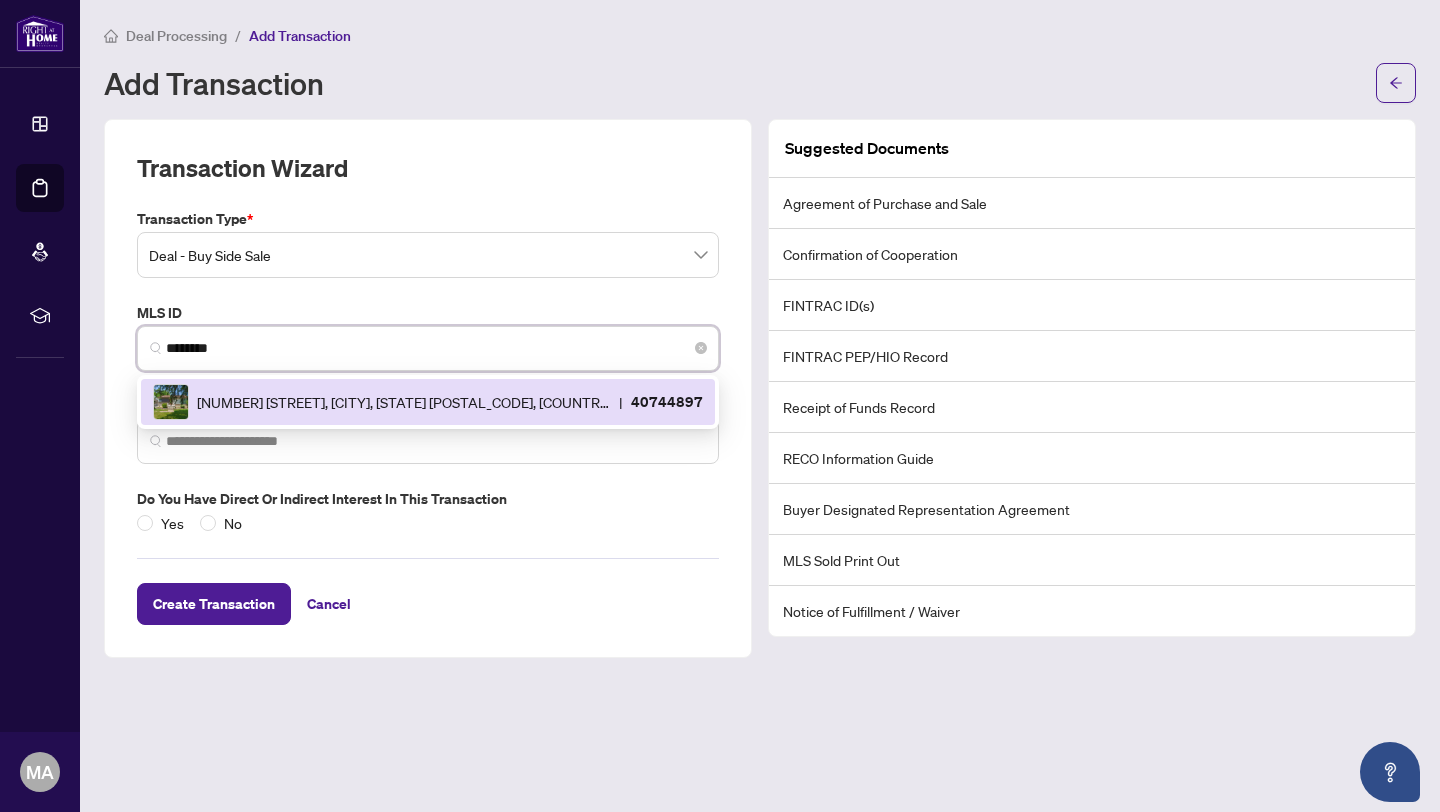click on "[NUMBER] [STREET], [CITY], [STATE] [POSTAL_CODE], [COUNTRY]" at bounding box center (404, 402) 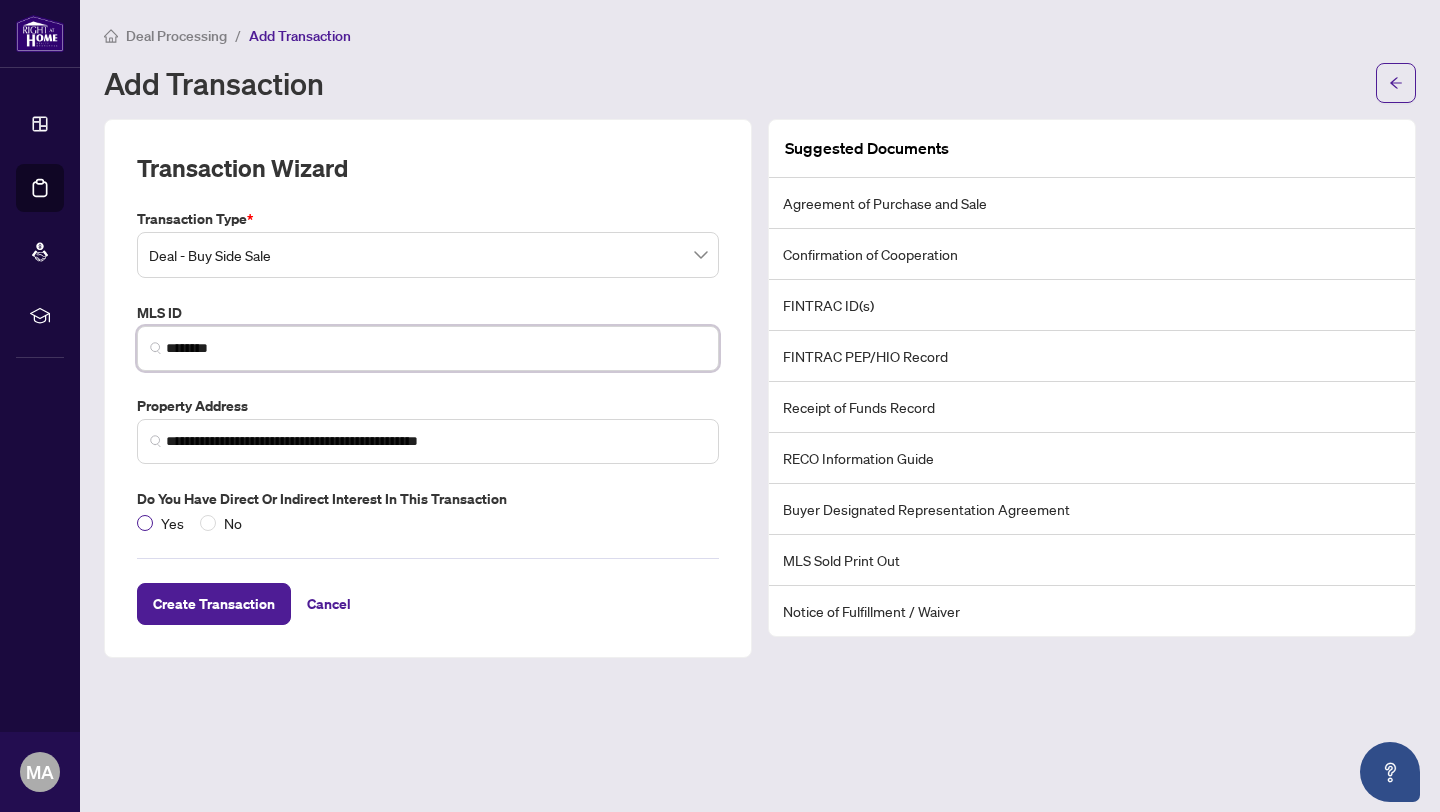 type on "********" 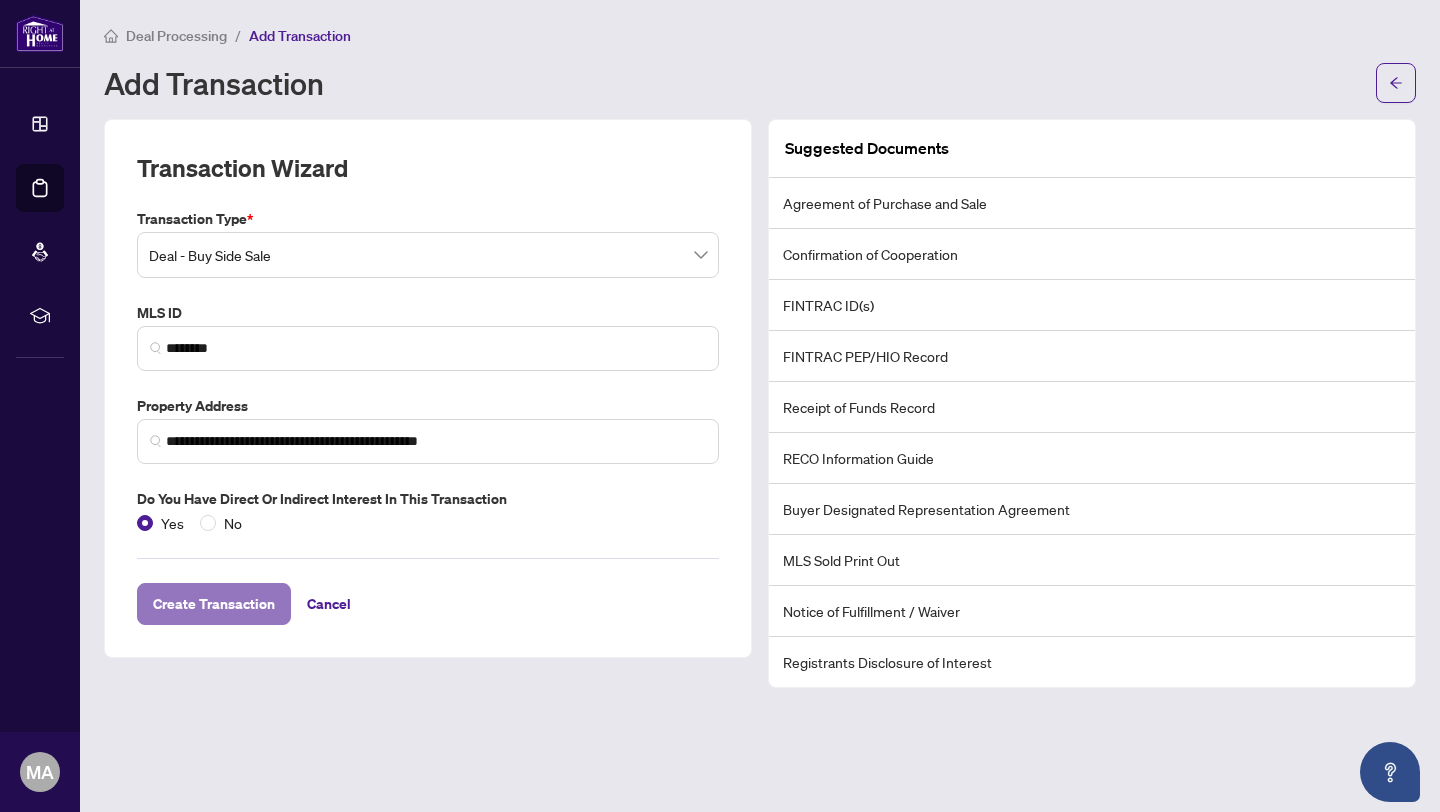 click on "Create Transaction" at bounding box center [214, 604] 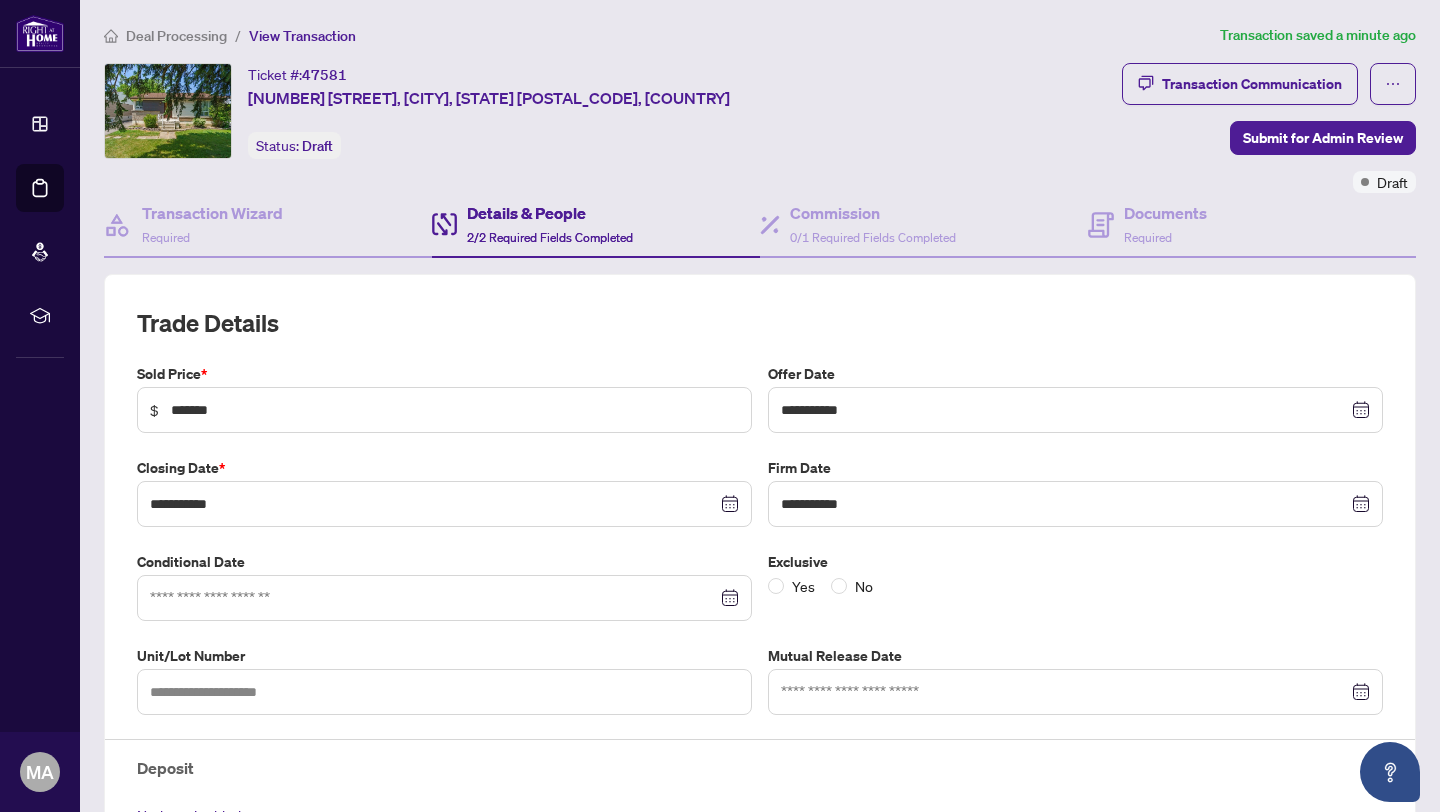 scroll, scrollTop: 323, scrollLeft: 0, axis: vertical 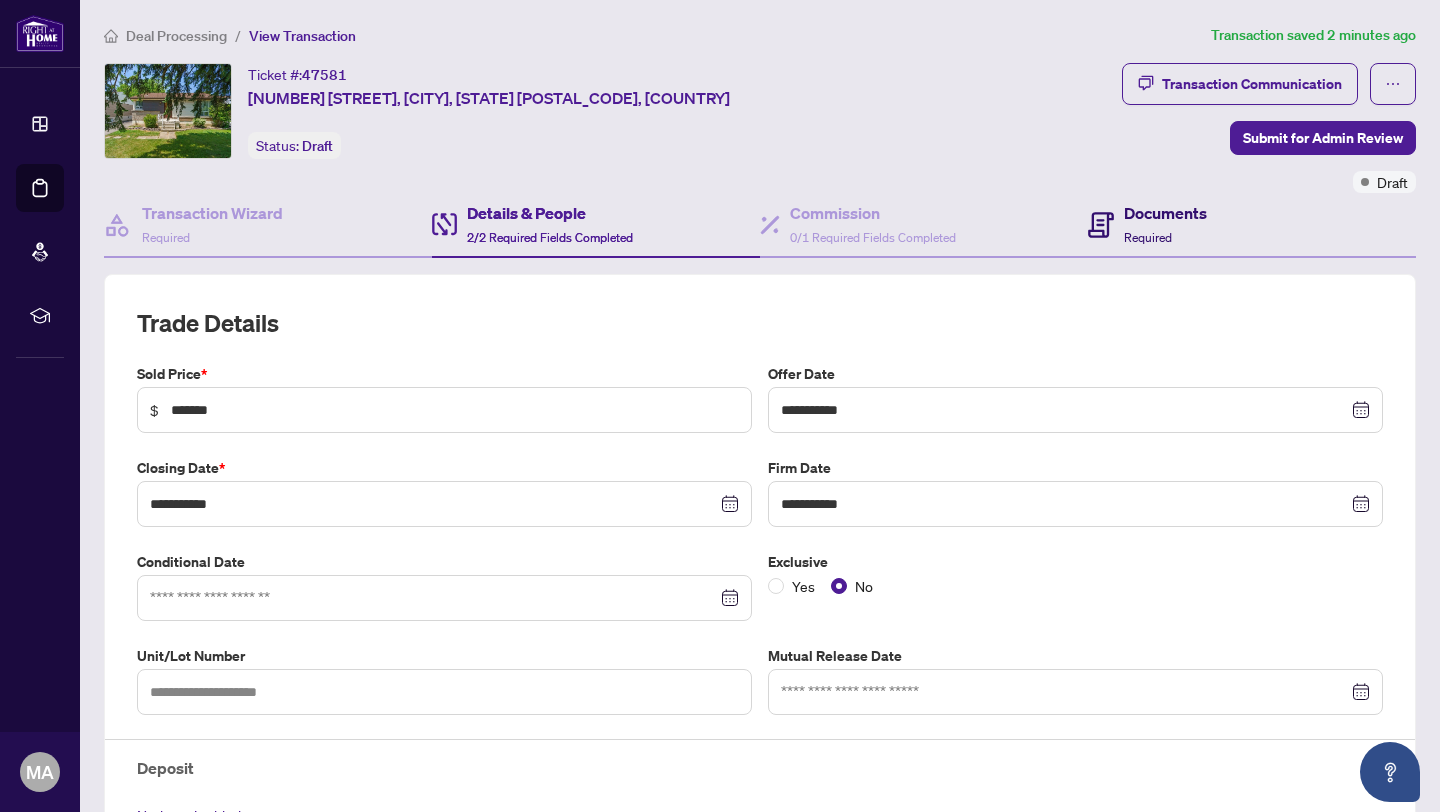 click on "Required" at bounding box center [1148, 237] 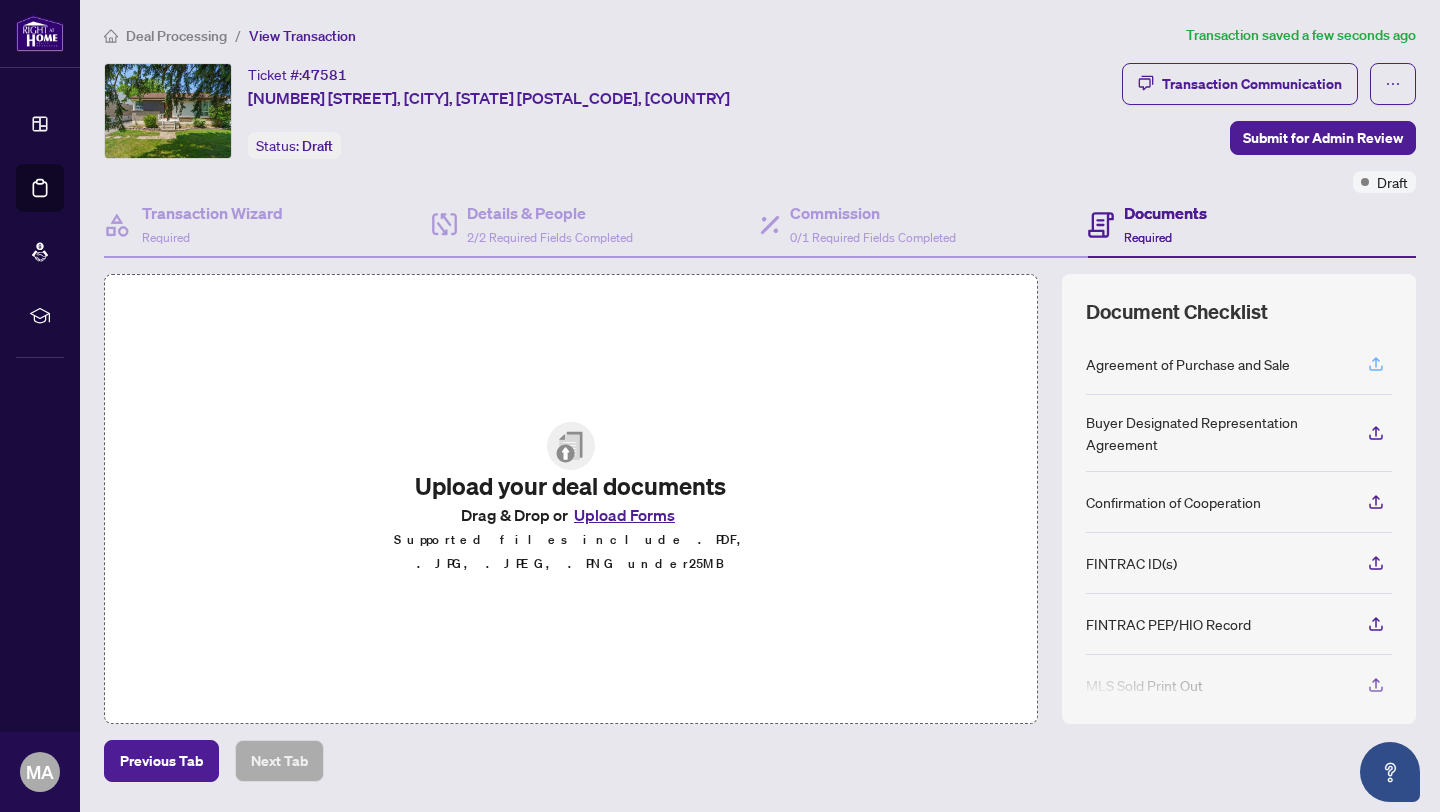 click 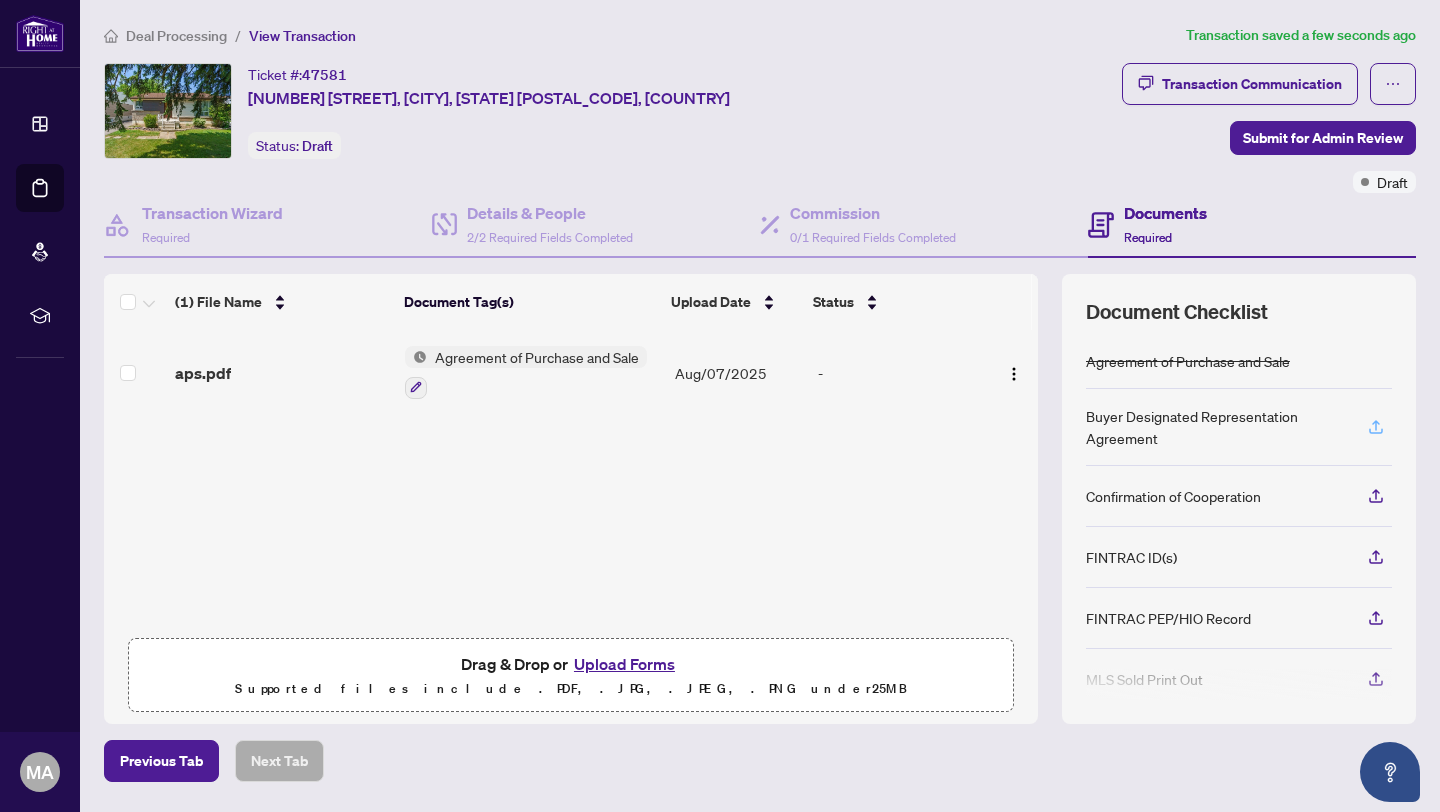 click at bounding box center [1376, 427] 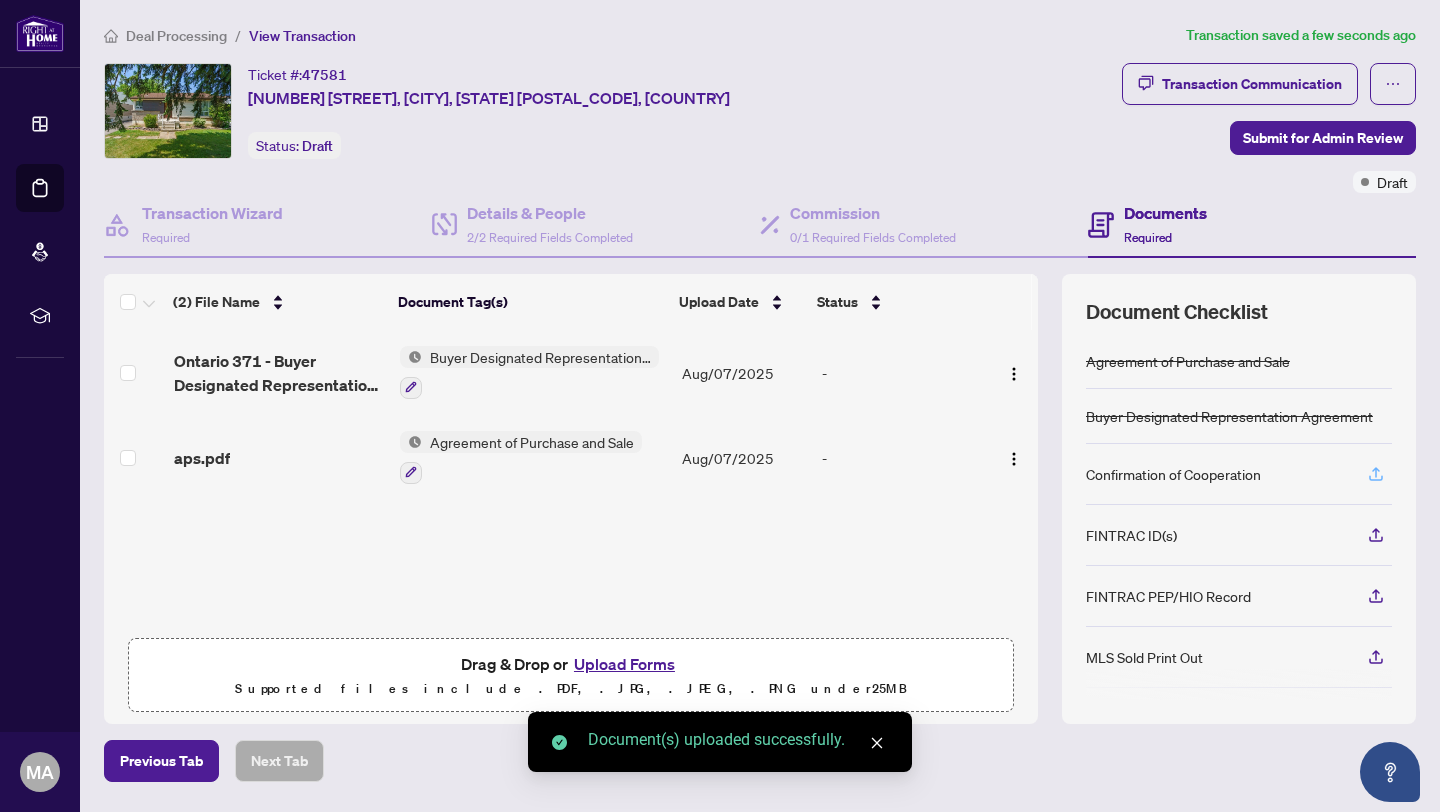 click 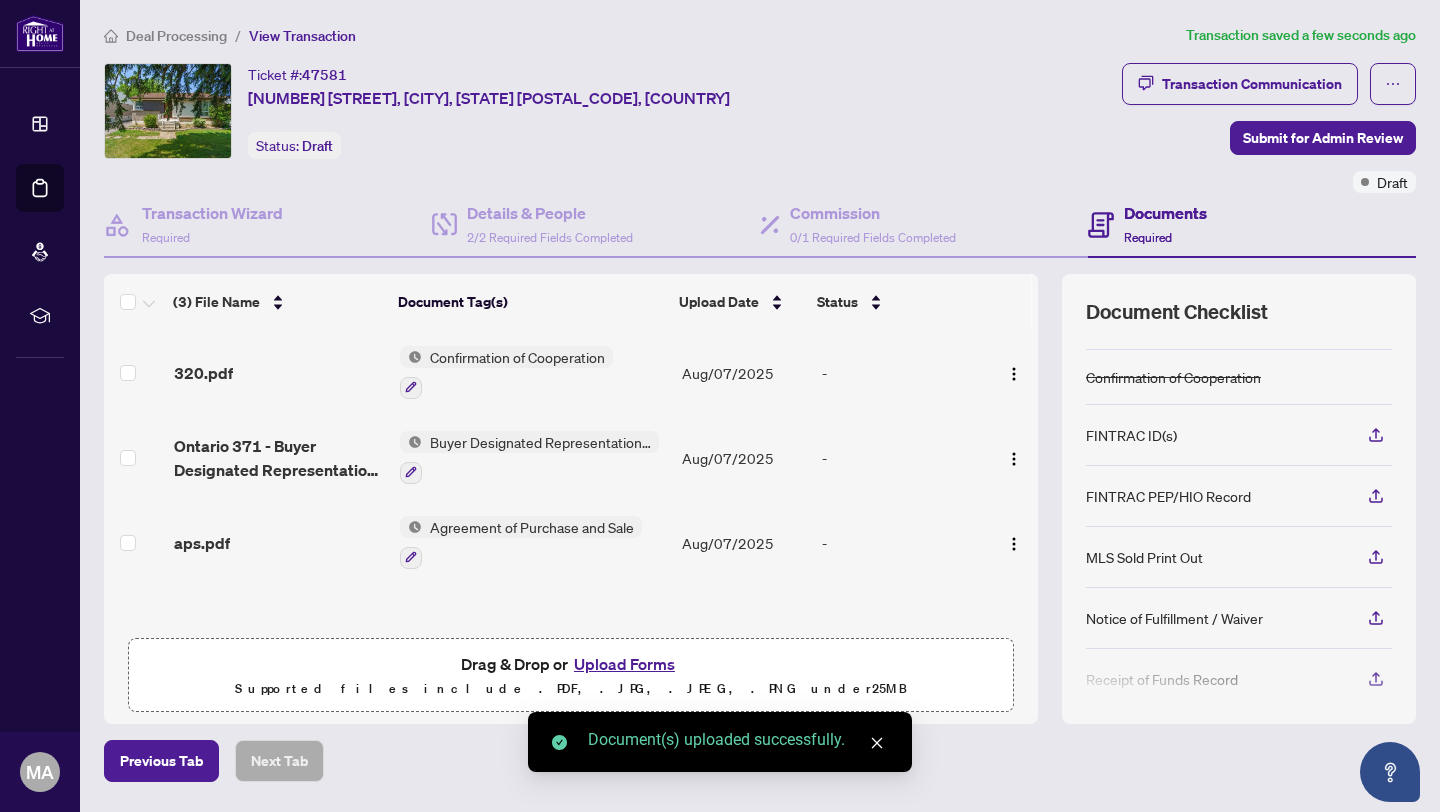scroll, scrollTop: 97, scrollLeft: 0, axis: vertical 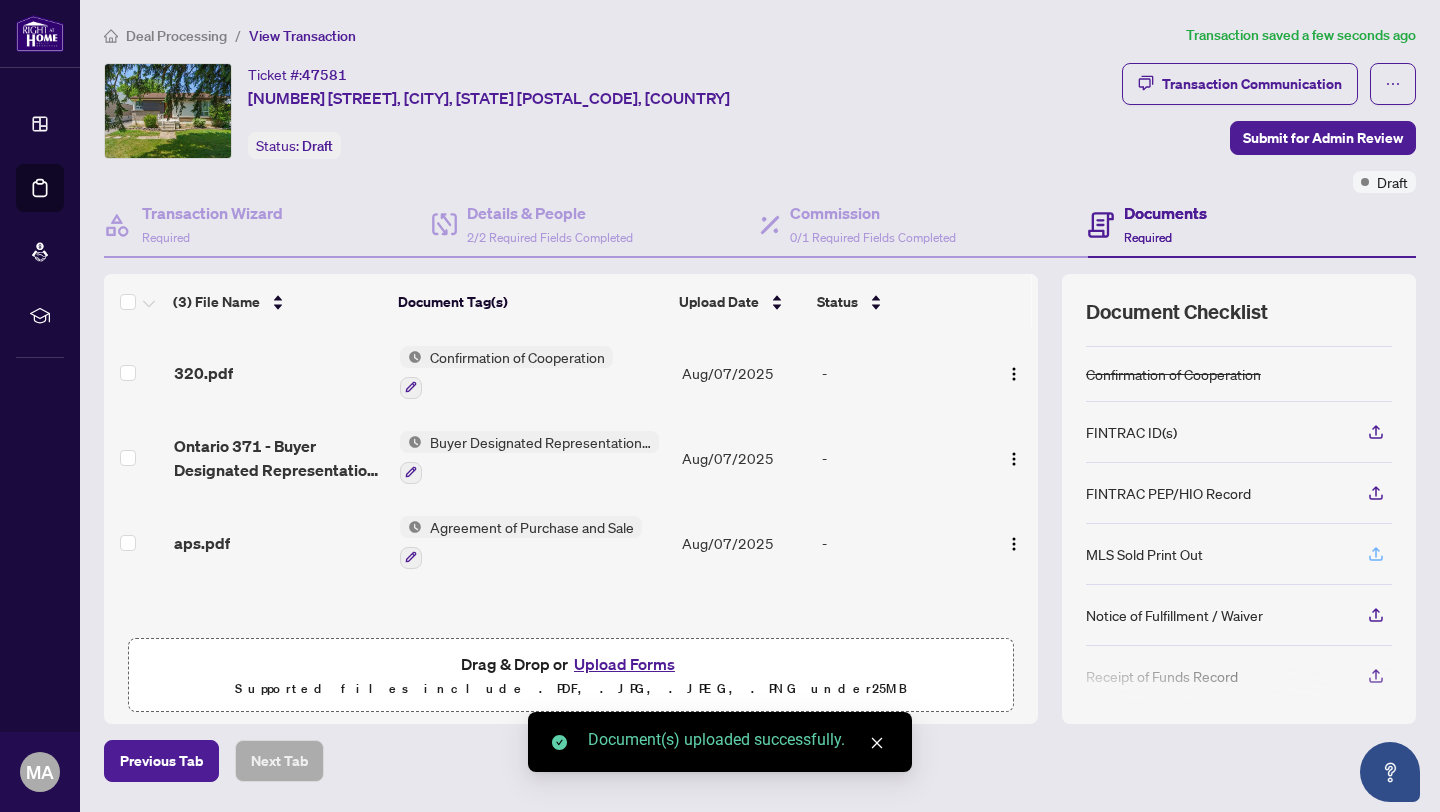 click 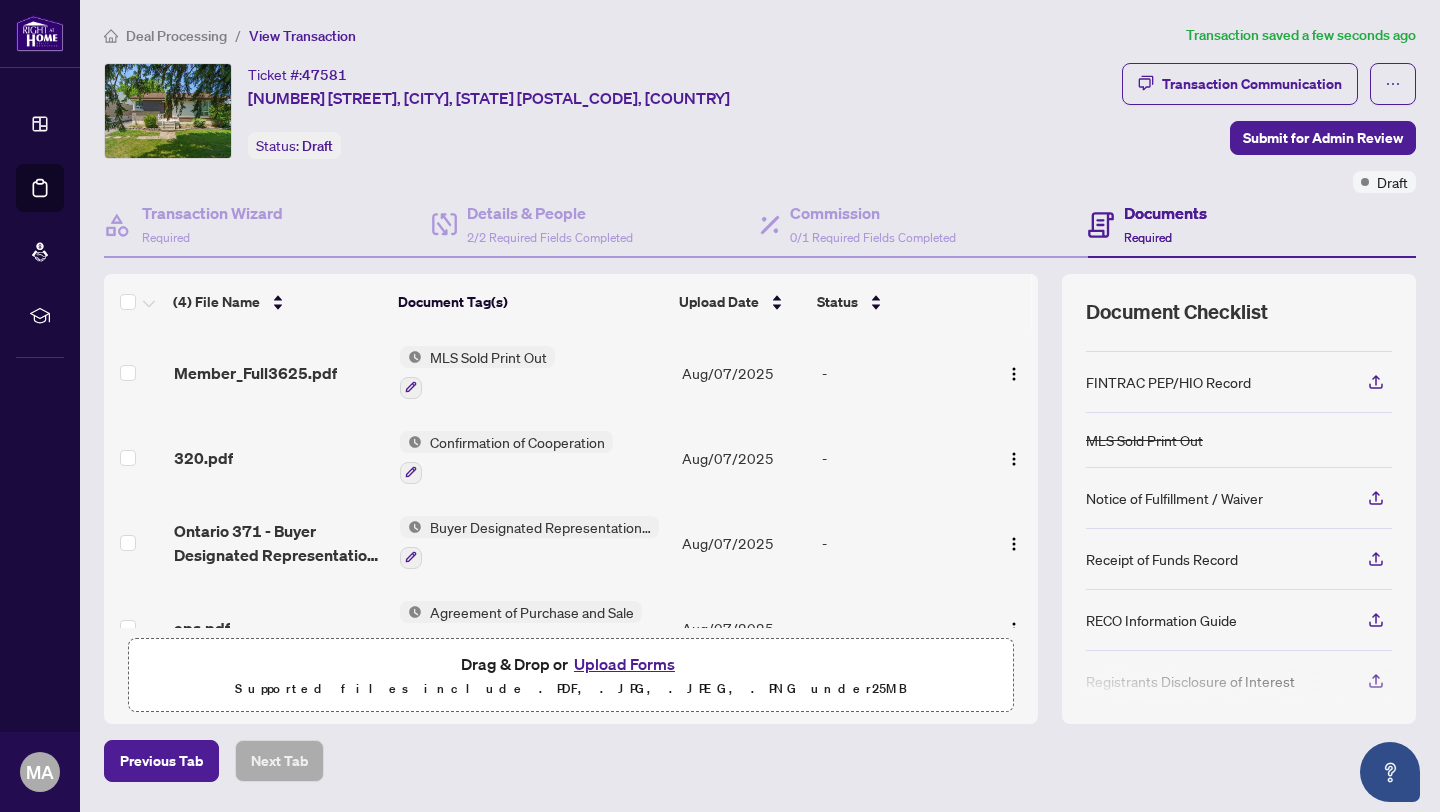 scroll, scrollTop: 227, scrollLeft: 0, axis: vertical 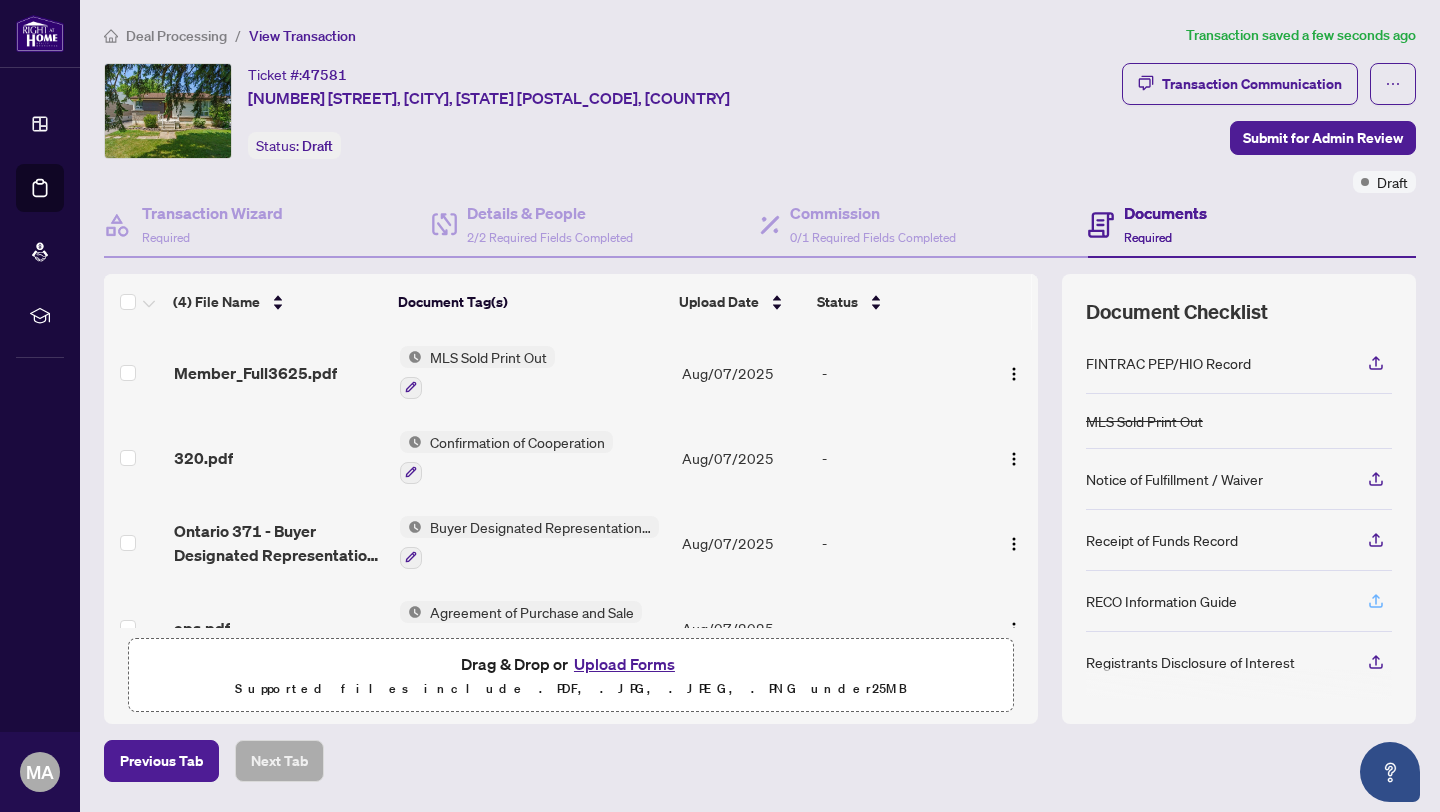 click 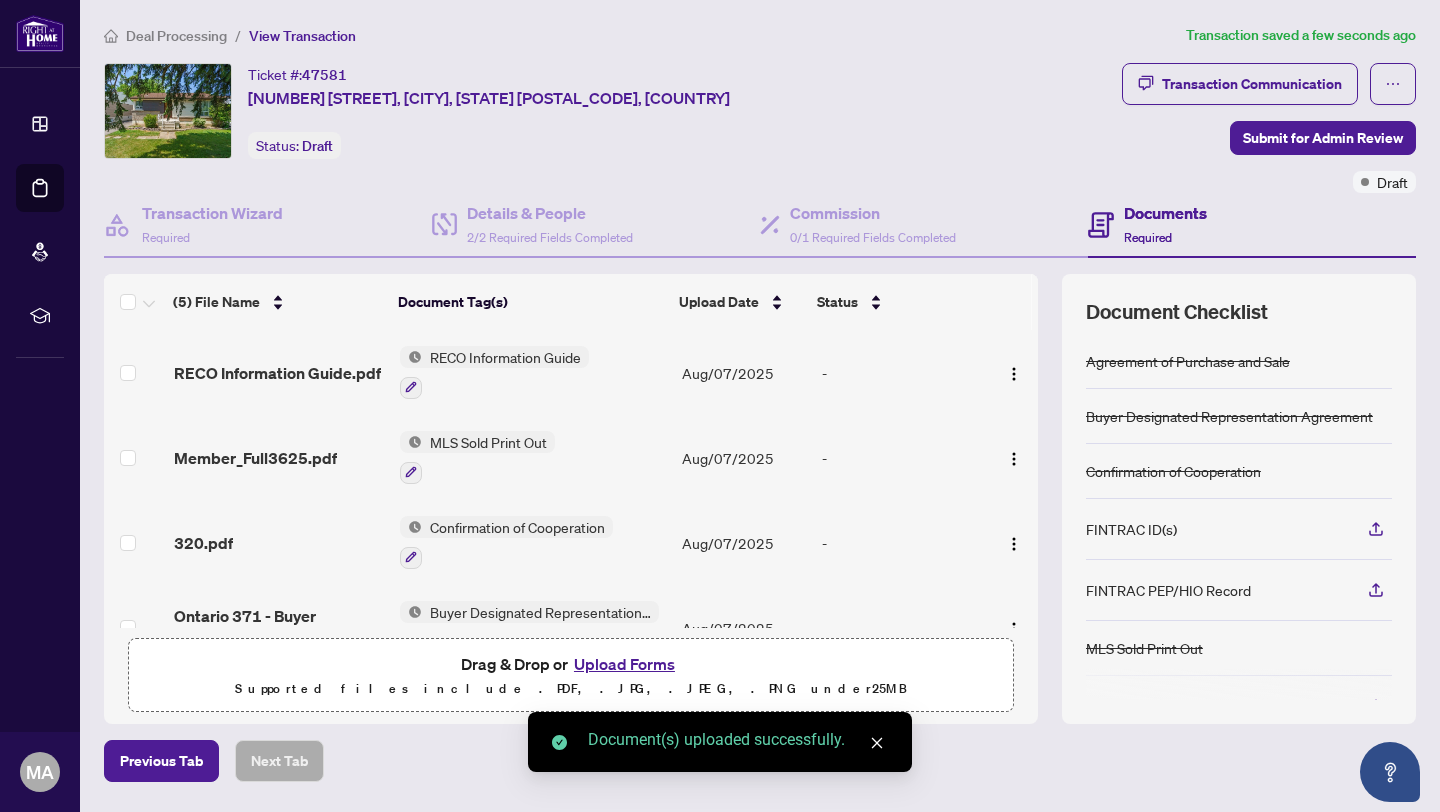 scroll, scrollTop: 221, scrollLeft: 0, axis: vertical 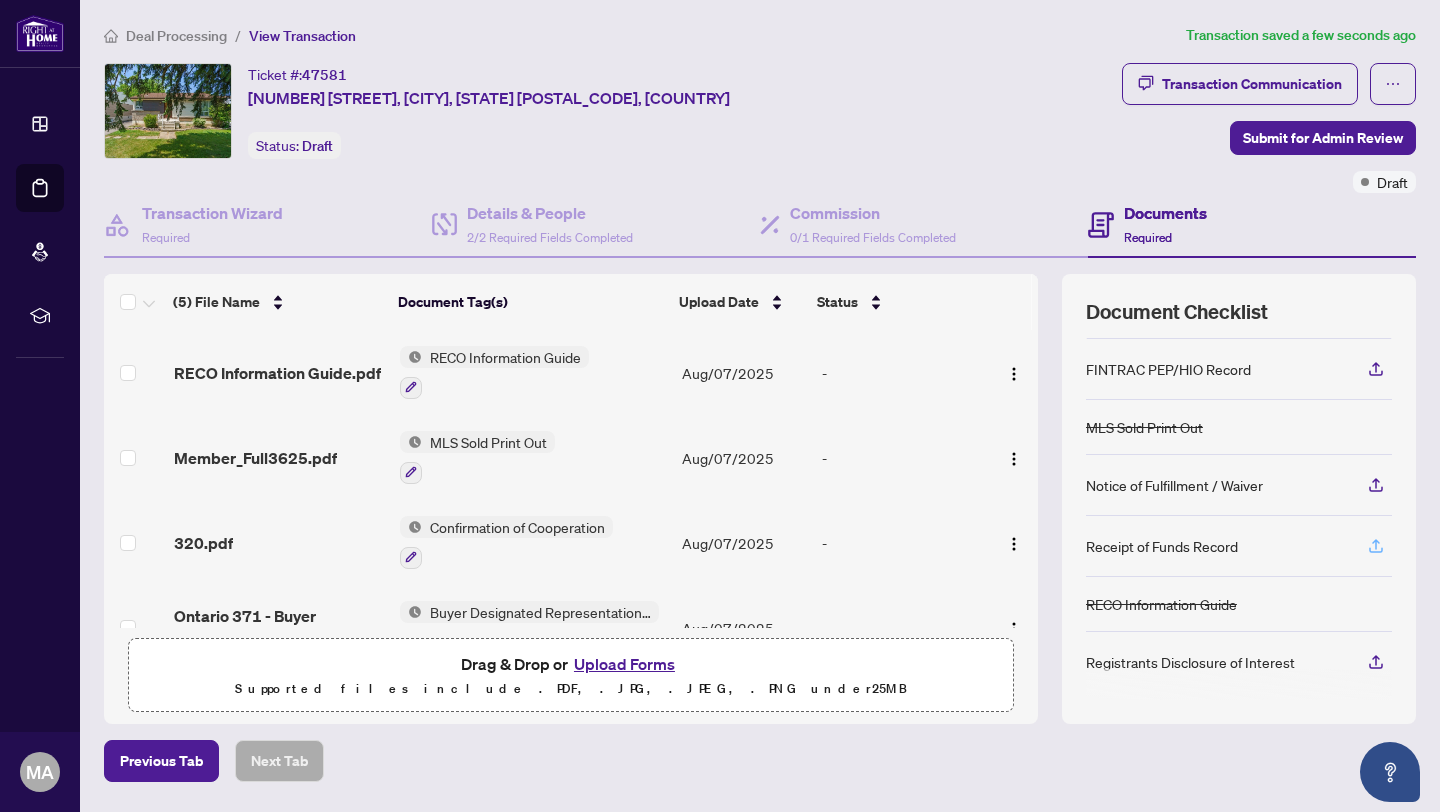 click 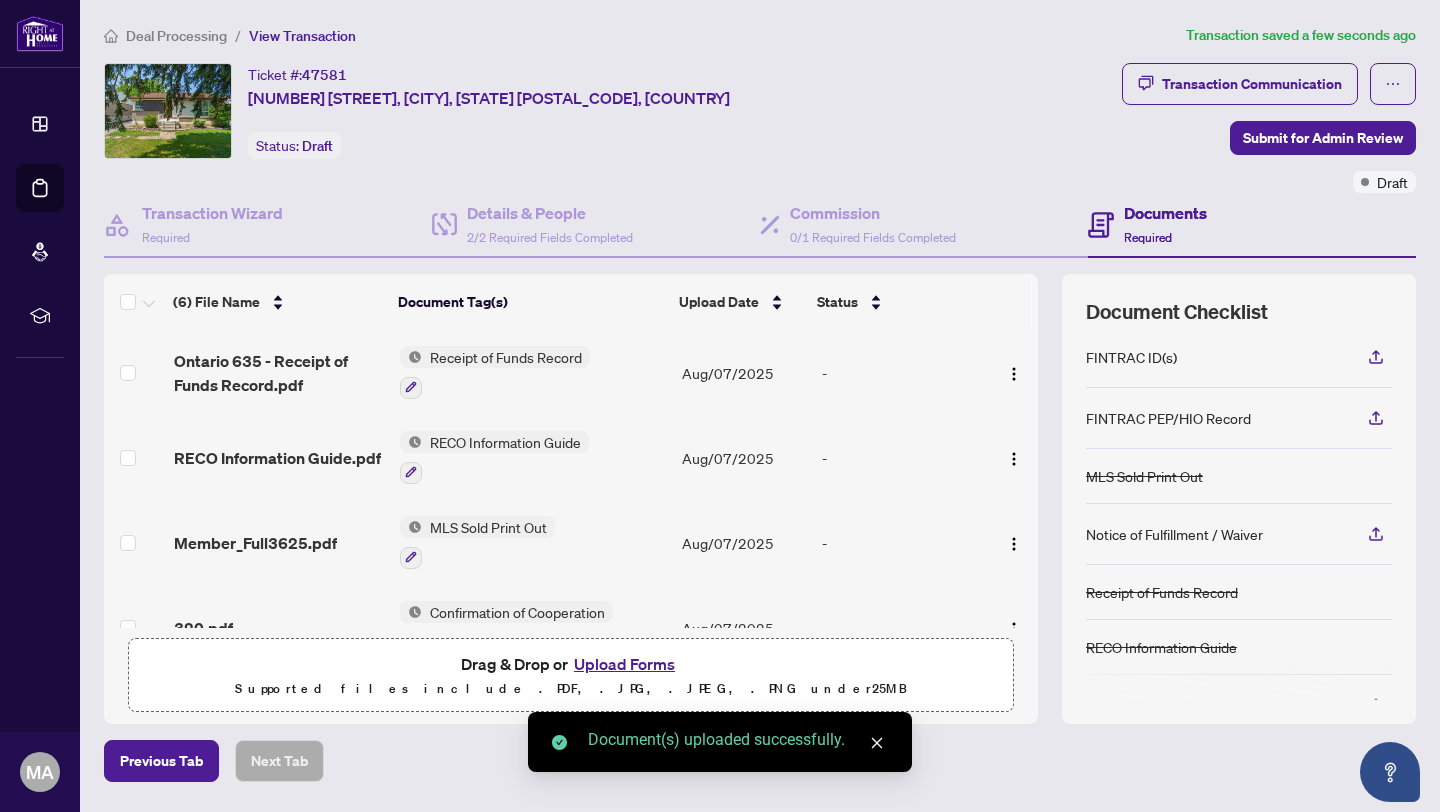scroll, scrollTop: 215, scrollLeft: 0, axis: vertical 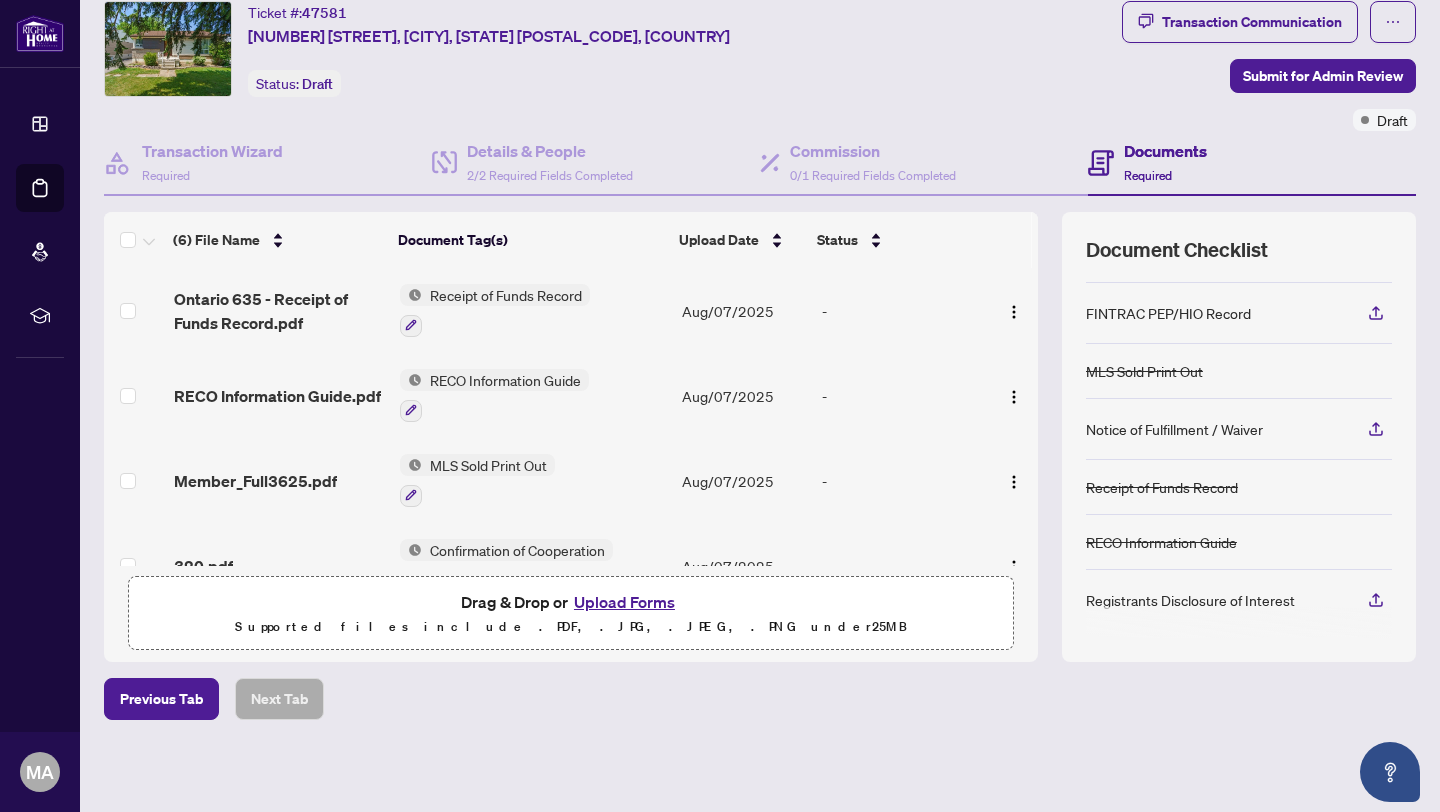 click on "Upload Forms" at bounding box center [624, 602] 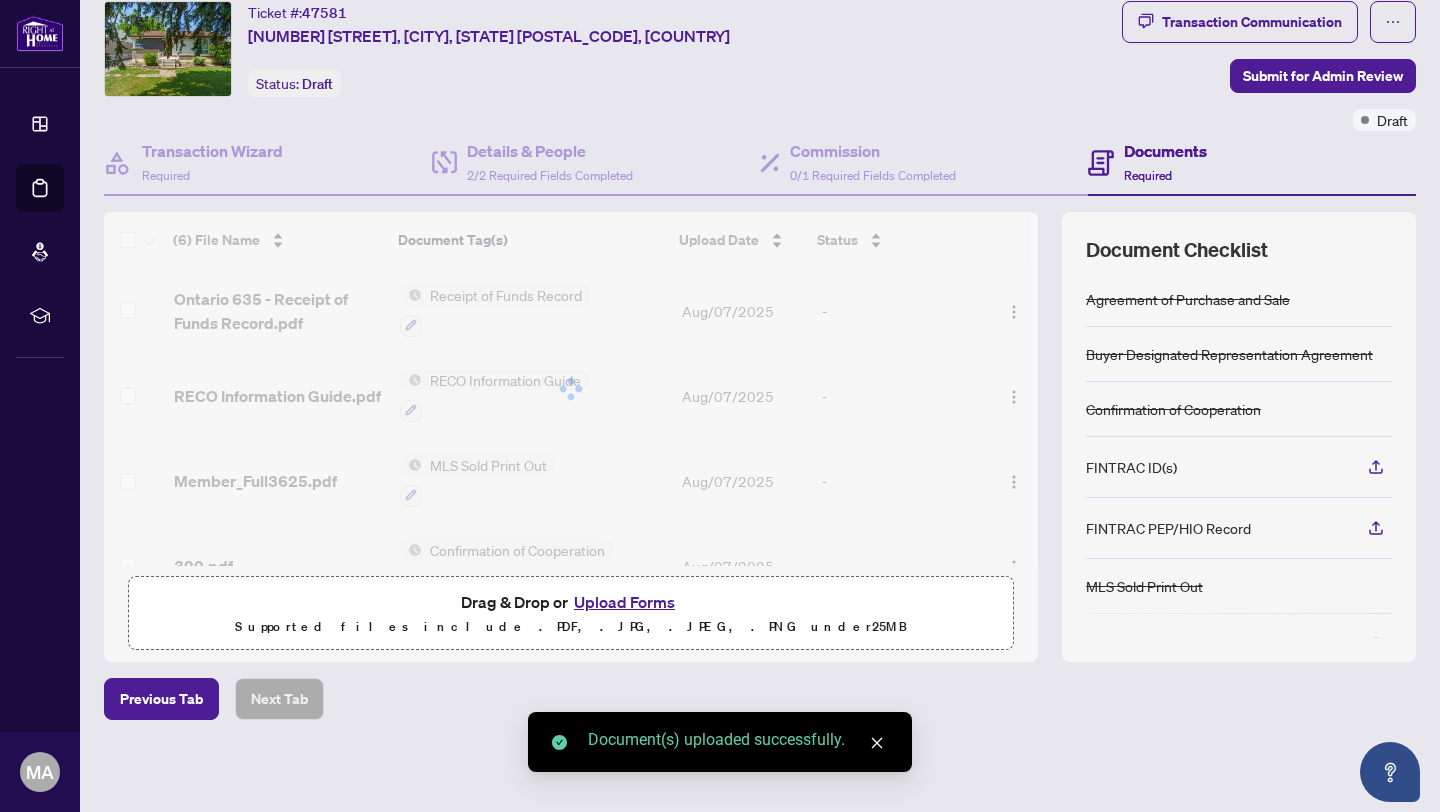 click on "Upload Forms" at bounding box center (624, 602) 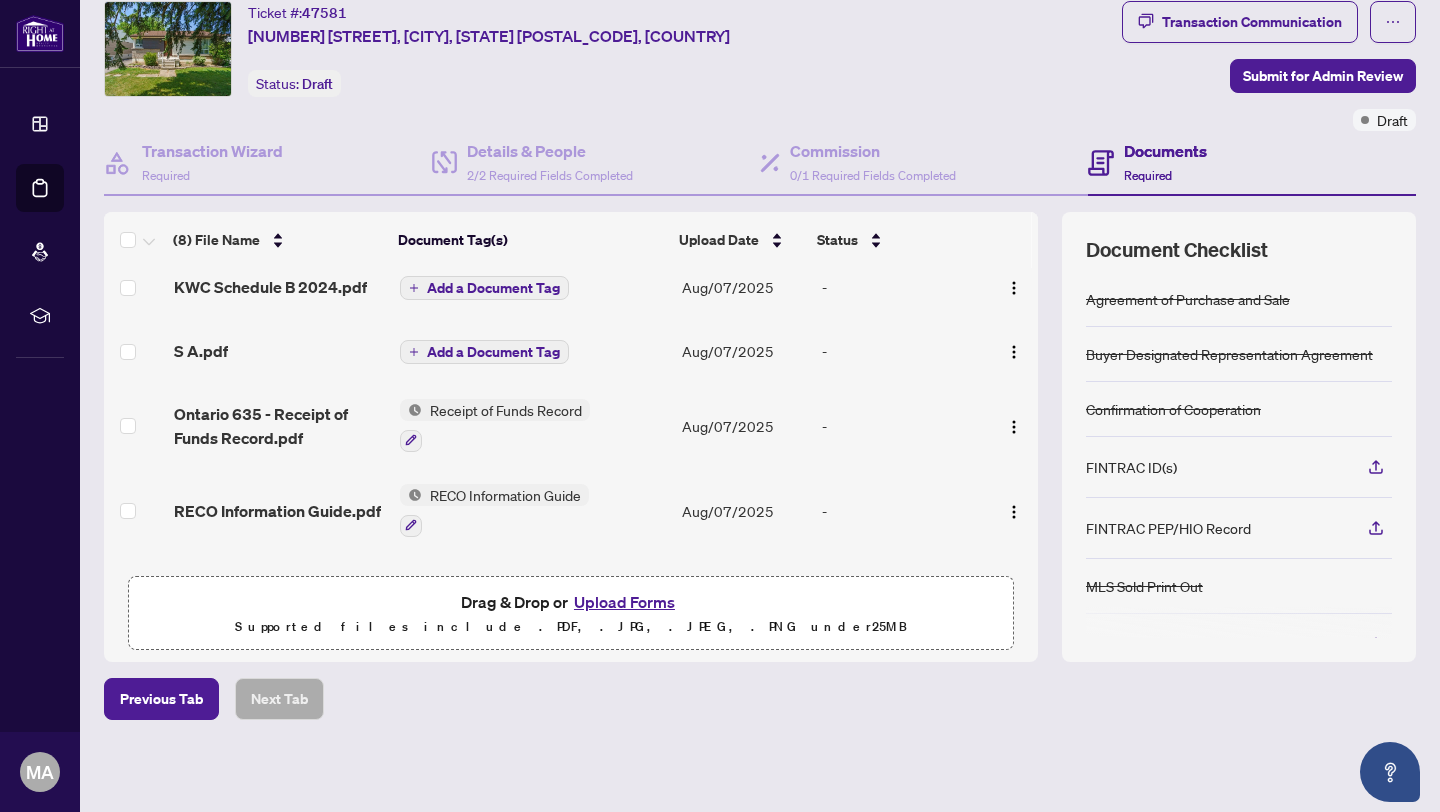 scroll, scrollTop: 0, scrollLeft: 0, axis: both 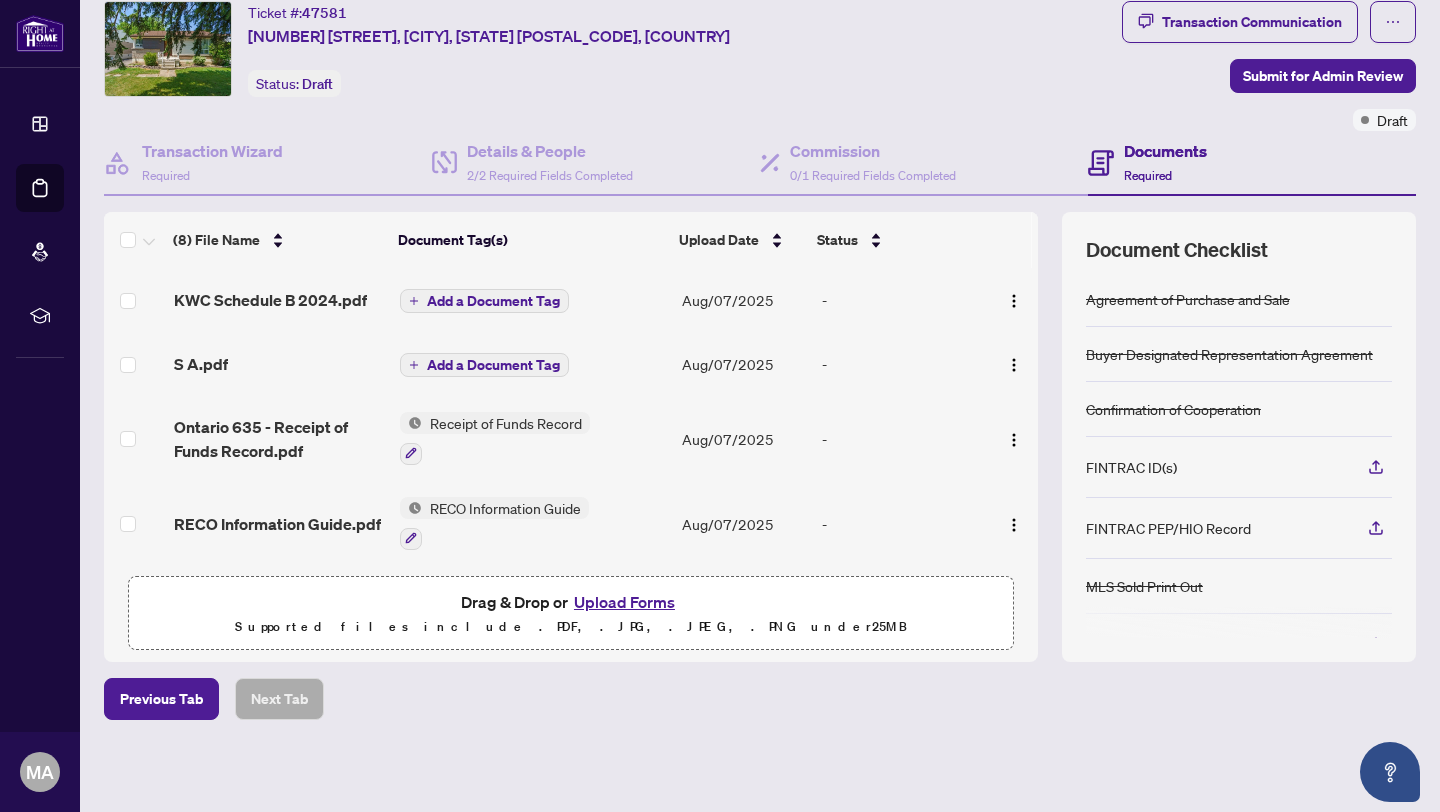 click on "Add a Document Tag" at bounding box center (493, 301) 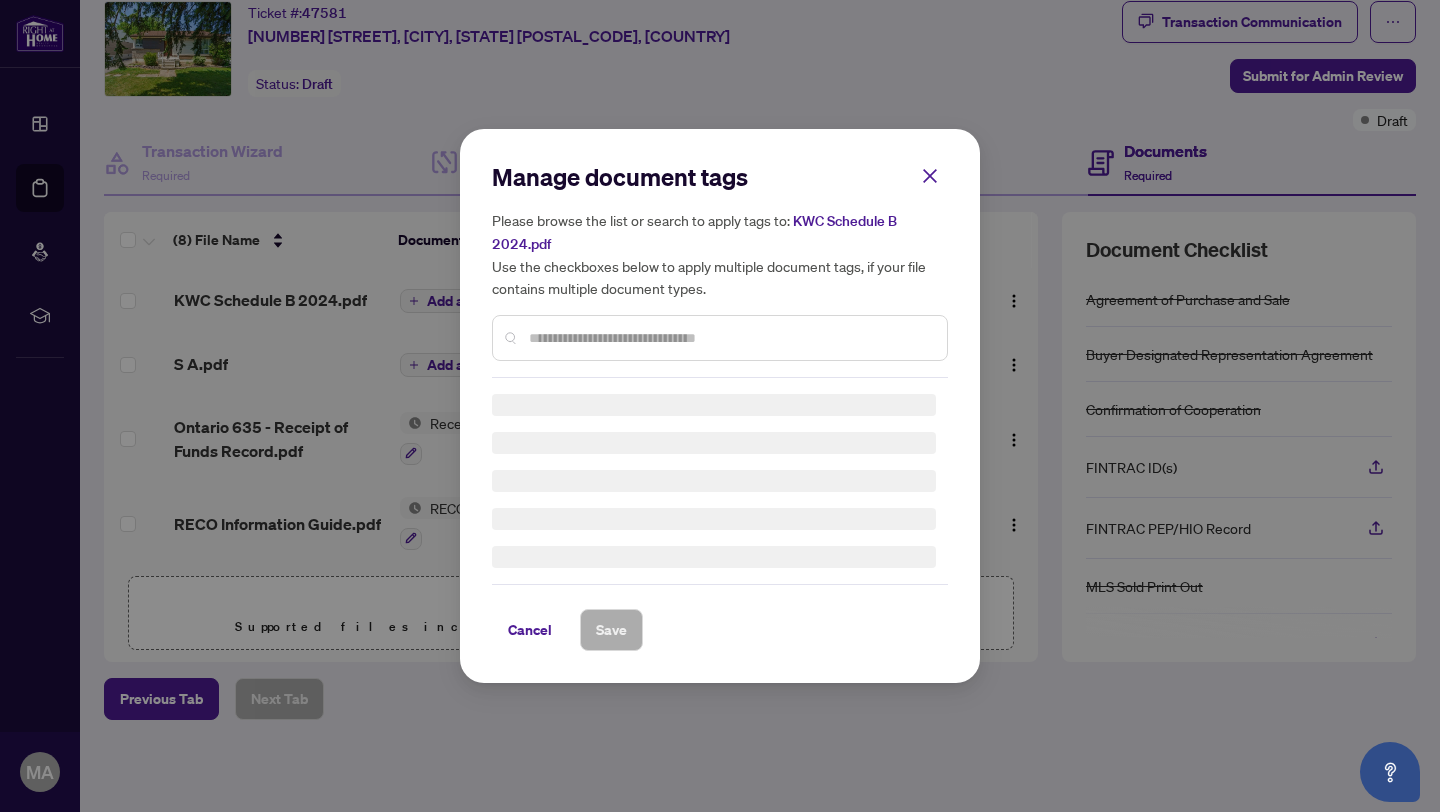 click at bounding box center [730, 338] 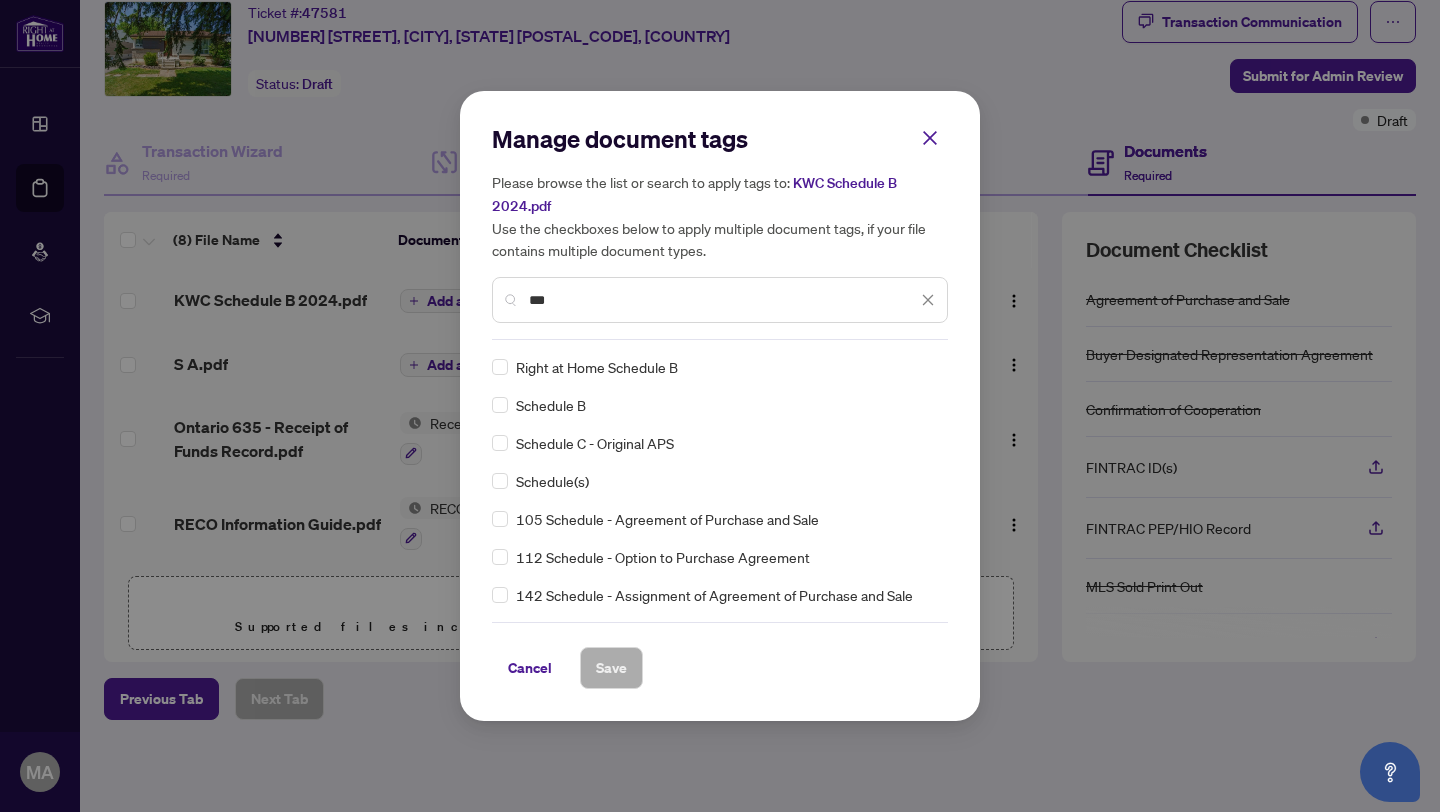 type on "***" 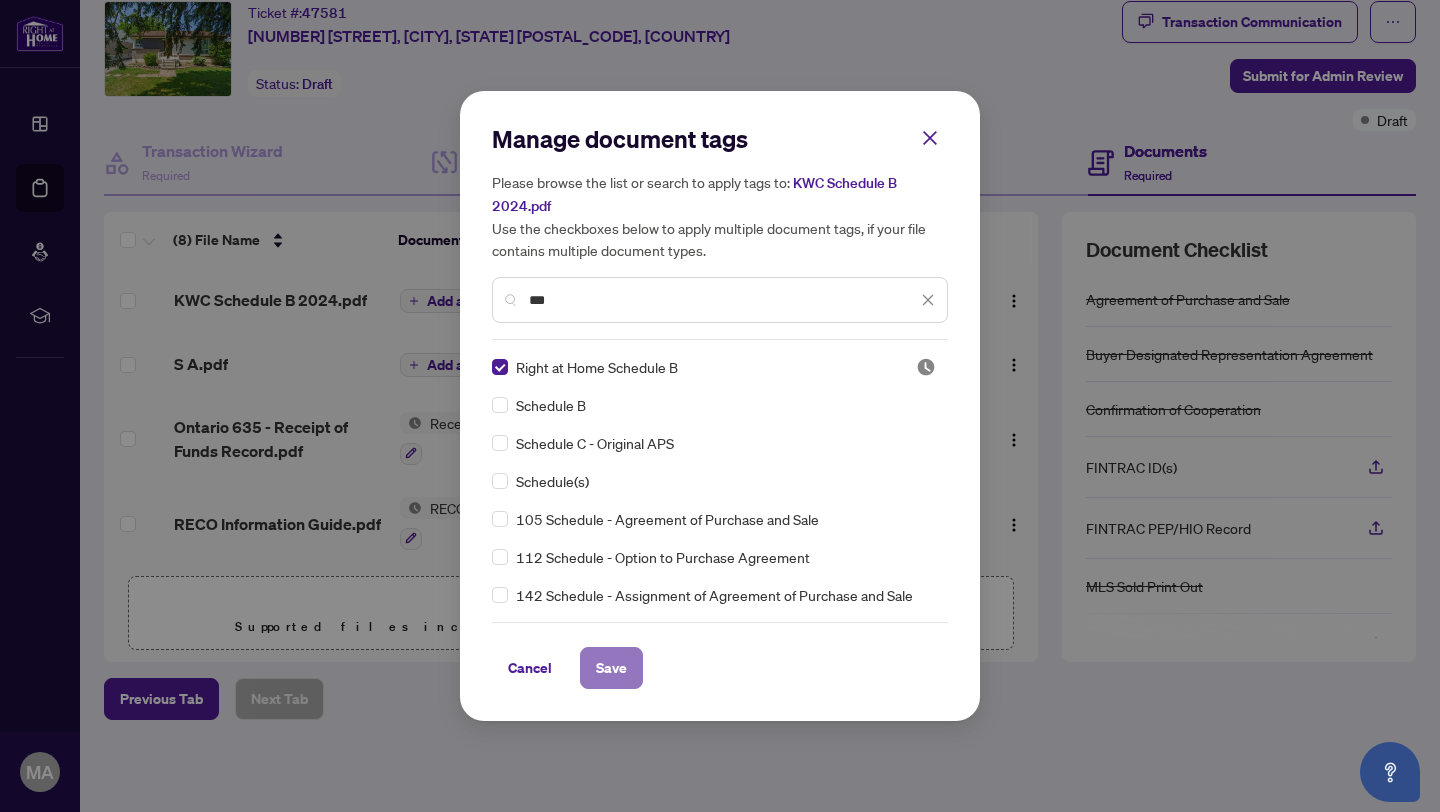 click on "Save" at bounding box center (611, 668) 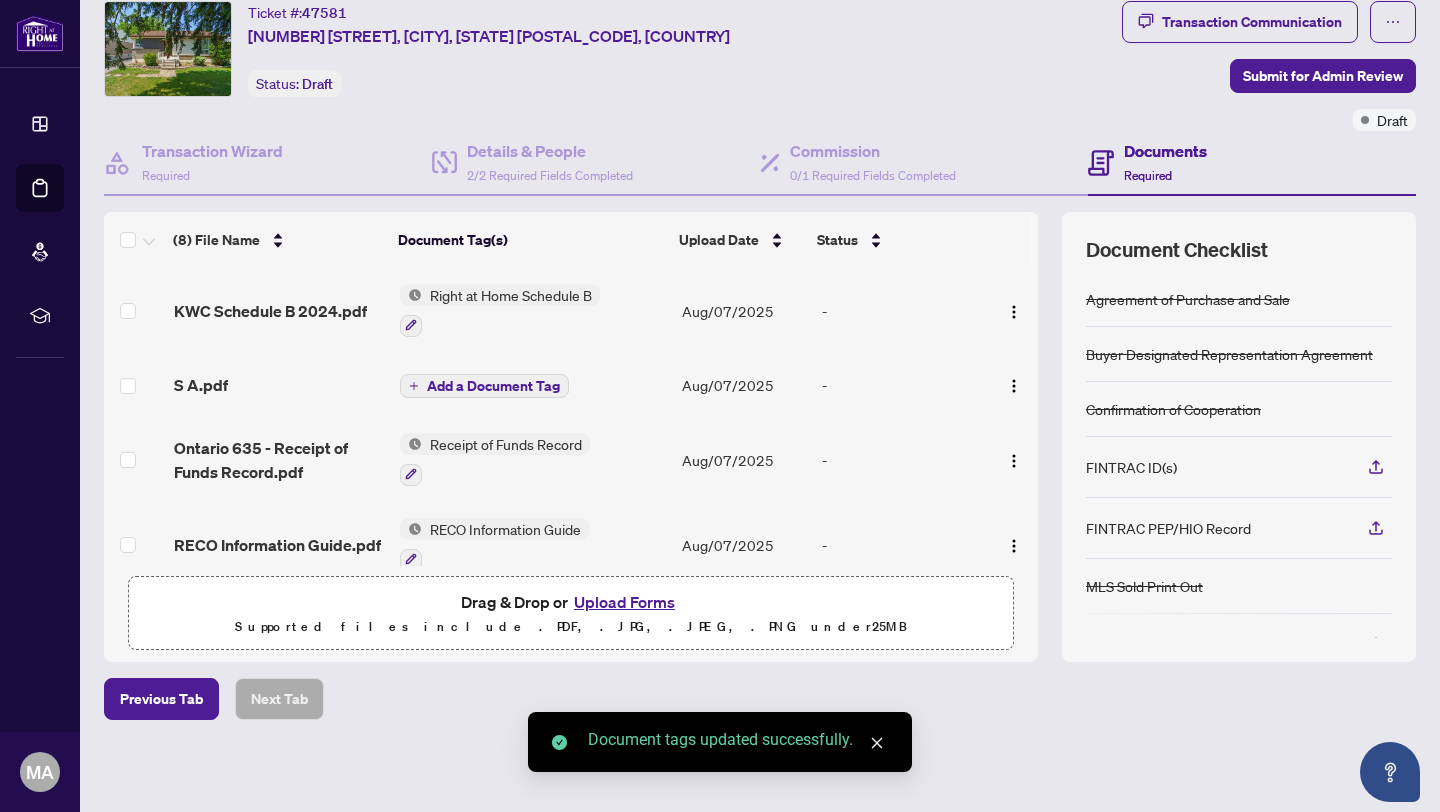 click on "Add a Document Tag" at bounding box center (493, 386) 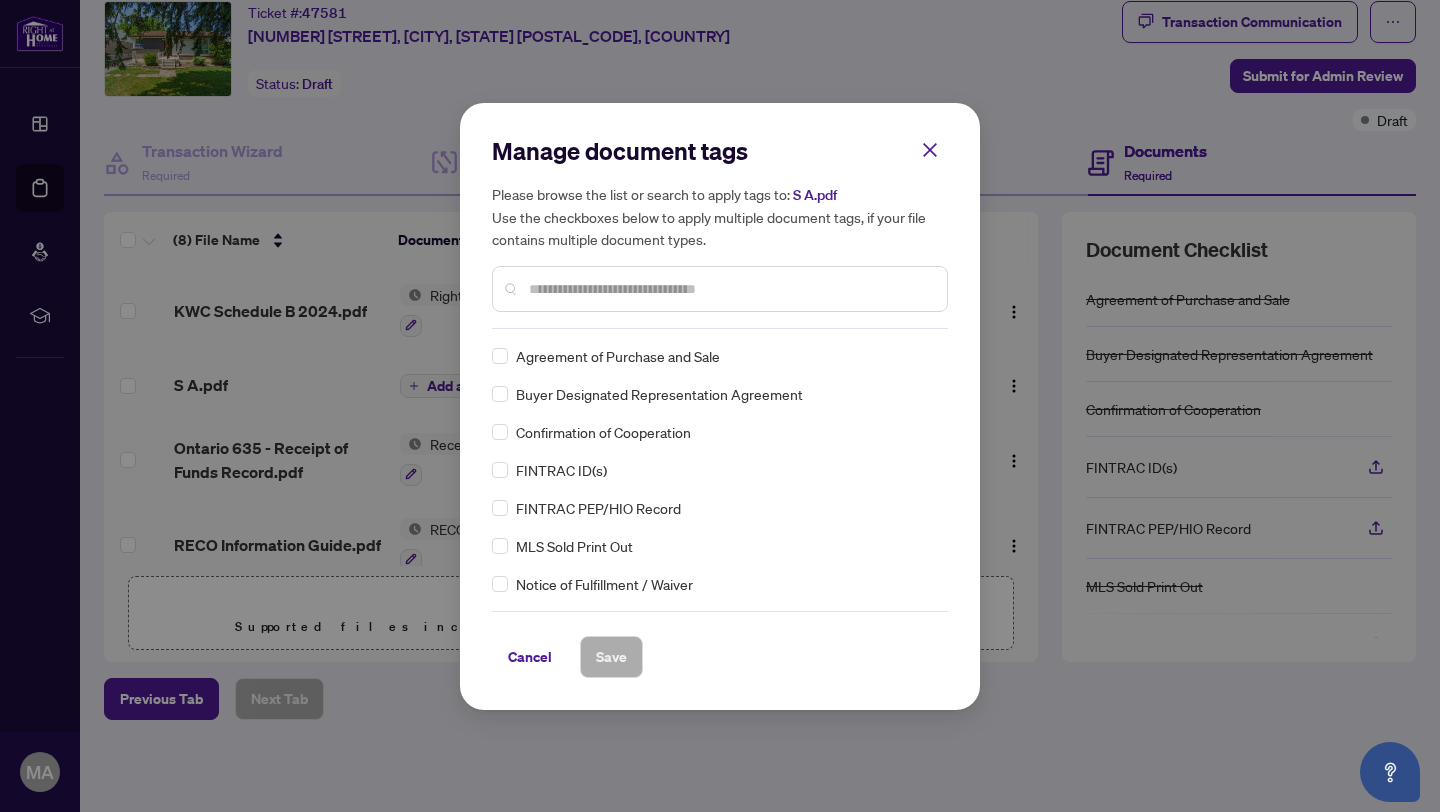 click on "Manage document tags Please browse the list or search to apply tags to:   S A.pdf   Use the checkboxes below to apply multiple document tags, if your file contains multiple document types." at bounding box center (720, 232) 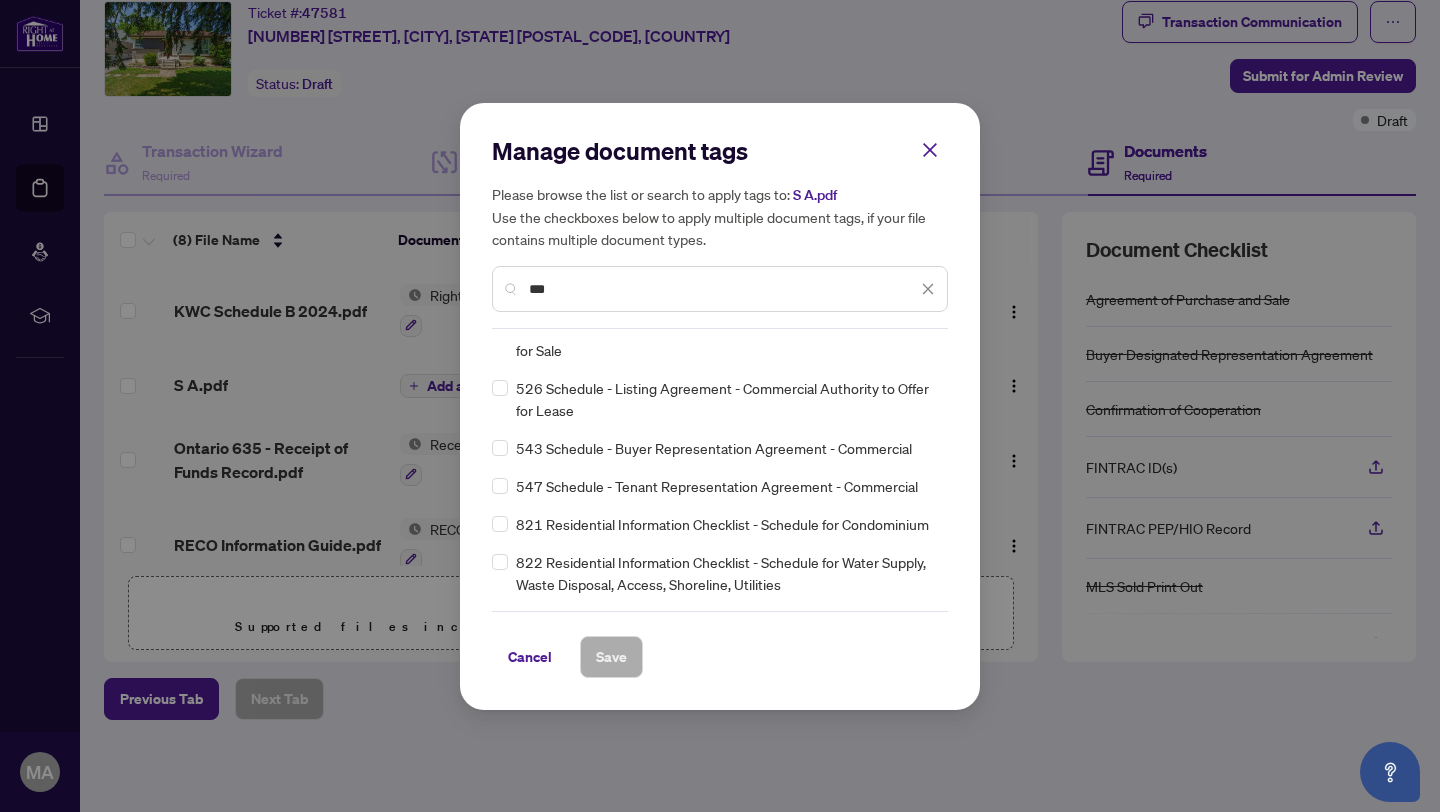 scroll, scrollTop: 0, scrollLeft: 0, axis: both 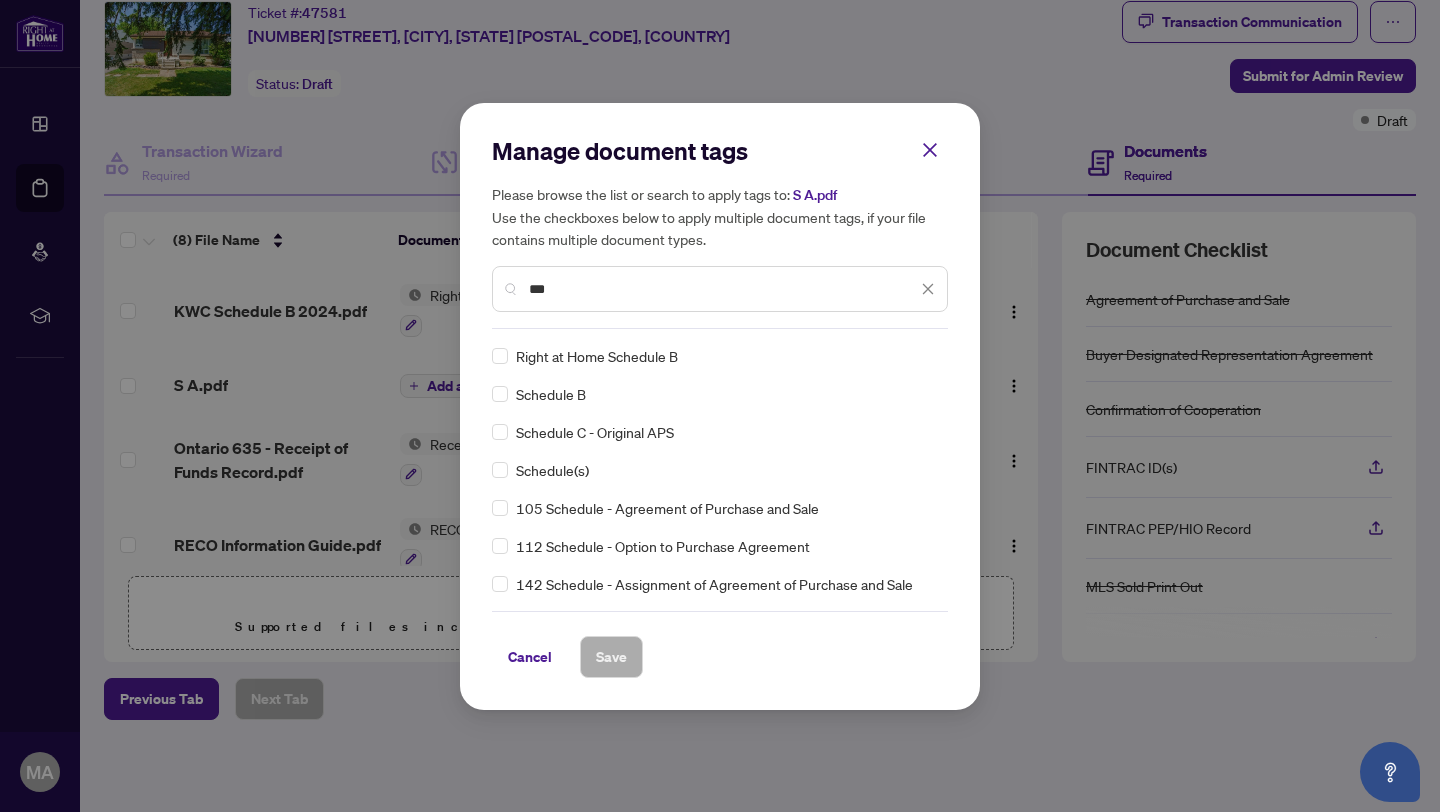 type on "***" 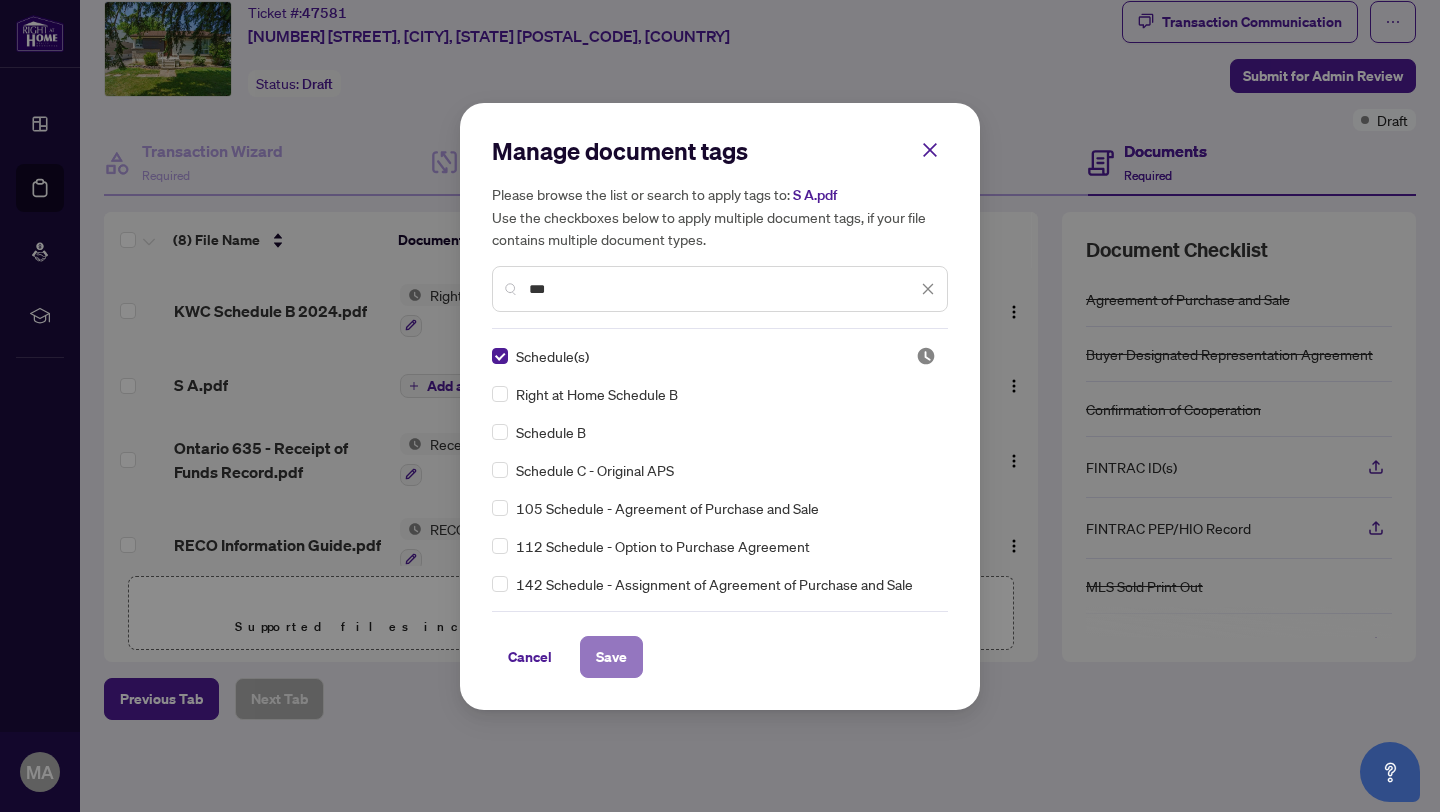 click on "Save" at bounding box center [611, 657] 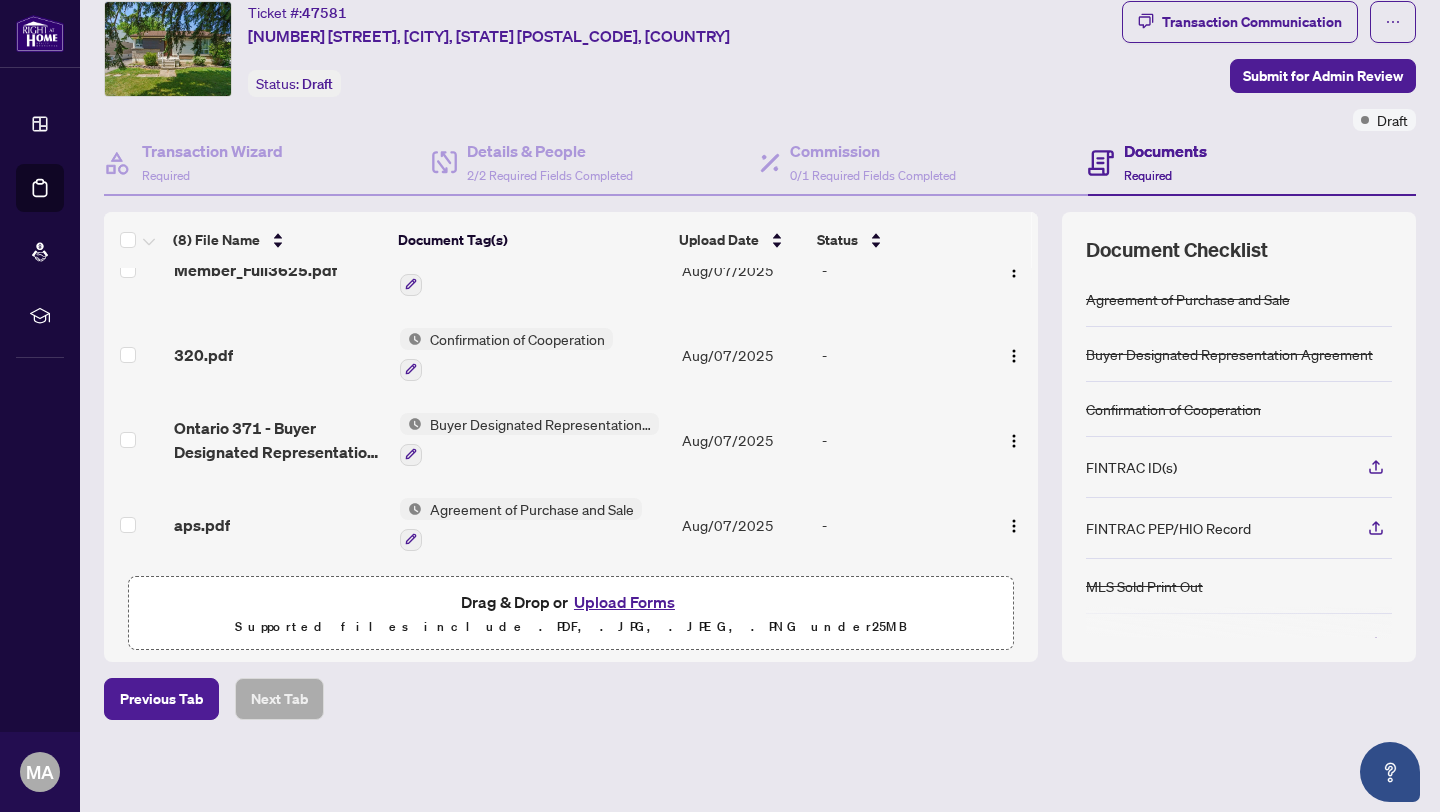 scroll, scrollTop: 0, scrollLeft: 0, axis: both 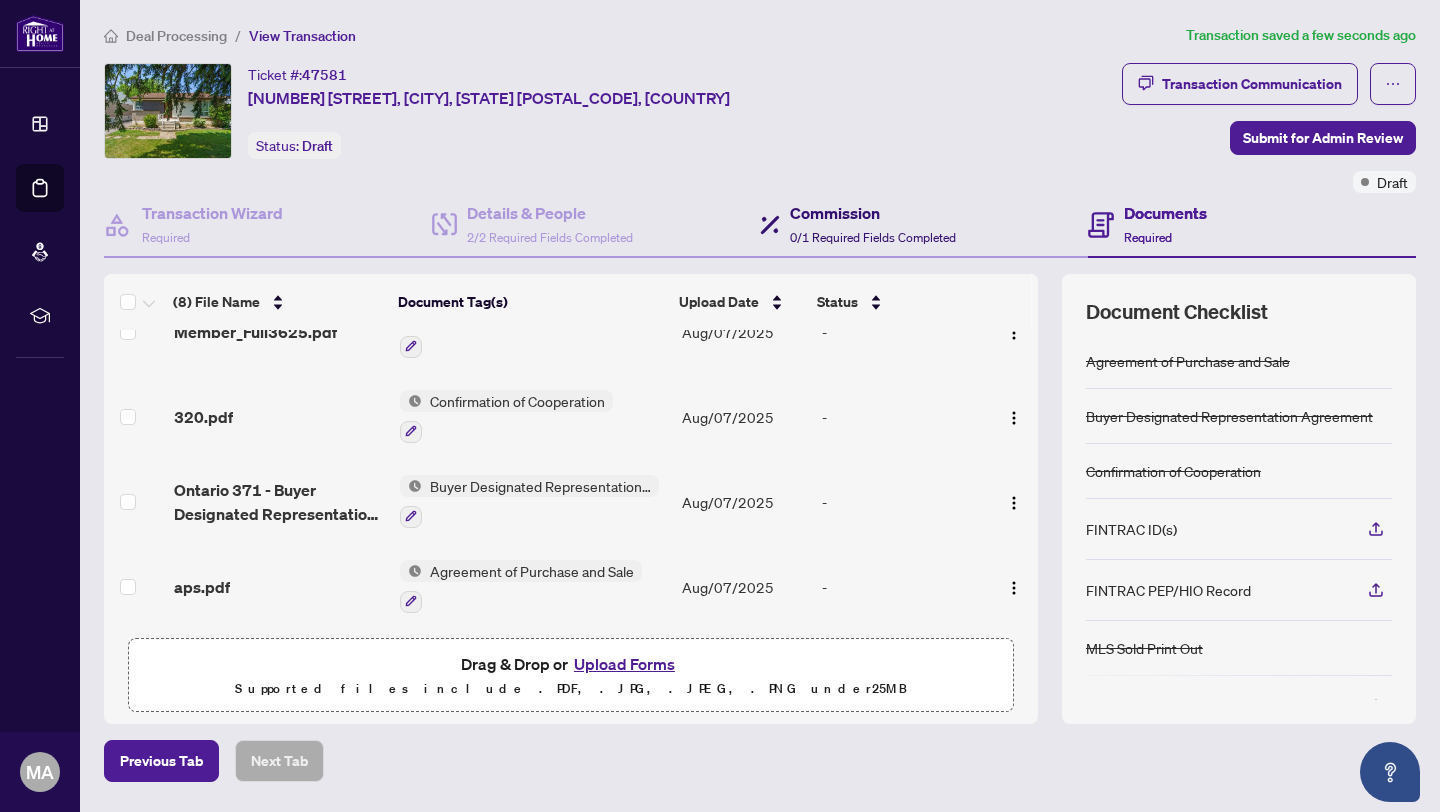 click on "Commission 0/1 Required Fields Completed" at bounding box center (873, 224) 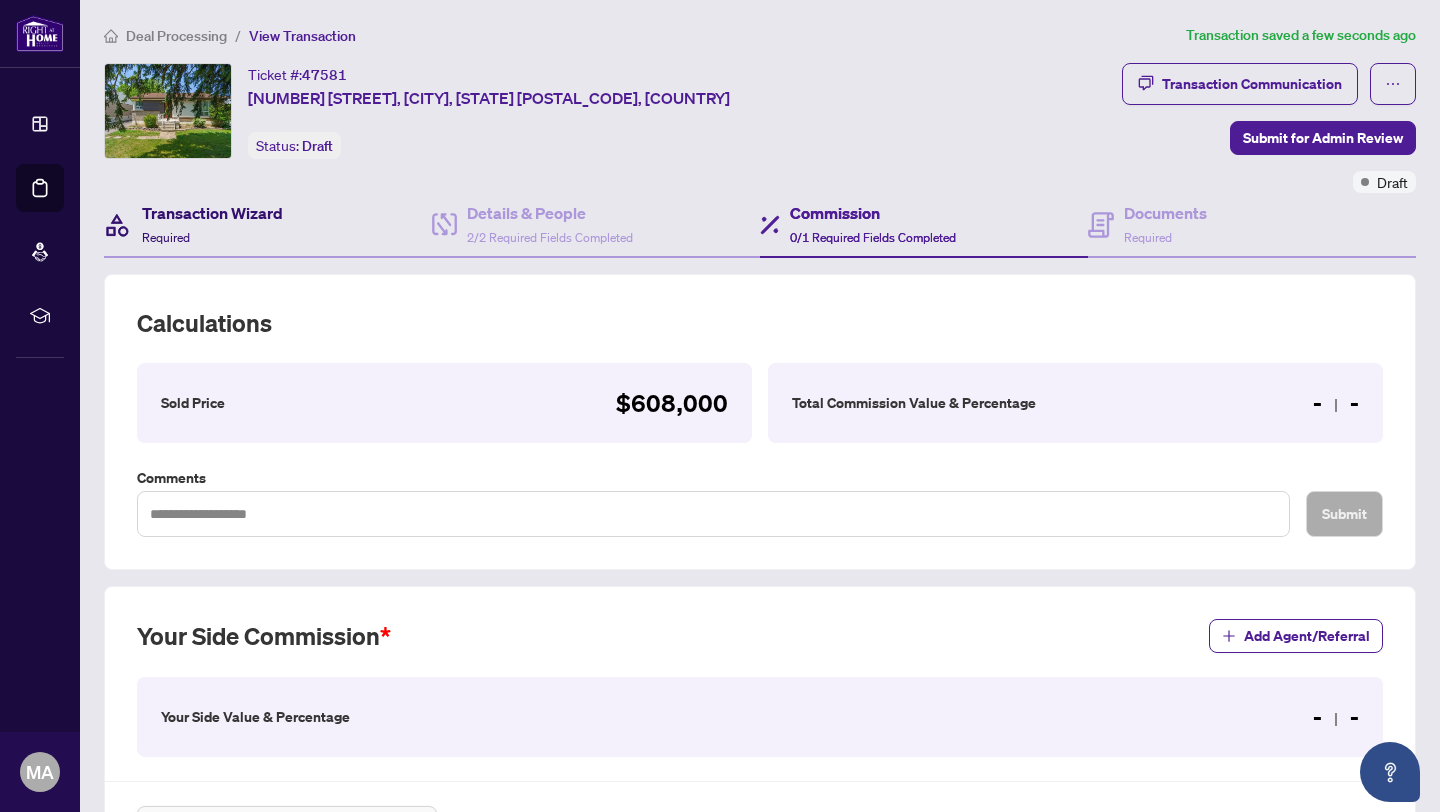 click on "Transaction Wizard Required" at bounding box center [212, 224] 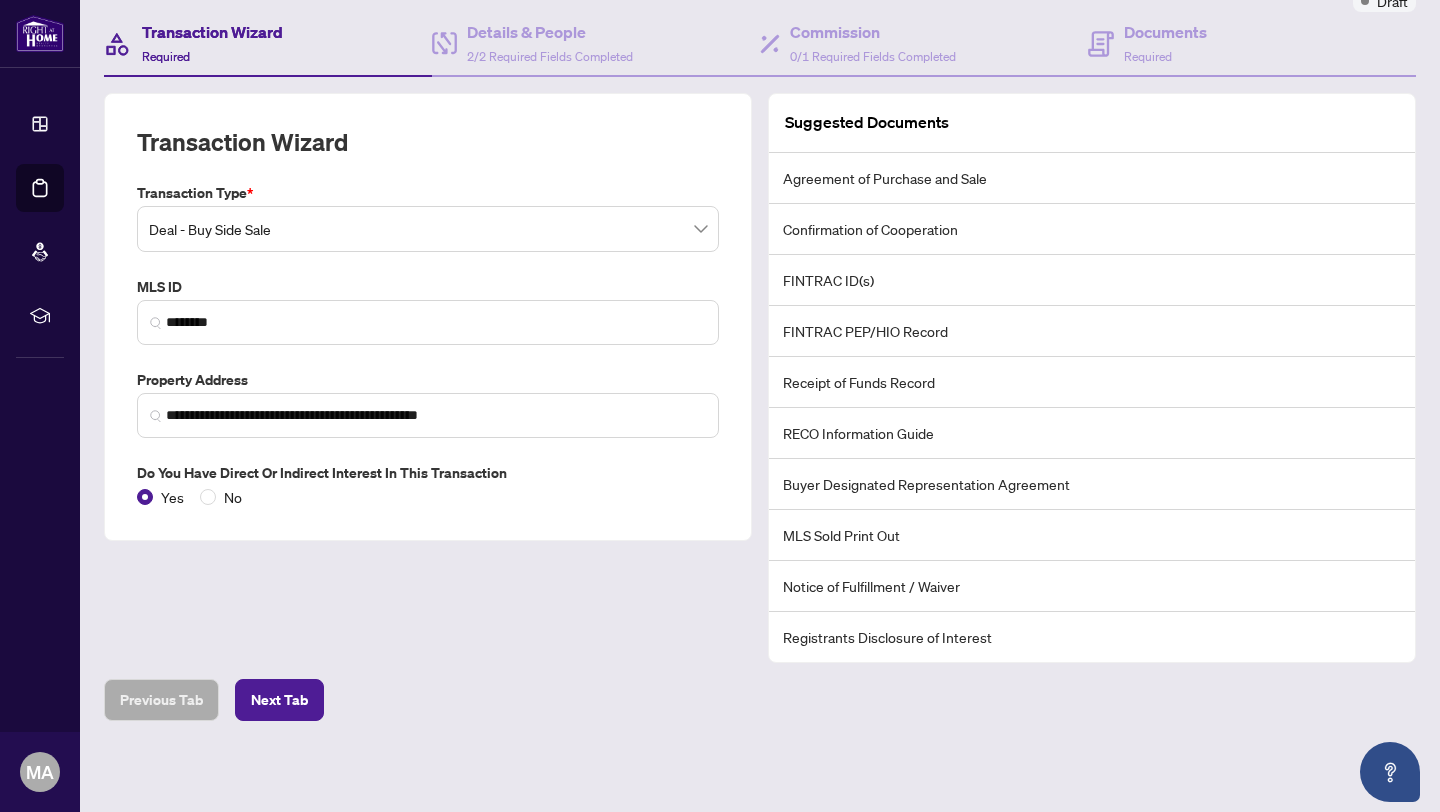 scroll, scrollTop: 0, scrollLeft: 0, axis: both 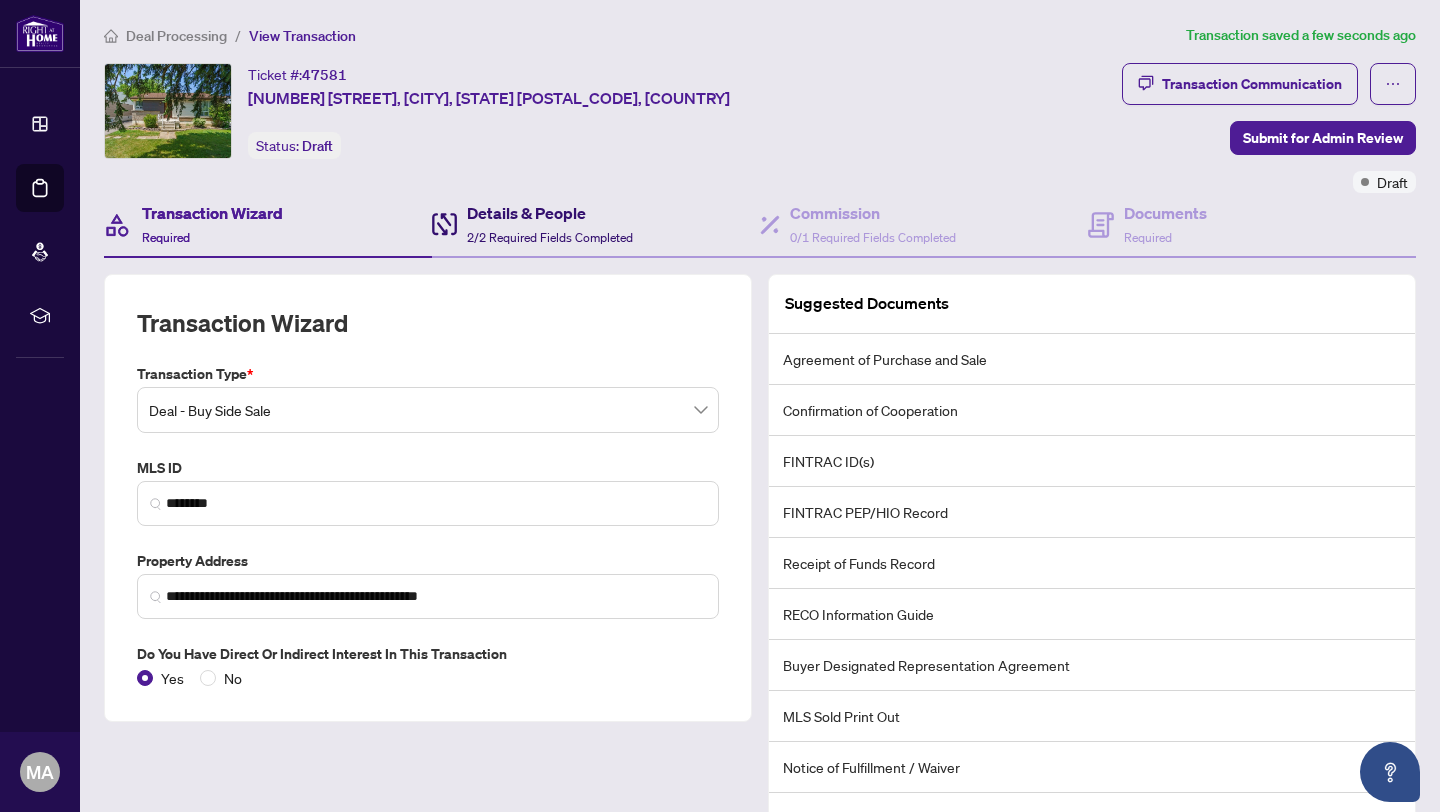 click on "2/2 Required Fields Completed" at bounding box center (550, 237) 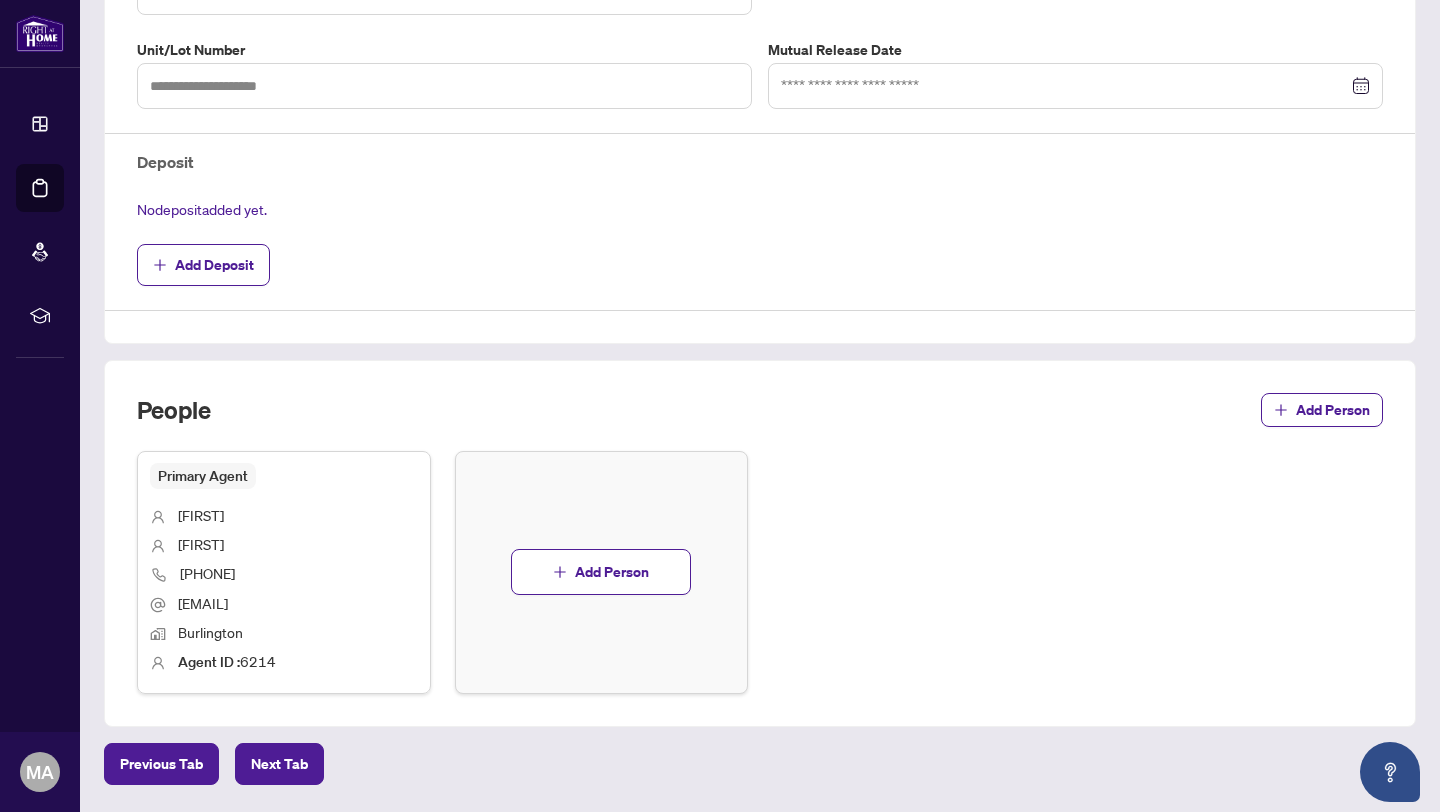 scroll, scrollTop: 670, scrollLeft: 0, axis: vertical 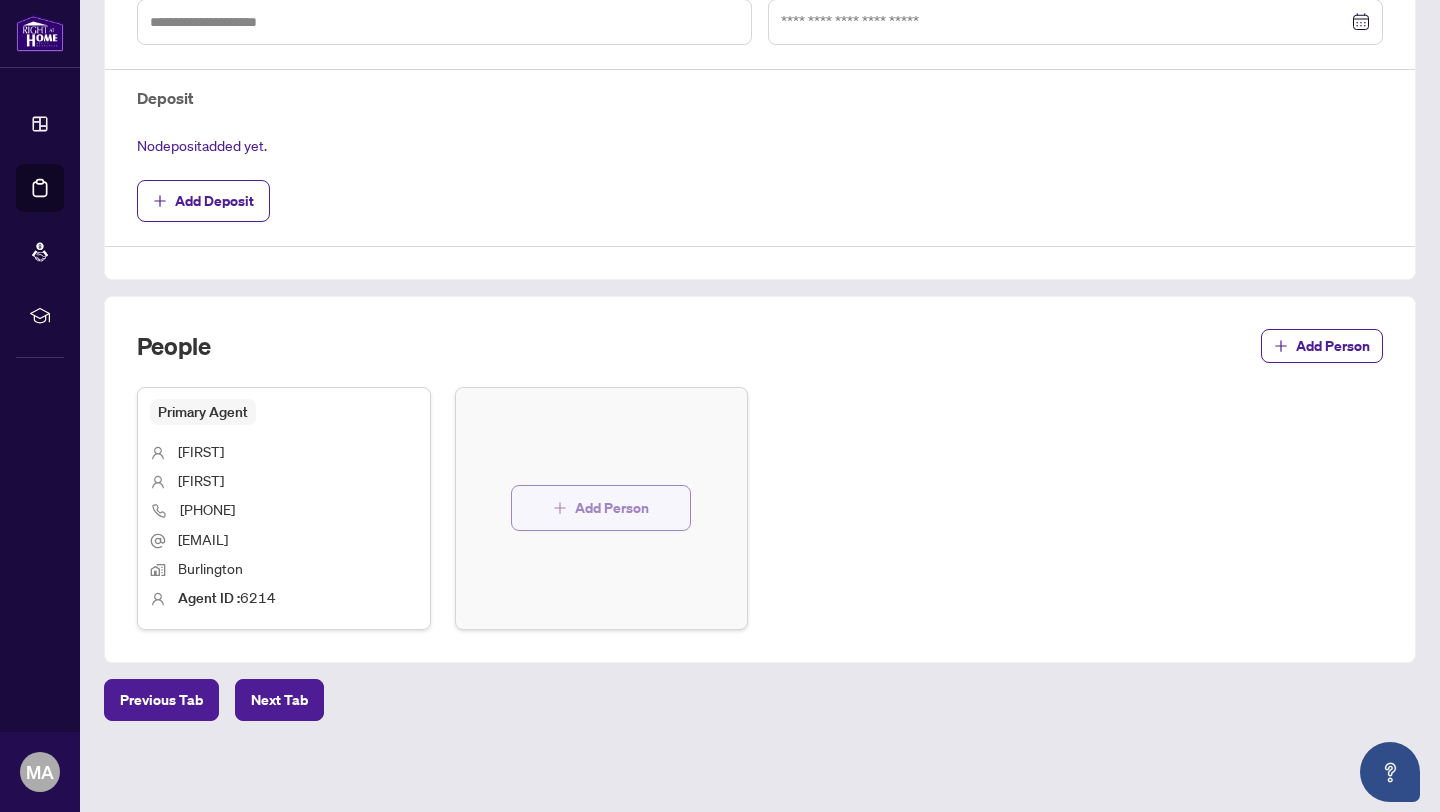 click on "Add Person" at bounding box center [601, 508] 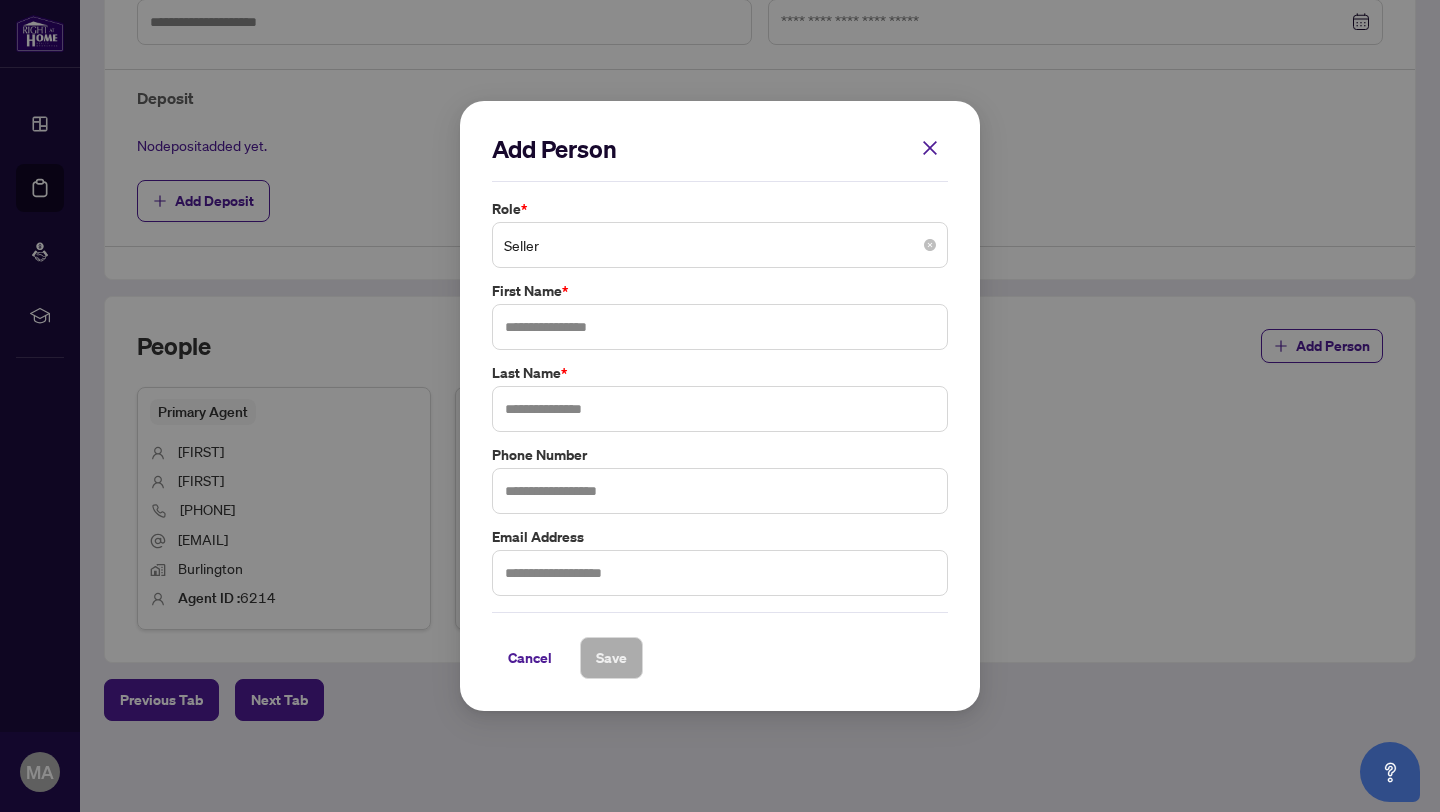 click on "Seller" at bounding box center [720, 245] 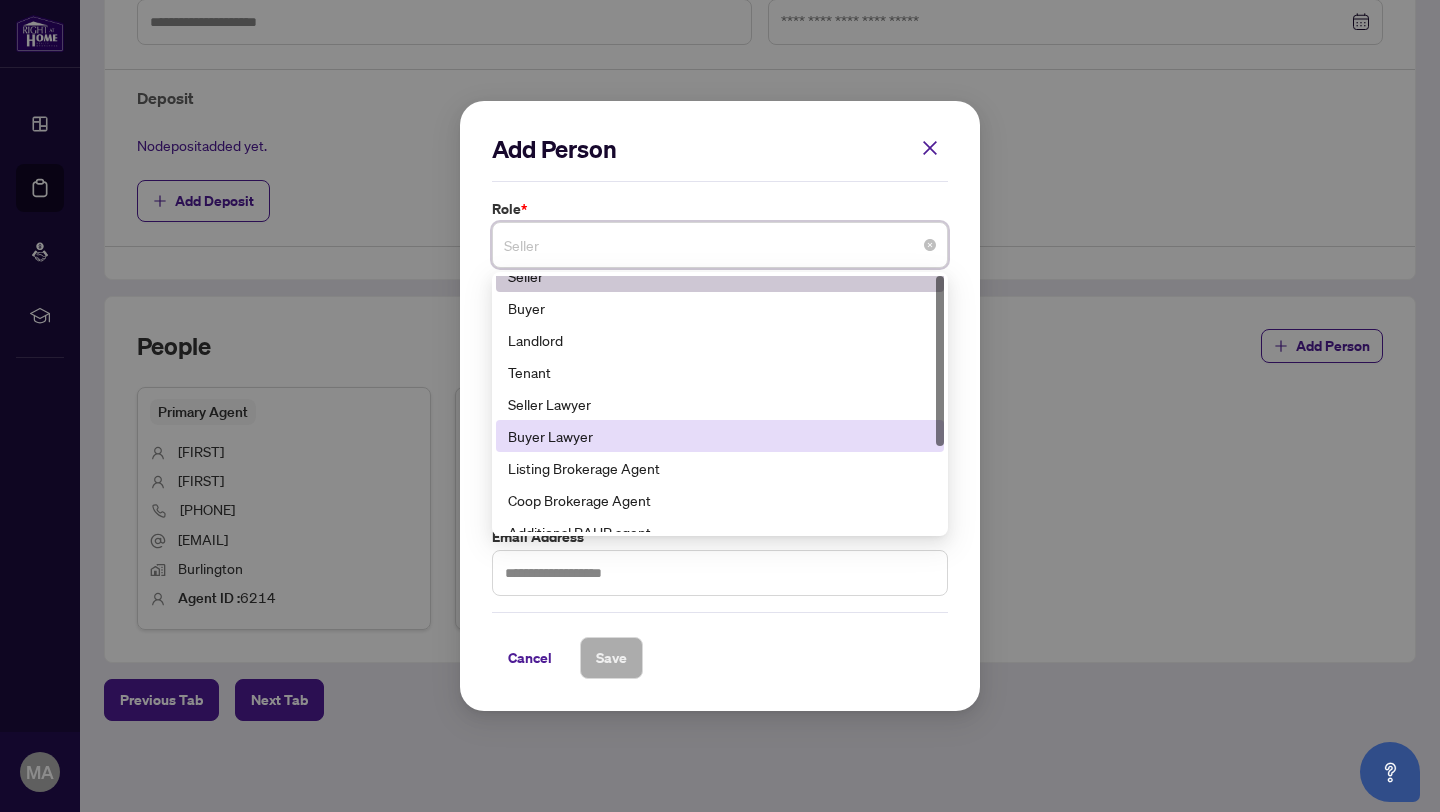 scroll, scrollTop: 0, scrollLeft: 0, axis: both 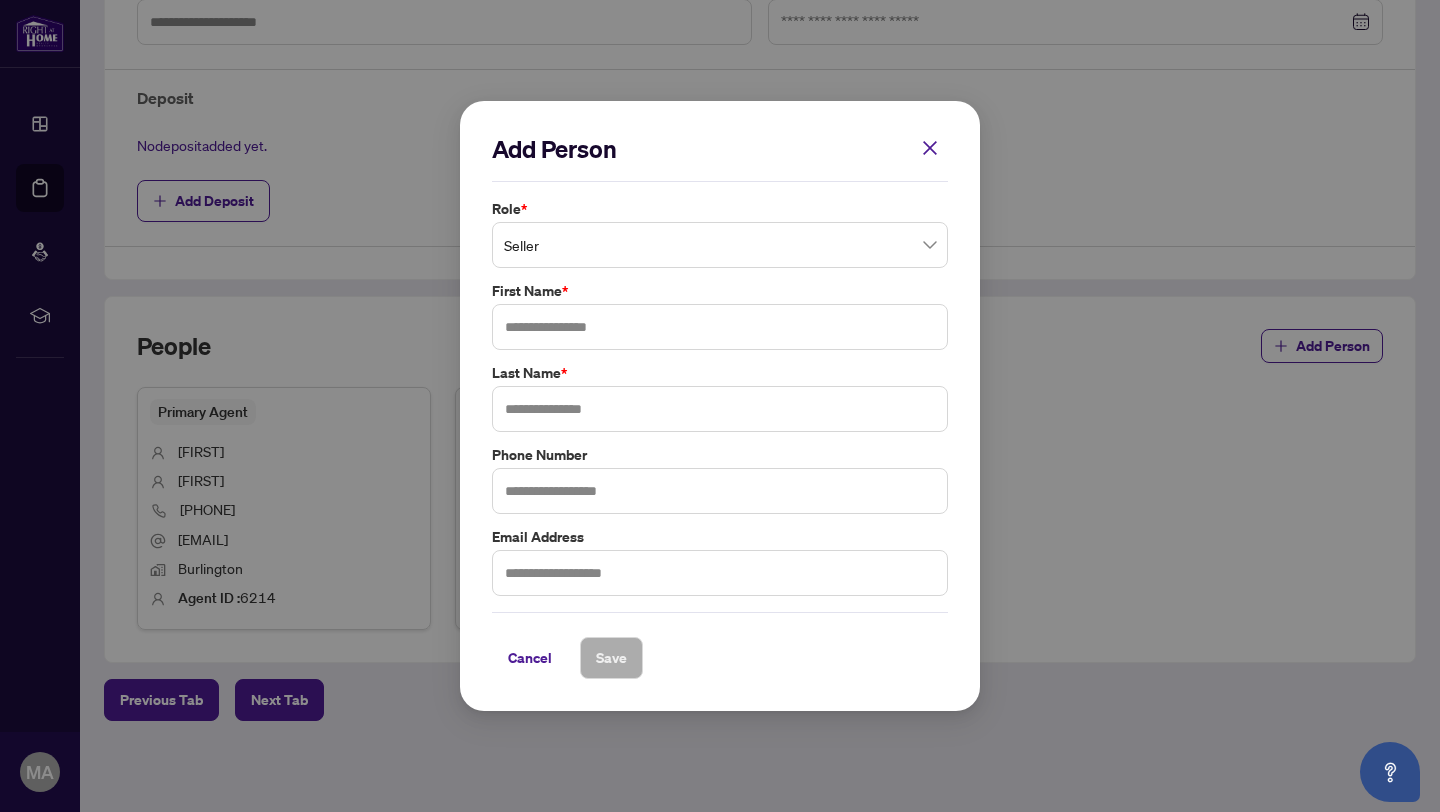 click on "Add Person" at bounding box center (720, 157) 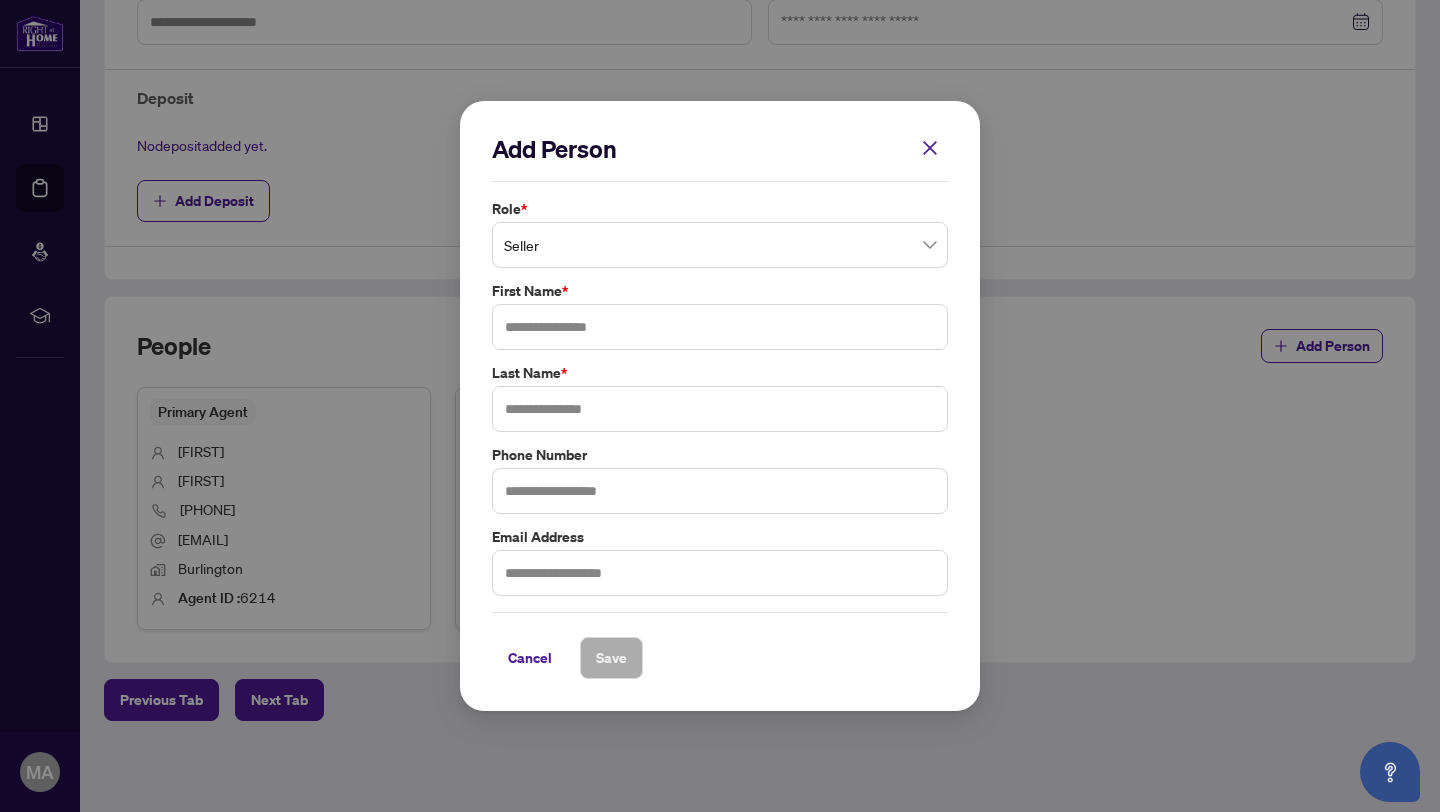 click on "Role * Seller 1 2 Seller Buyer Landlord Tenant Seller Lawyer Buyer Lawyer Listing Brokerage Agent Coop Brokerage Agent Additional RAHR agent Corporation Buyer First Name * [LAST] Last Name * [PHONE] [EMAIL]" at bounding box center (720, 397) 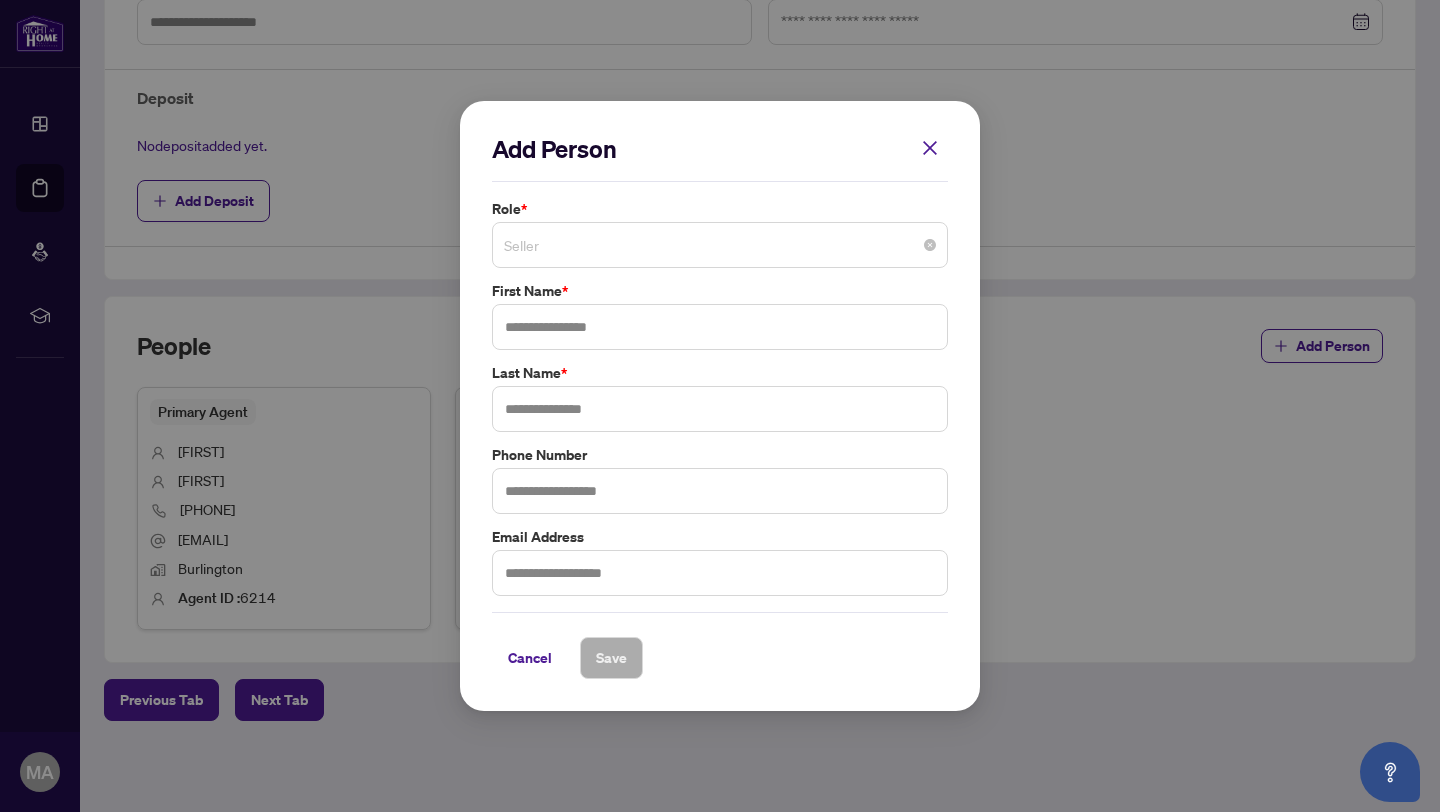click on "Seller" at bounding box center [720, 245] 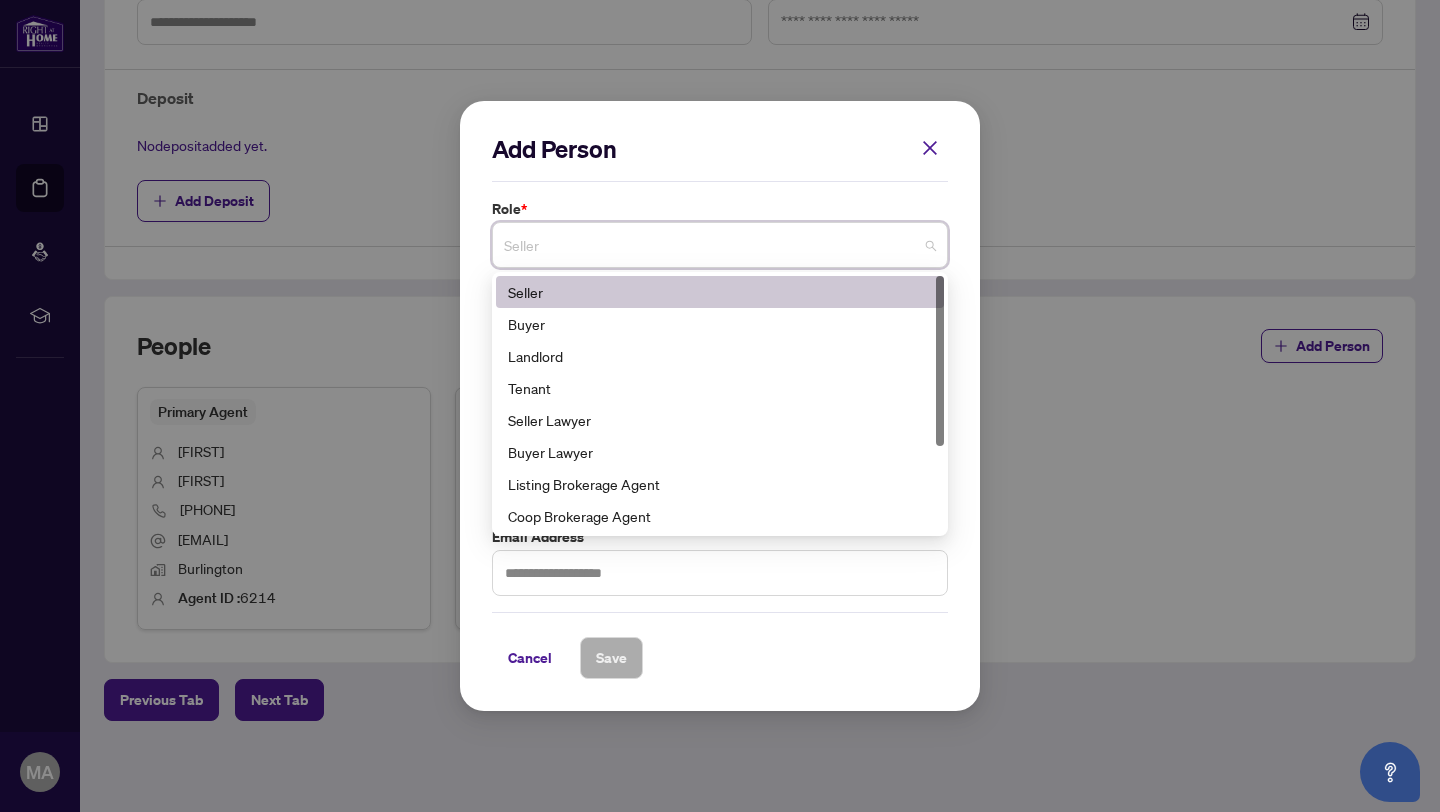 click on "Add Person" at bounding box center (720, 157) 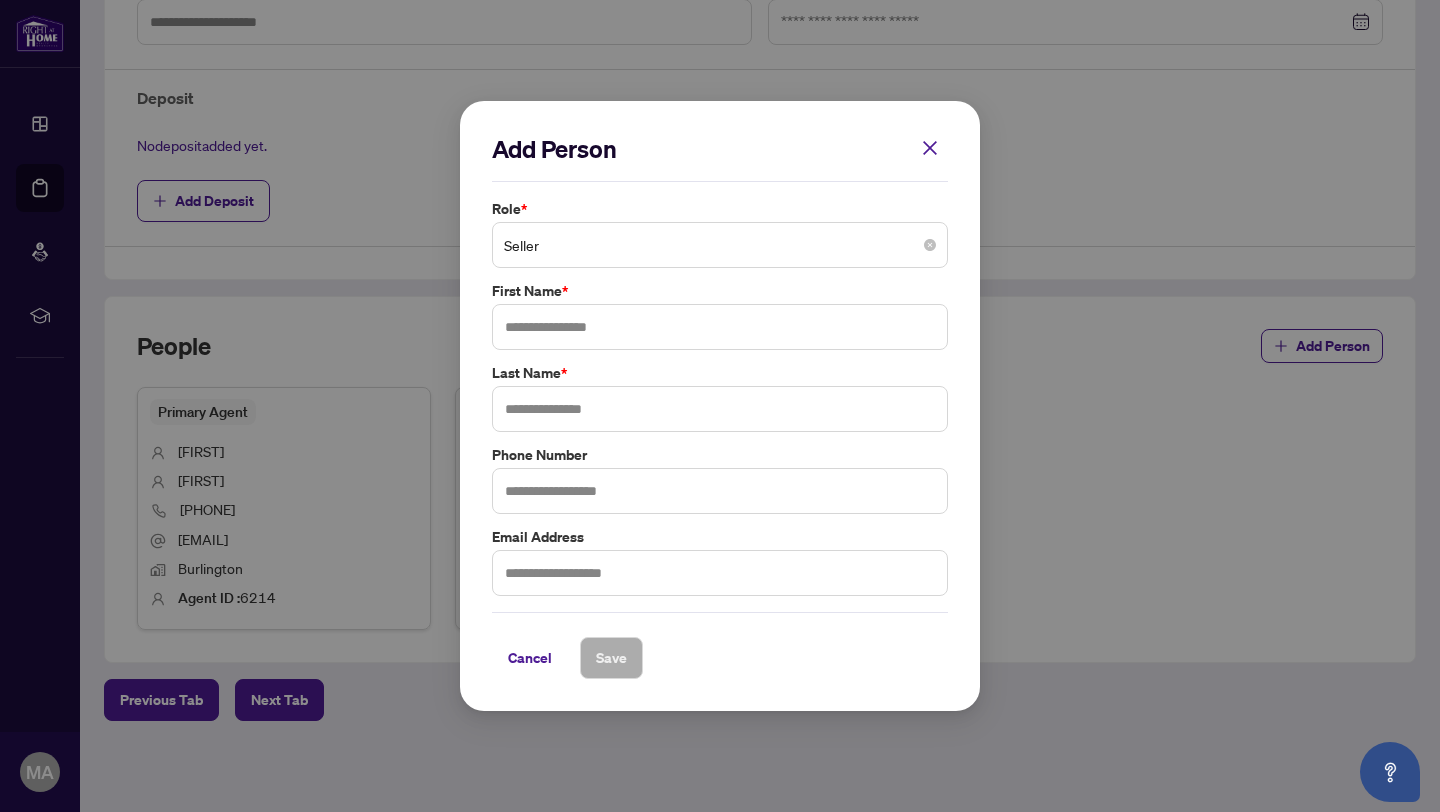 click on "Seller" at bounding box center [720, 245] 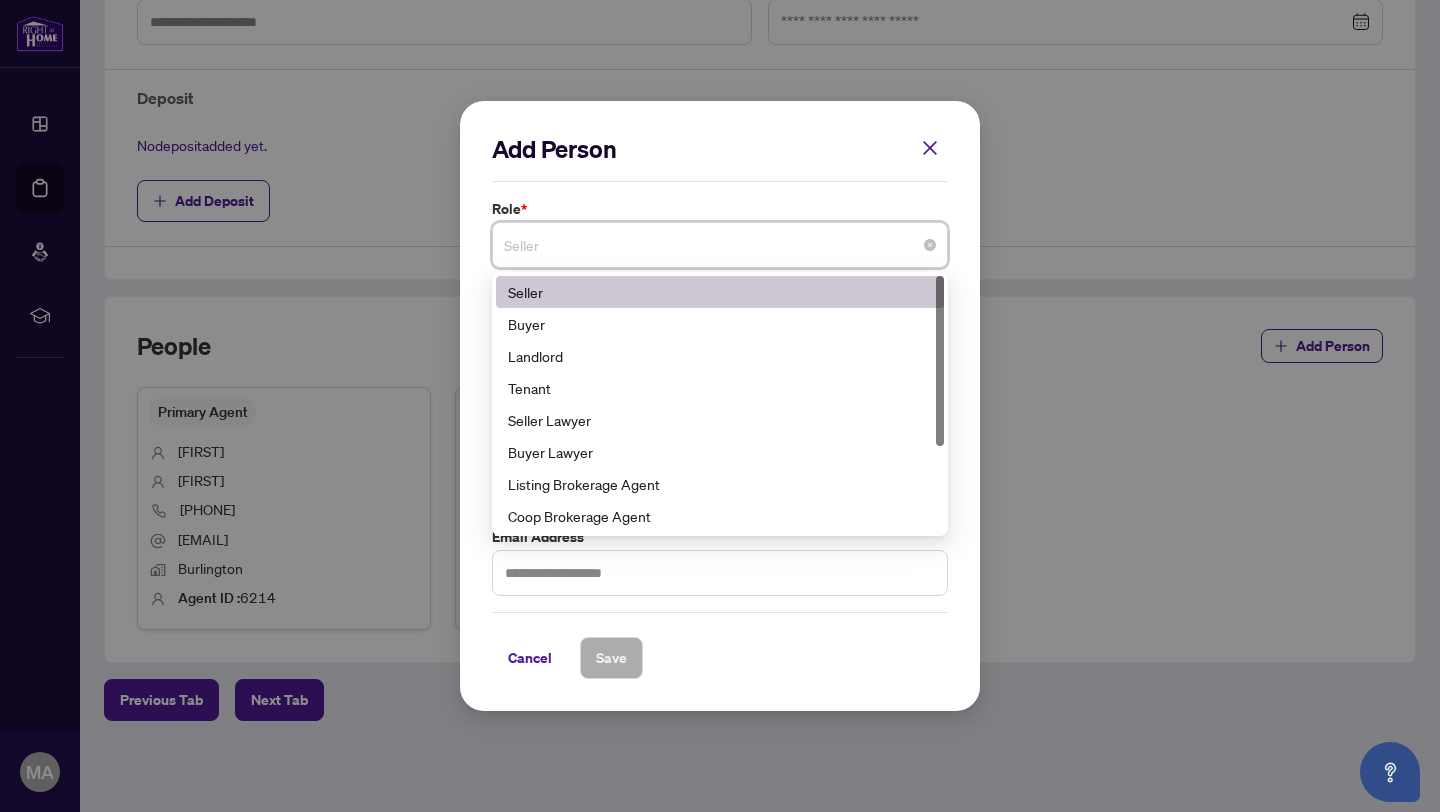 click on "Seller" at bounding box center (720, 292) 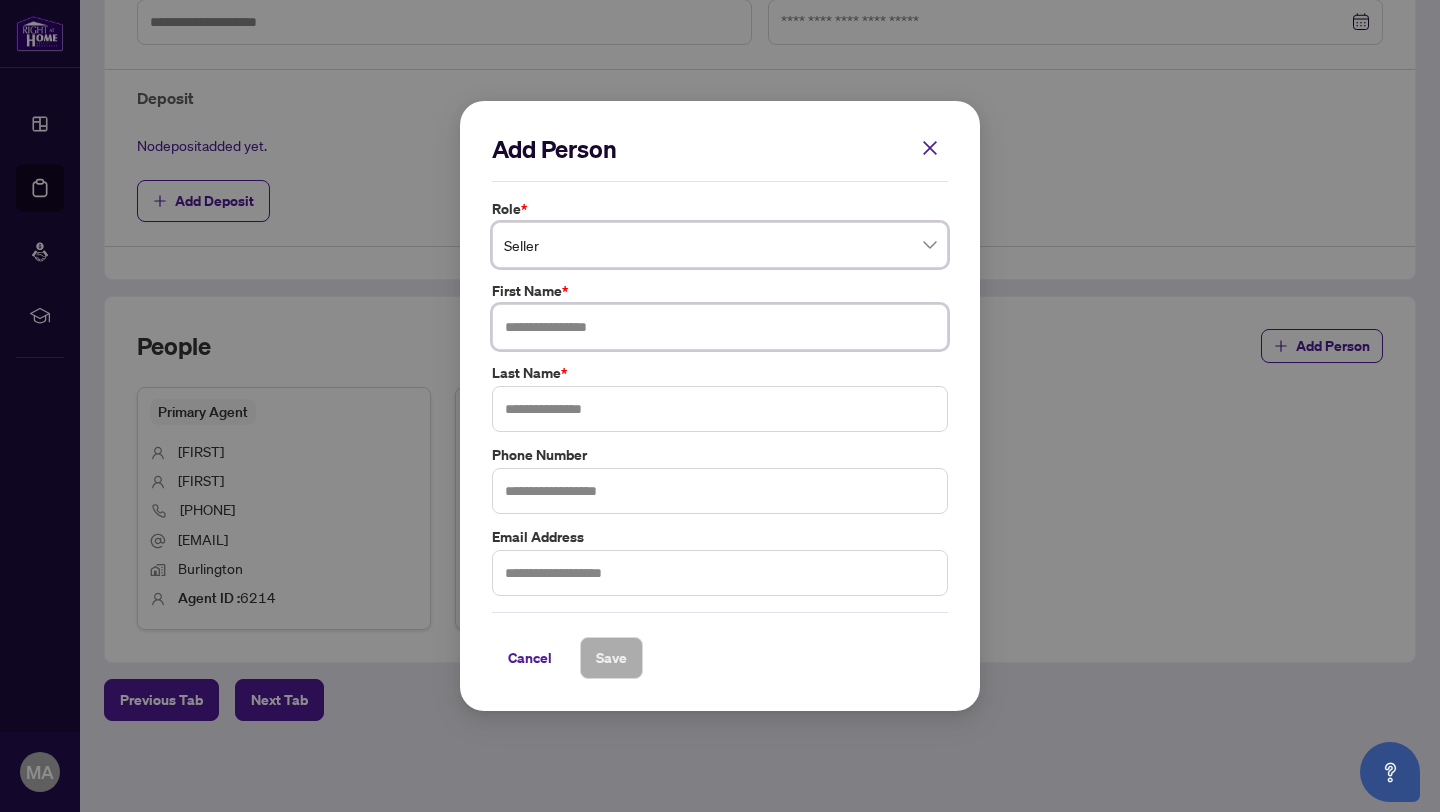 click at bounding box center (720, 327) 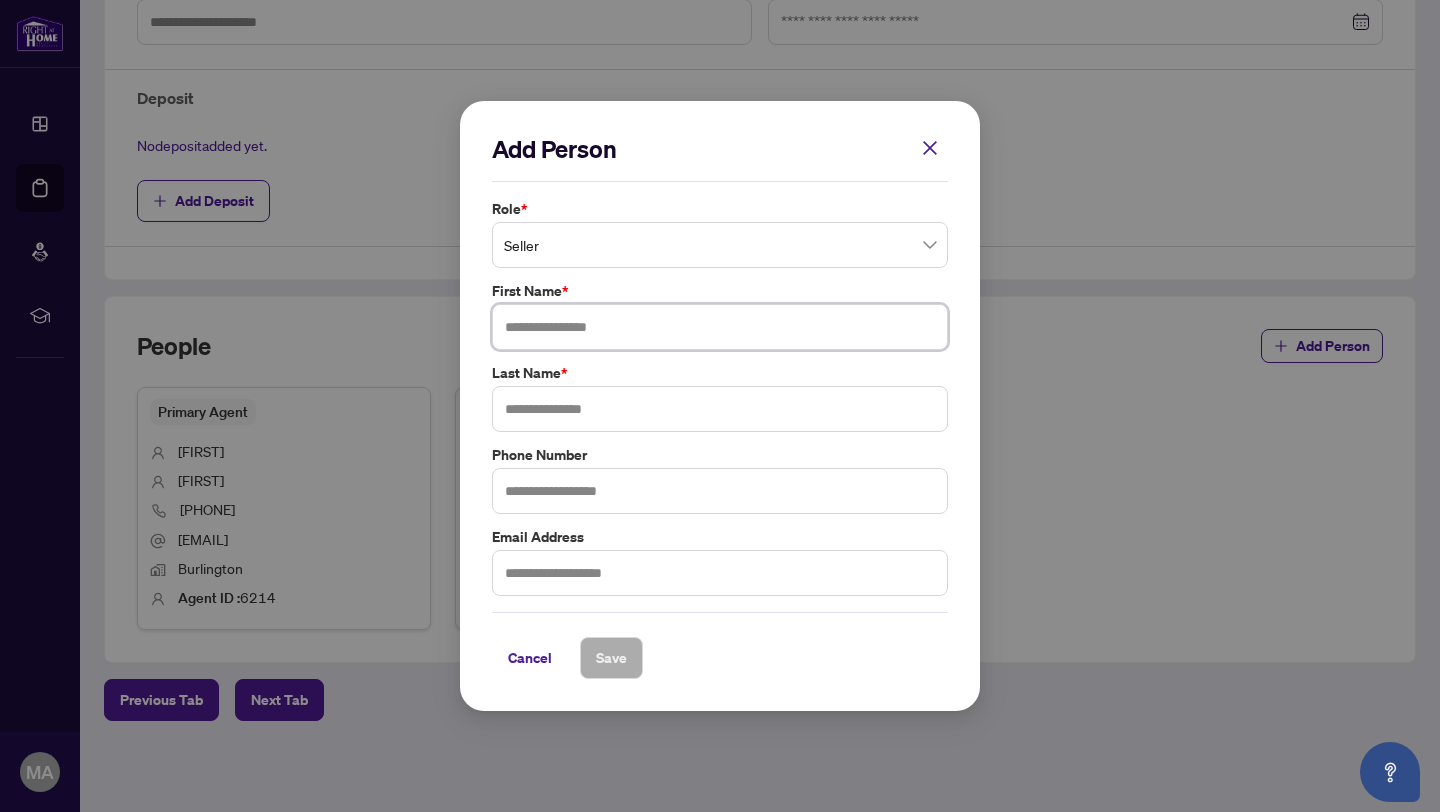 paste on "**********" 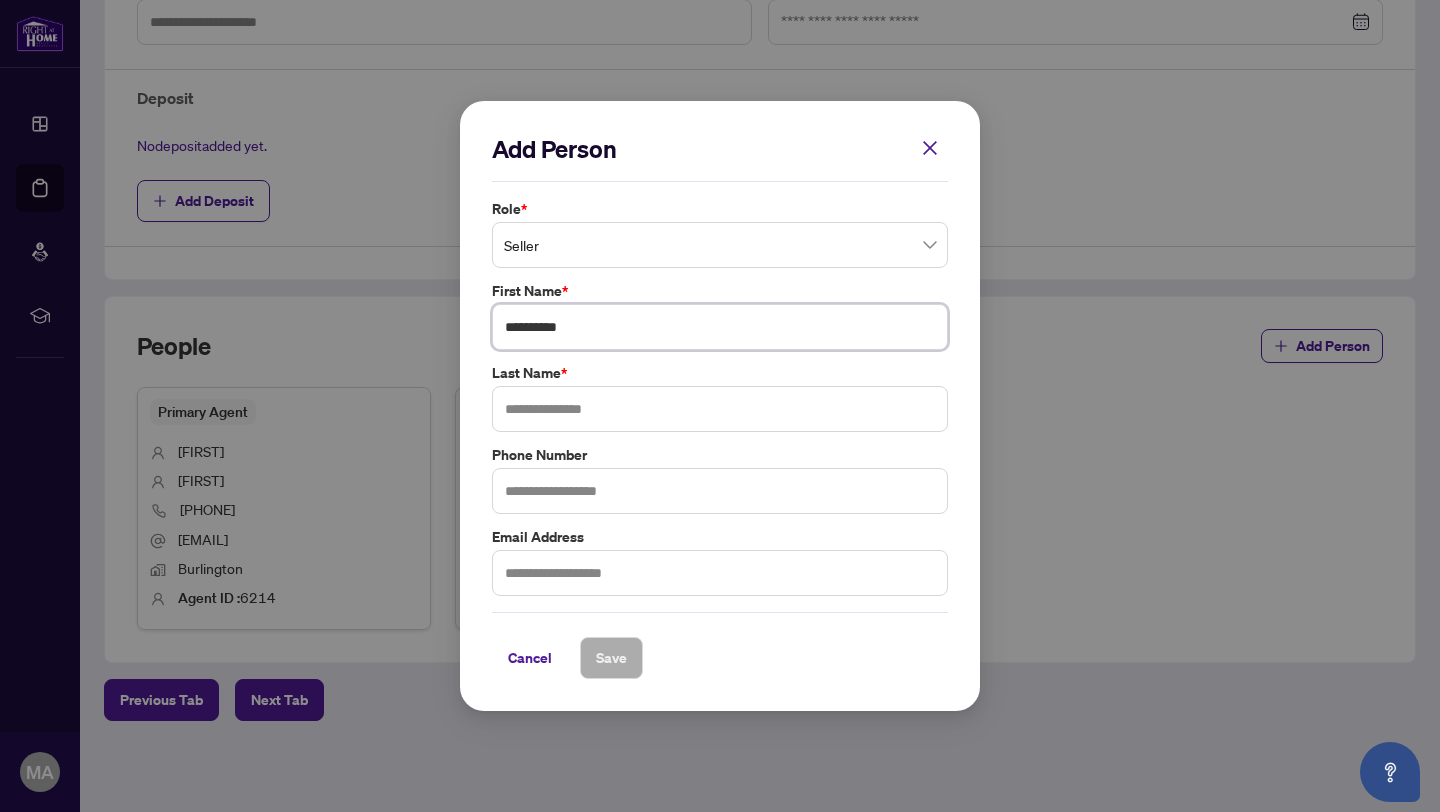 drag, startPoint x: 546, startPoint y: 331, endPoint x: 652, endPoint y: 331, distance: 106 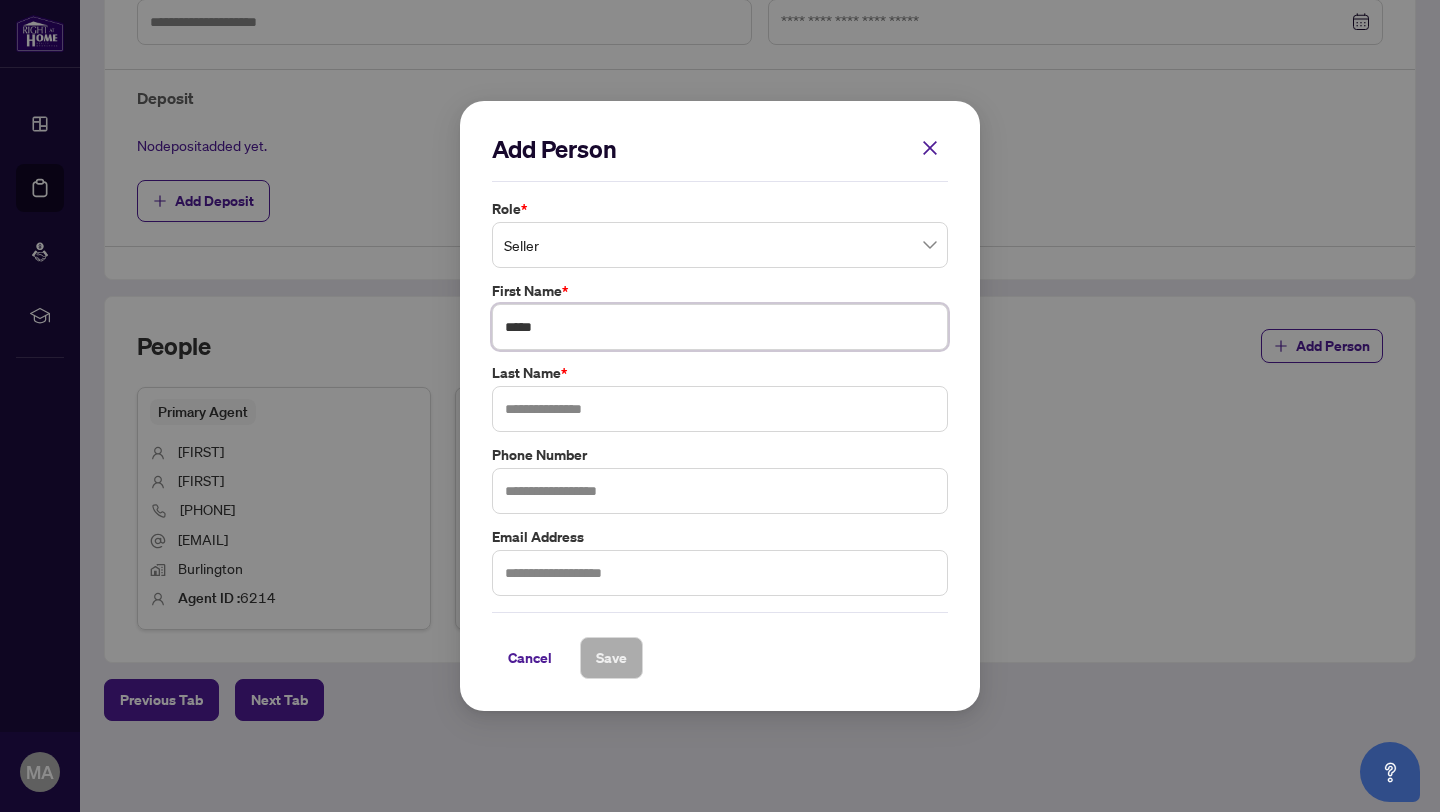 type on "****" 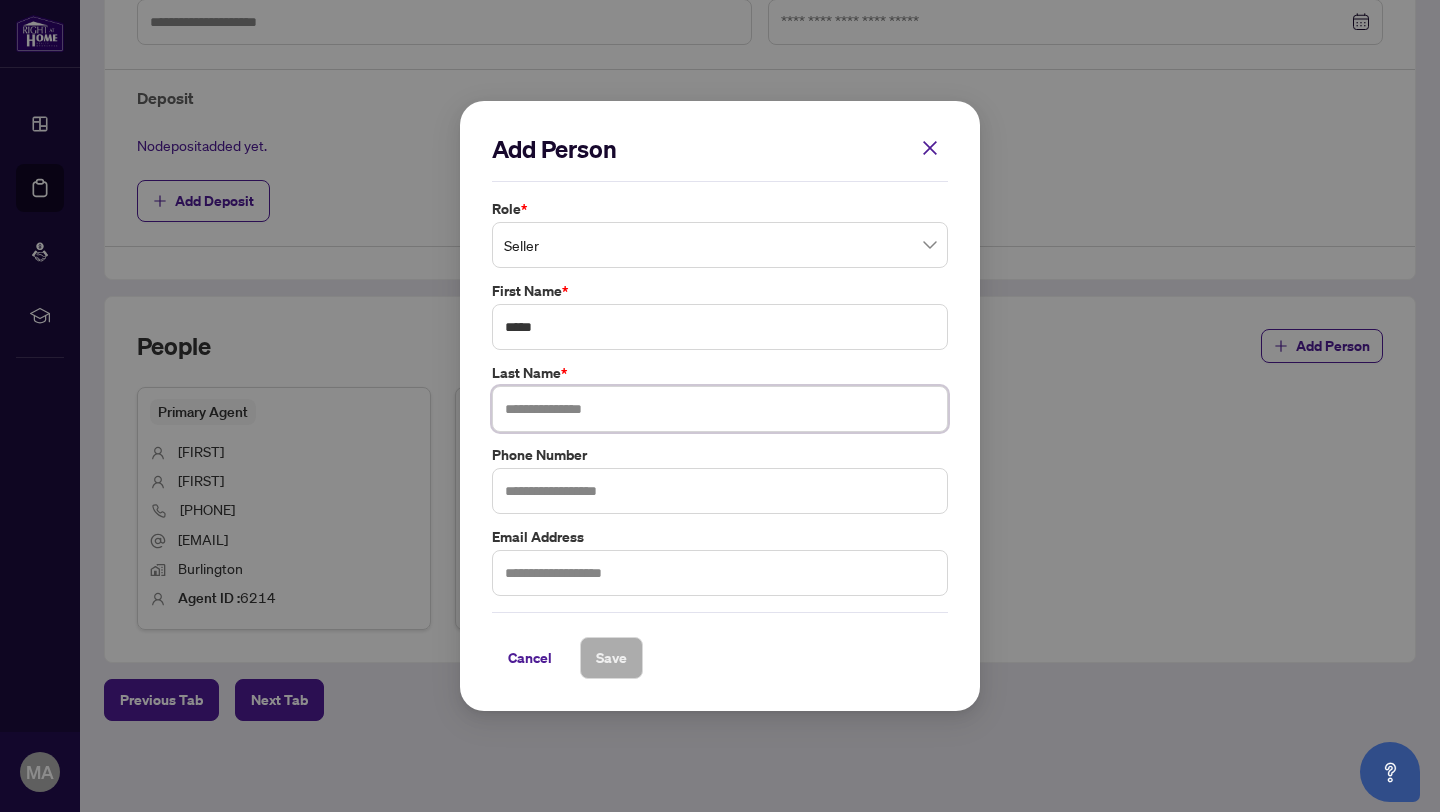 click at bounding box center (720, 409) 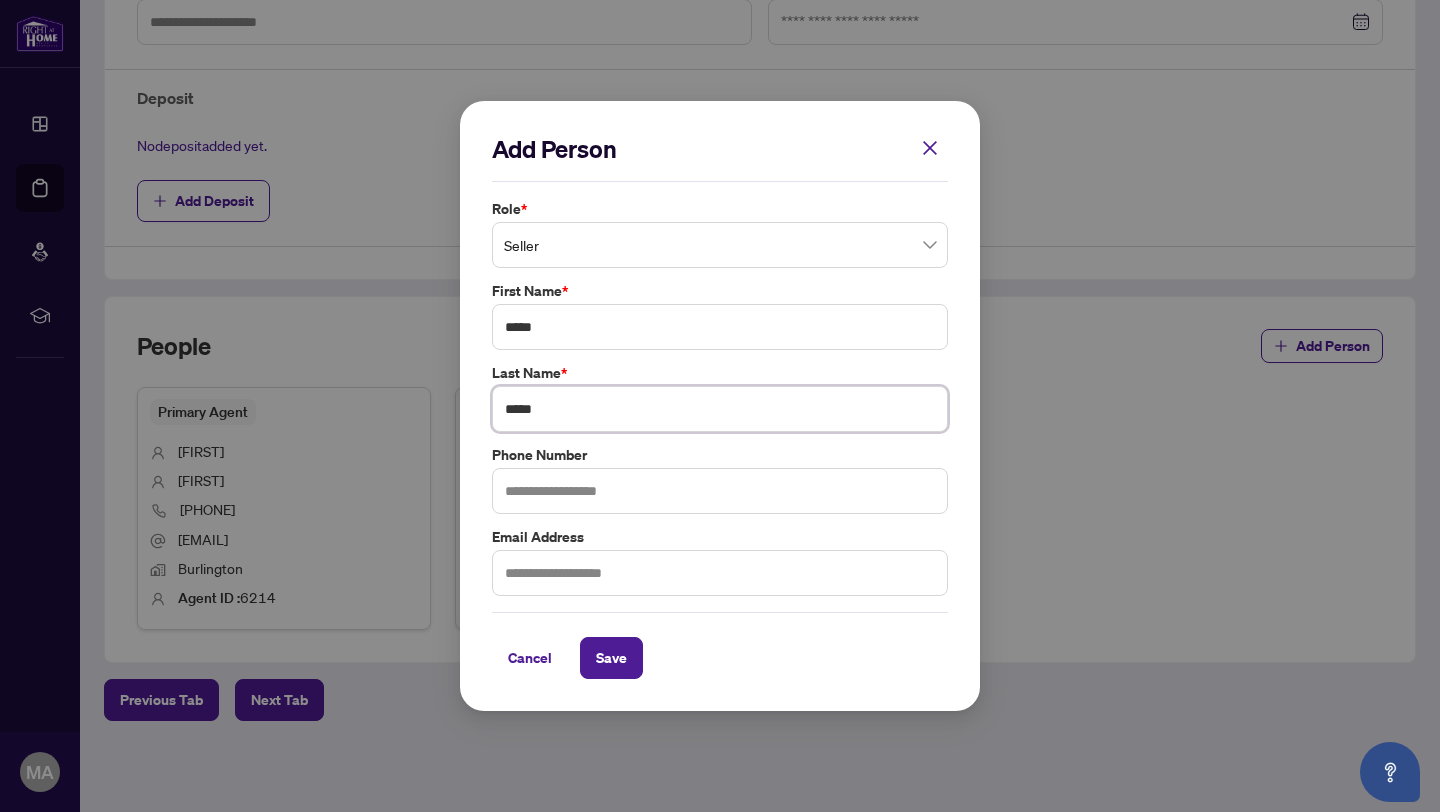 type on "*****" 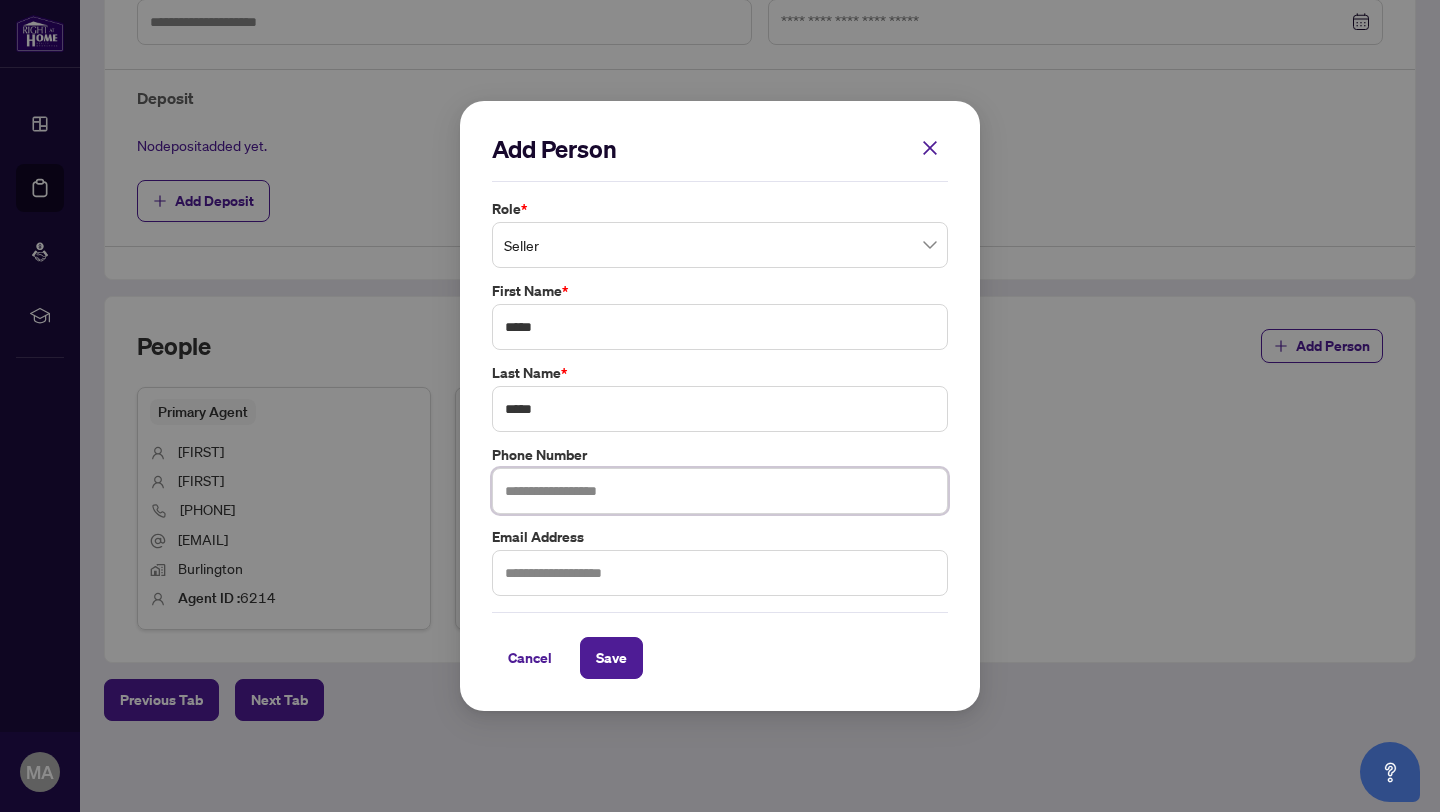 click at bounding box center [720, 491] 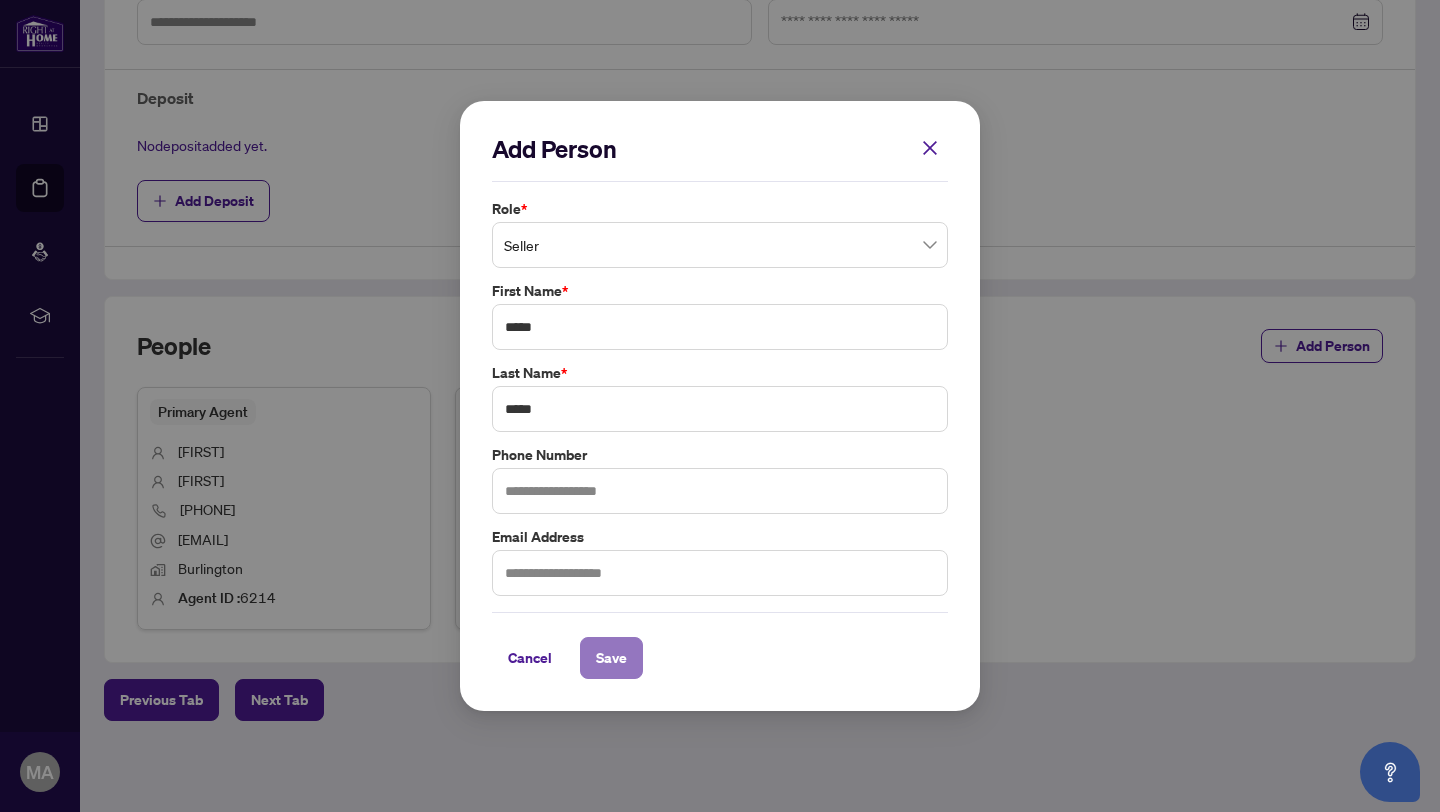 click on "Save" at bounding box center [611, 658] 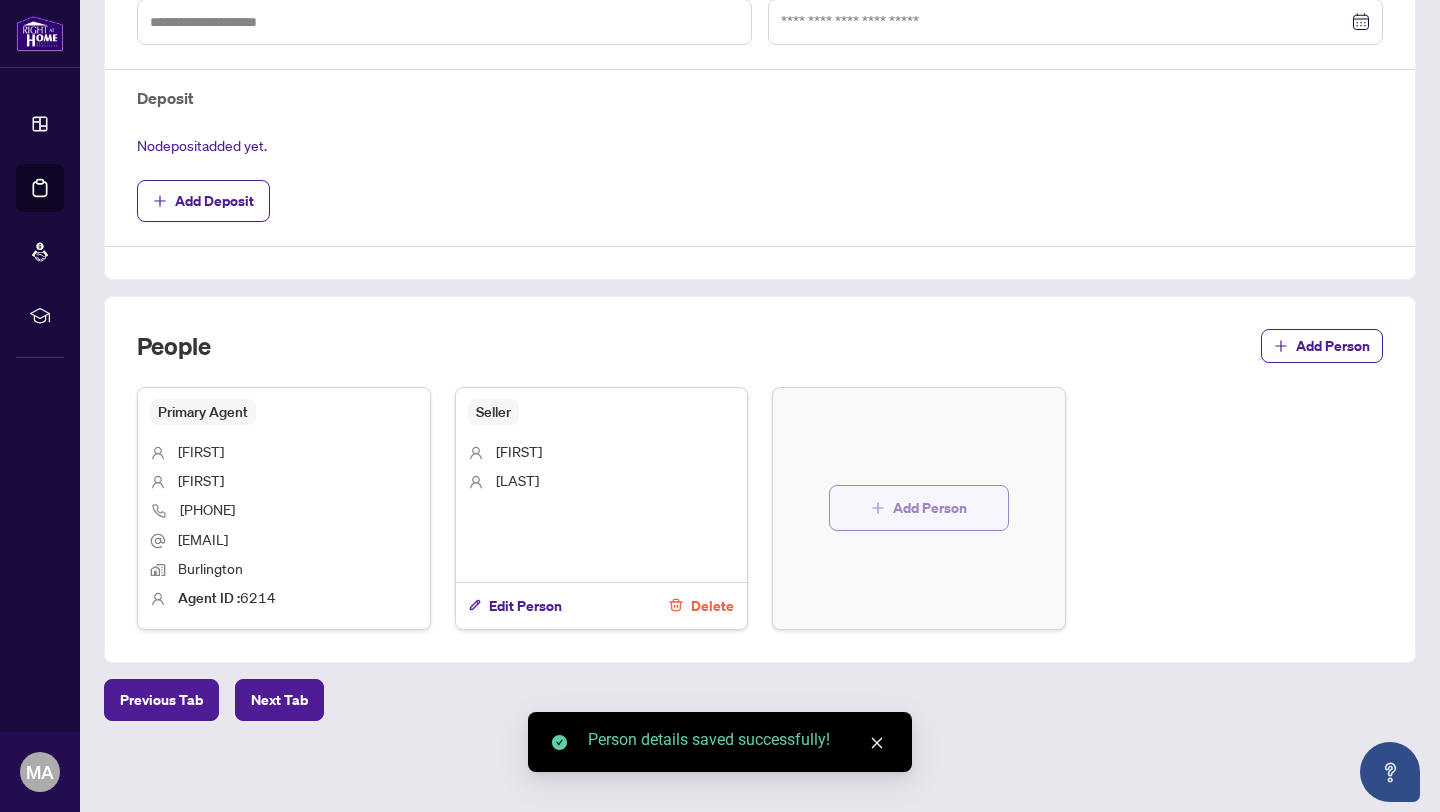 click on "Add Person" at bounding box center [930, 508] 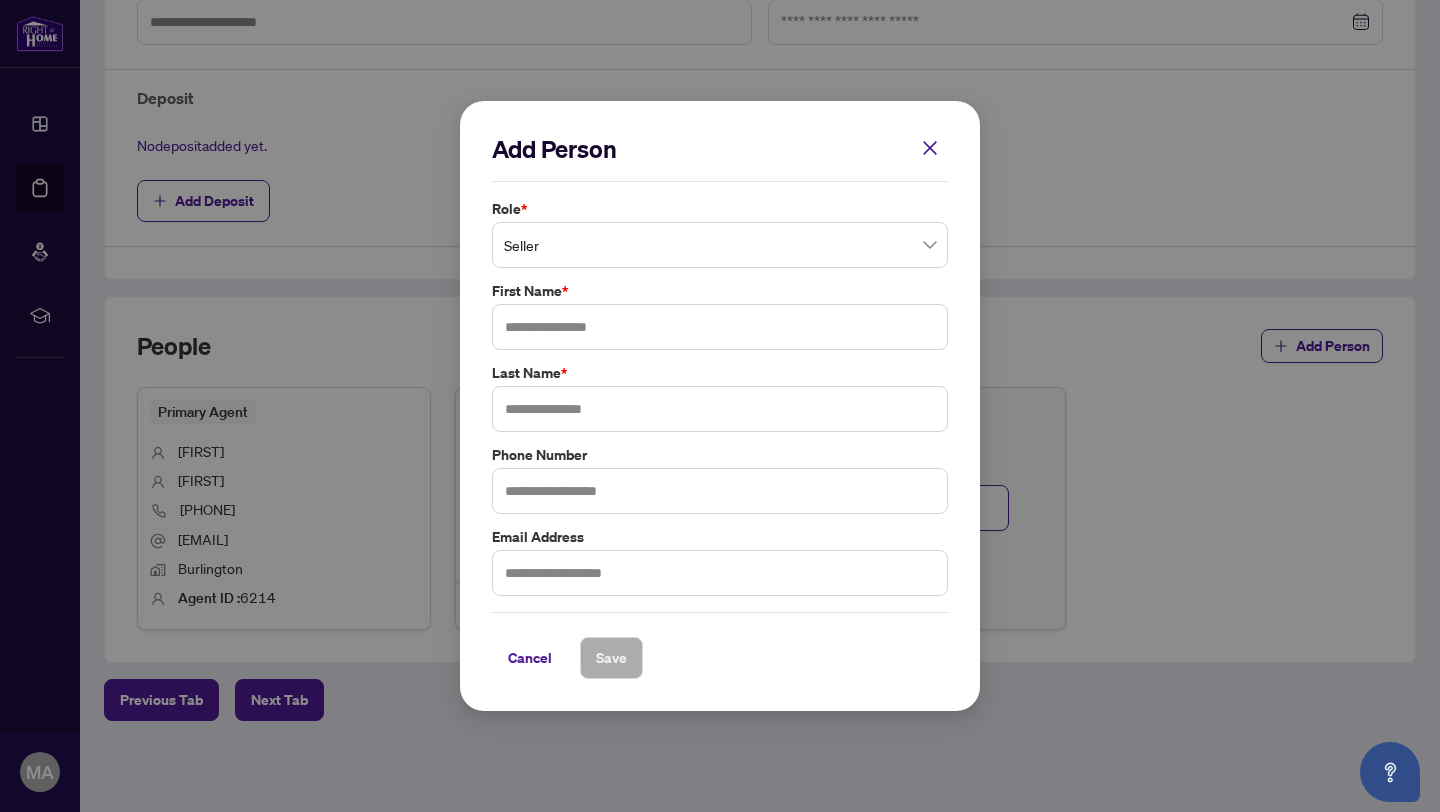 click on "Role * Seller First Name * Last Name * Phone Number Email Address" at bounding box center [720, 397] 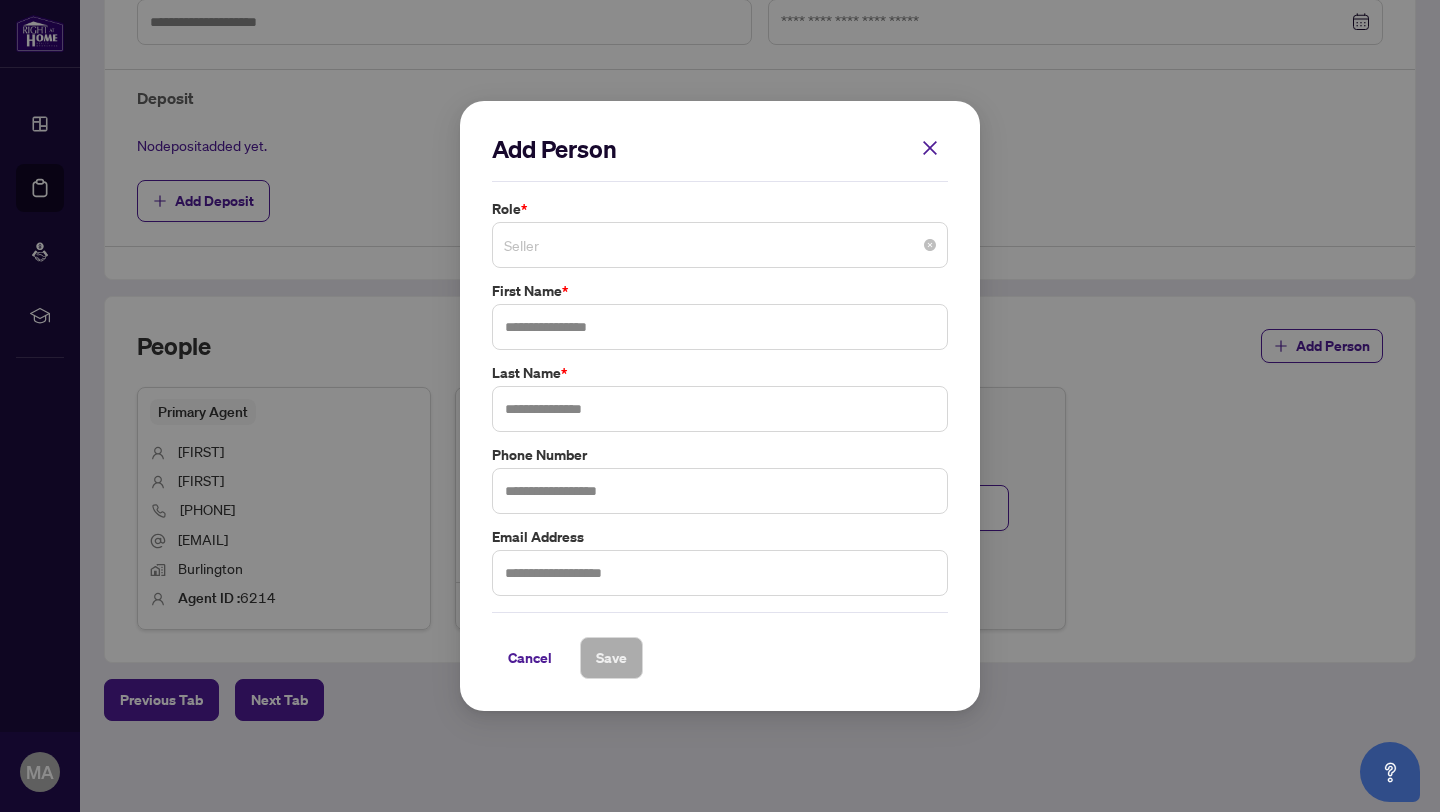 click on "Seller" at bounding box center [720, 245] 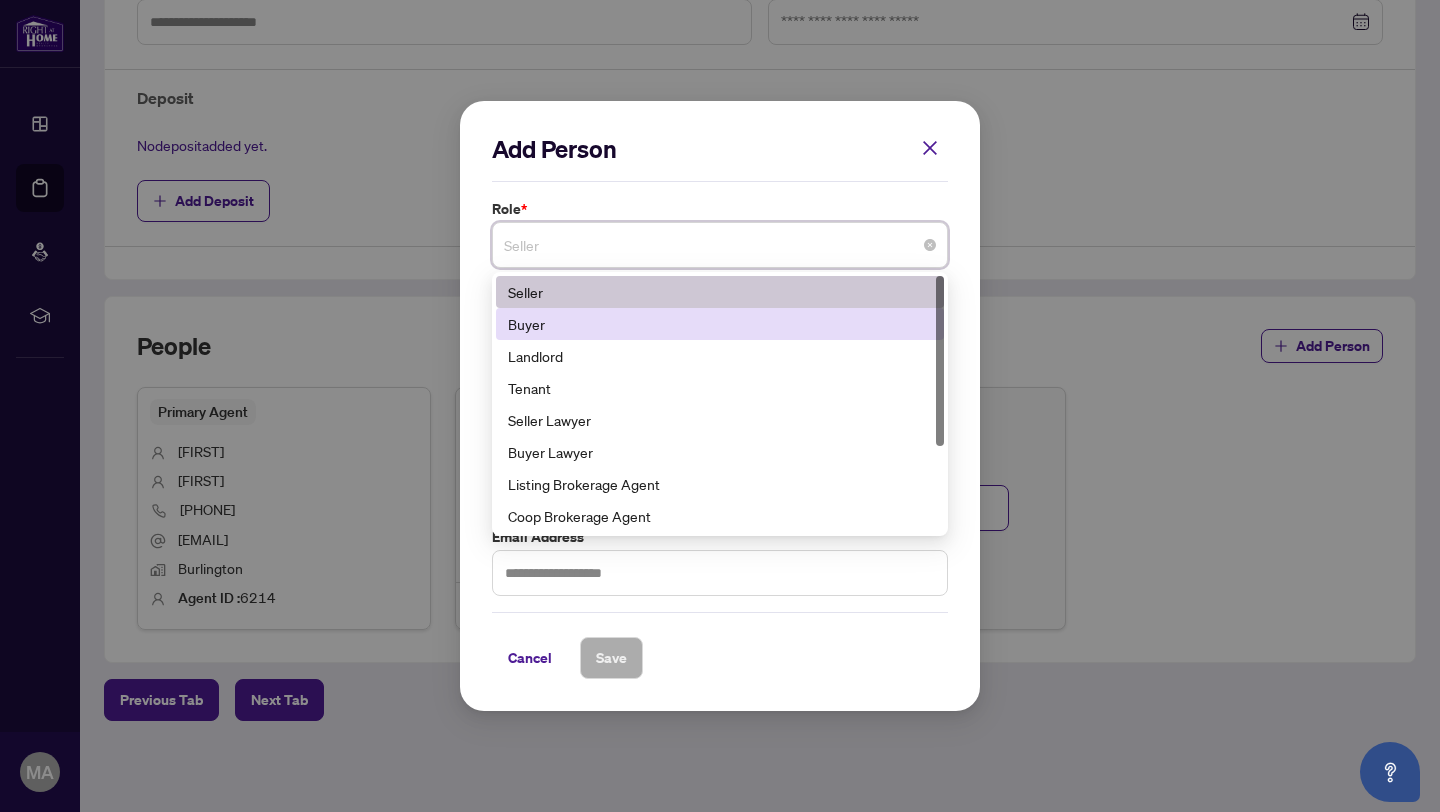 click on "Buyer" at bounding box center (720, 324) 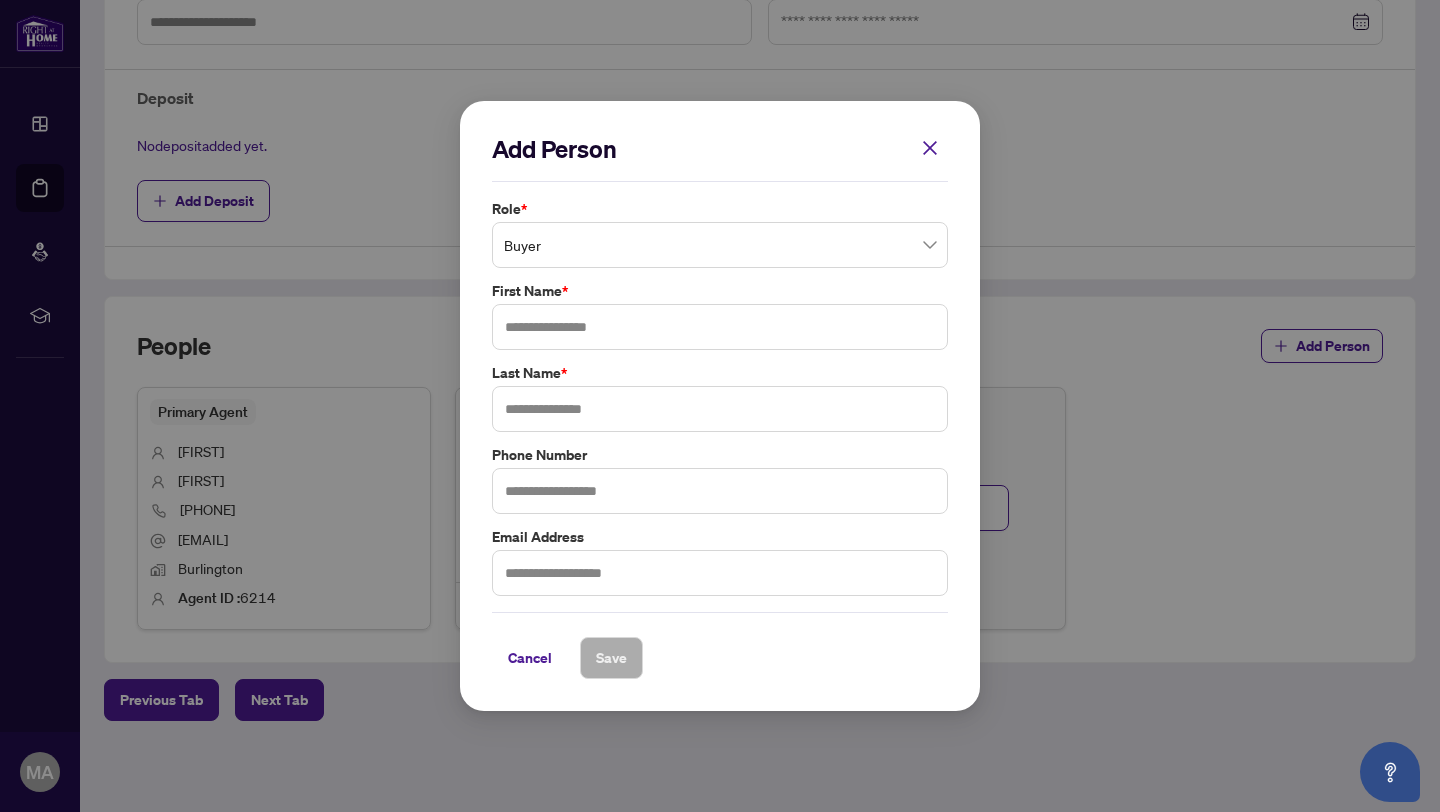 click on "Role * Buyer 1 2 3 Seller Buyer Landlord Tenant Seller Lawyer Buyer Lawyer Listing Brokerage Agent Coop Brokerage Agent Additional RAHR agent Corporation Buyer First Name * Last Name * Phone Number Email Address" at bounding box center [720, 397] 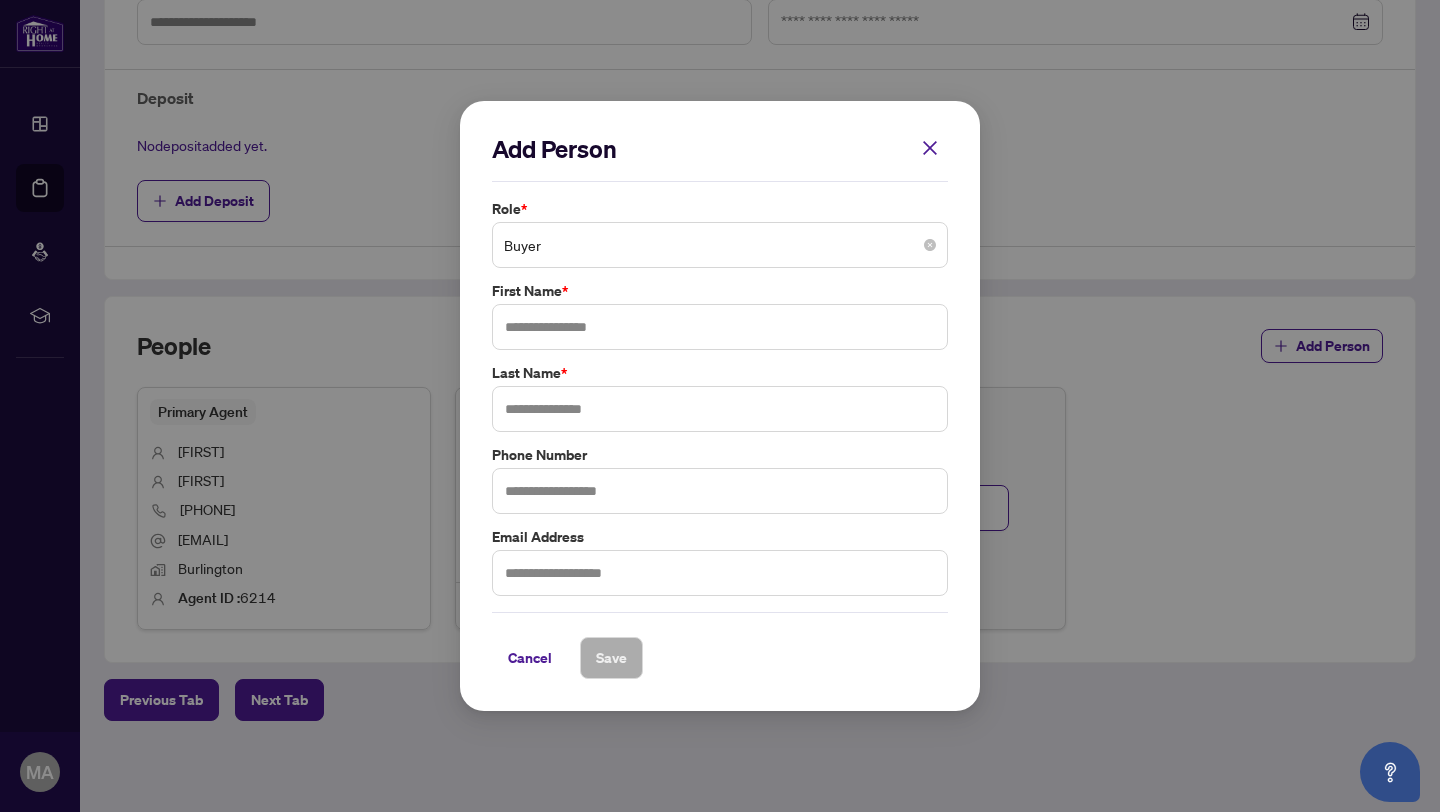 click on "Buyer" at bounding box center [720, 245] 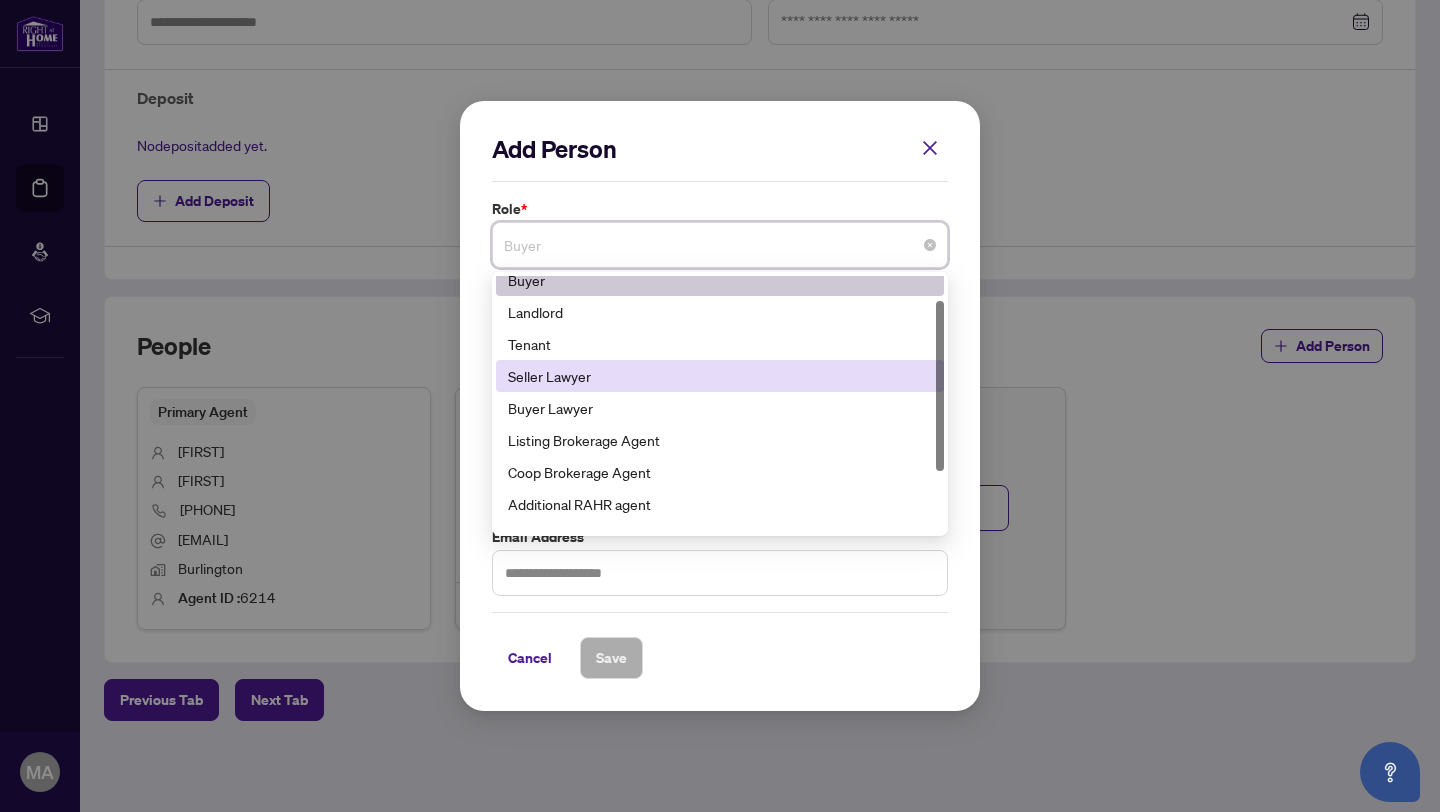 scroll, scrollTop: 47, scrollLeft: 0, axis: vertical 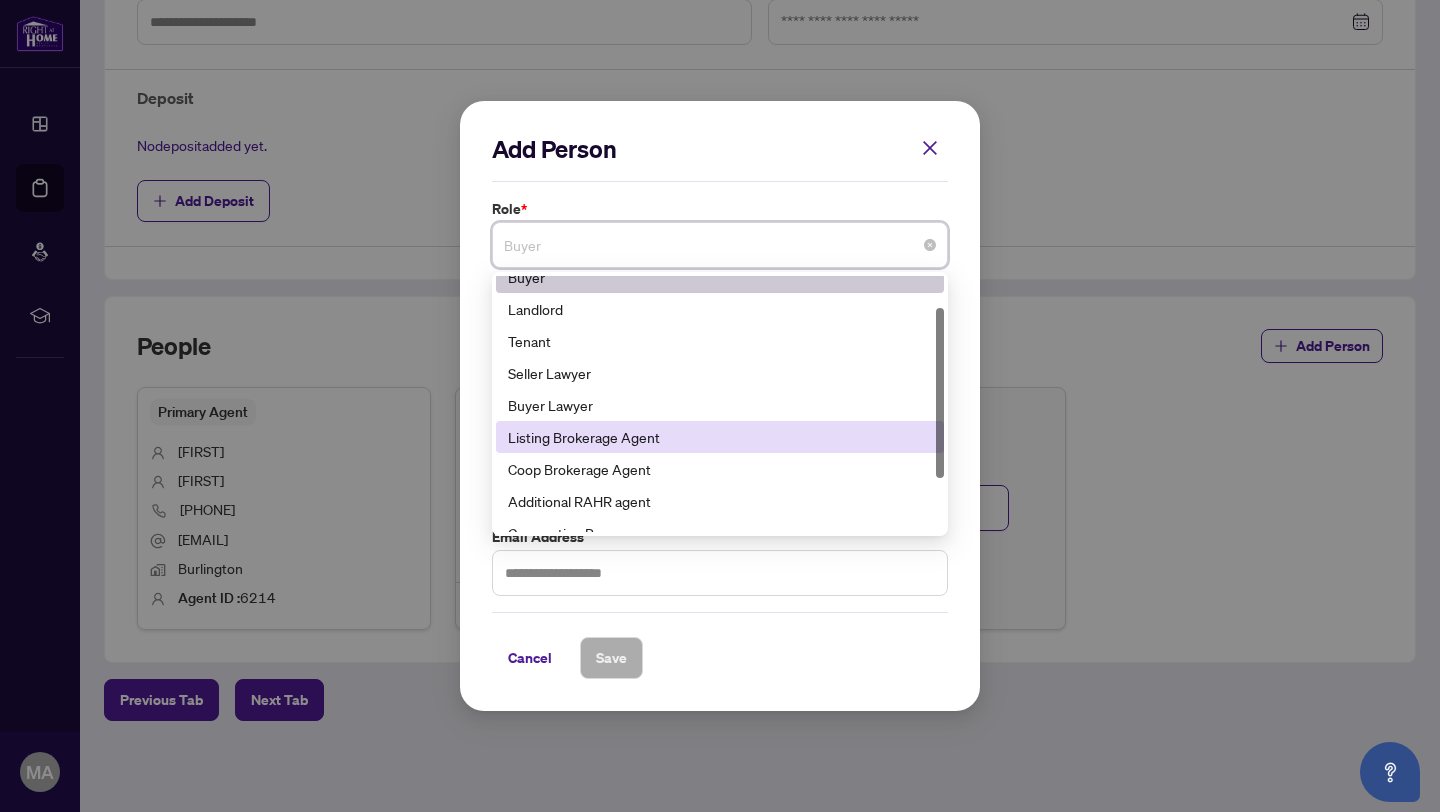 click on "Listing Brokerage Agent" at bounding box center [720, 437] 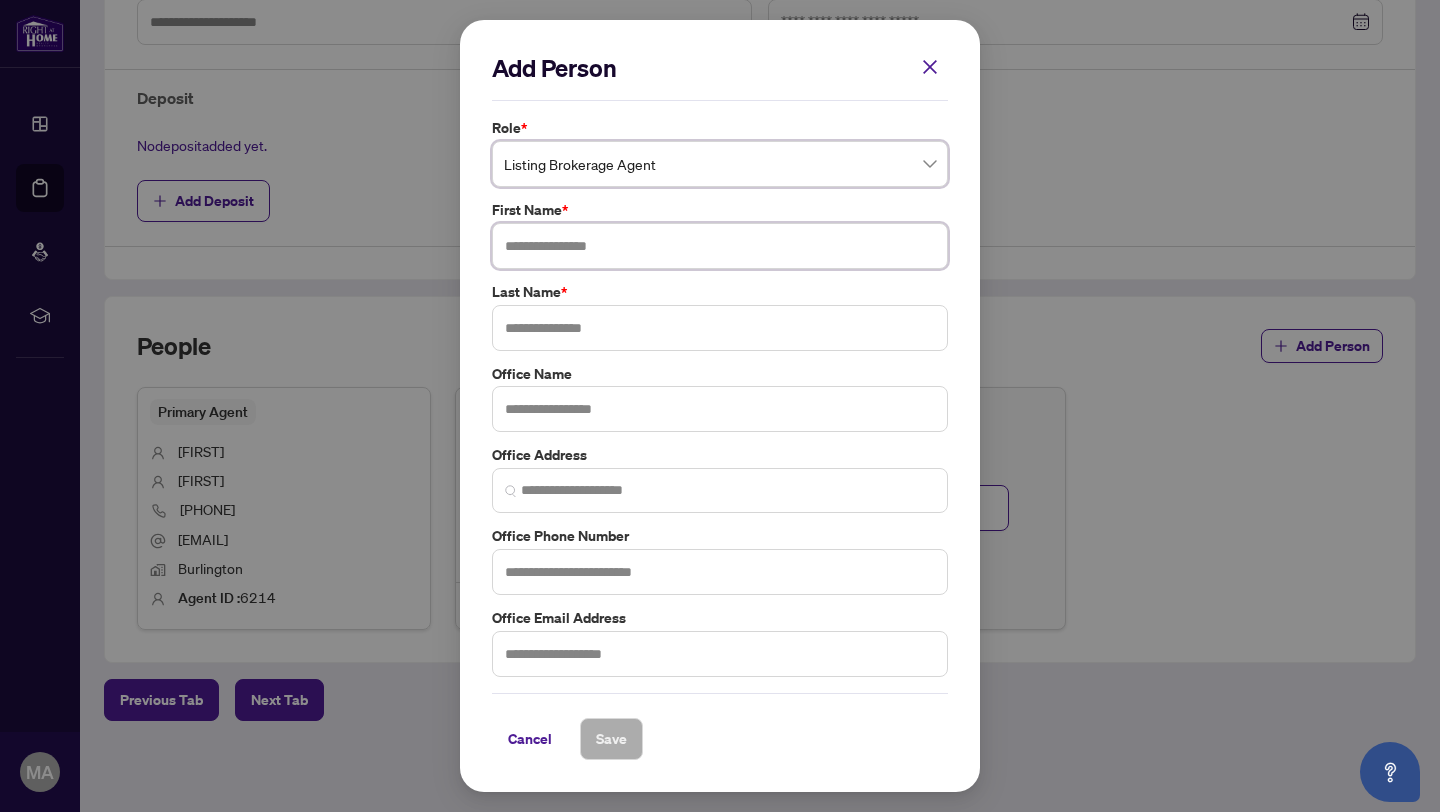click at bounding box center [720, 246] 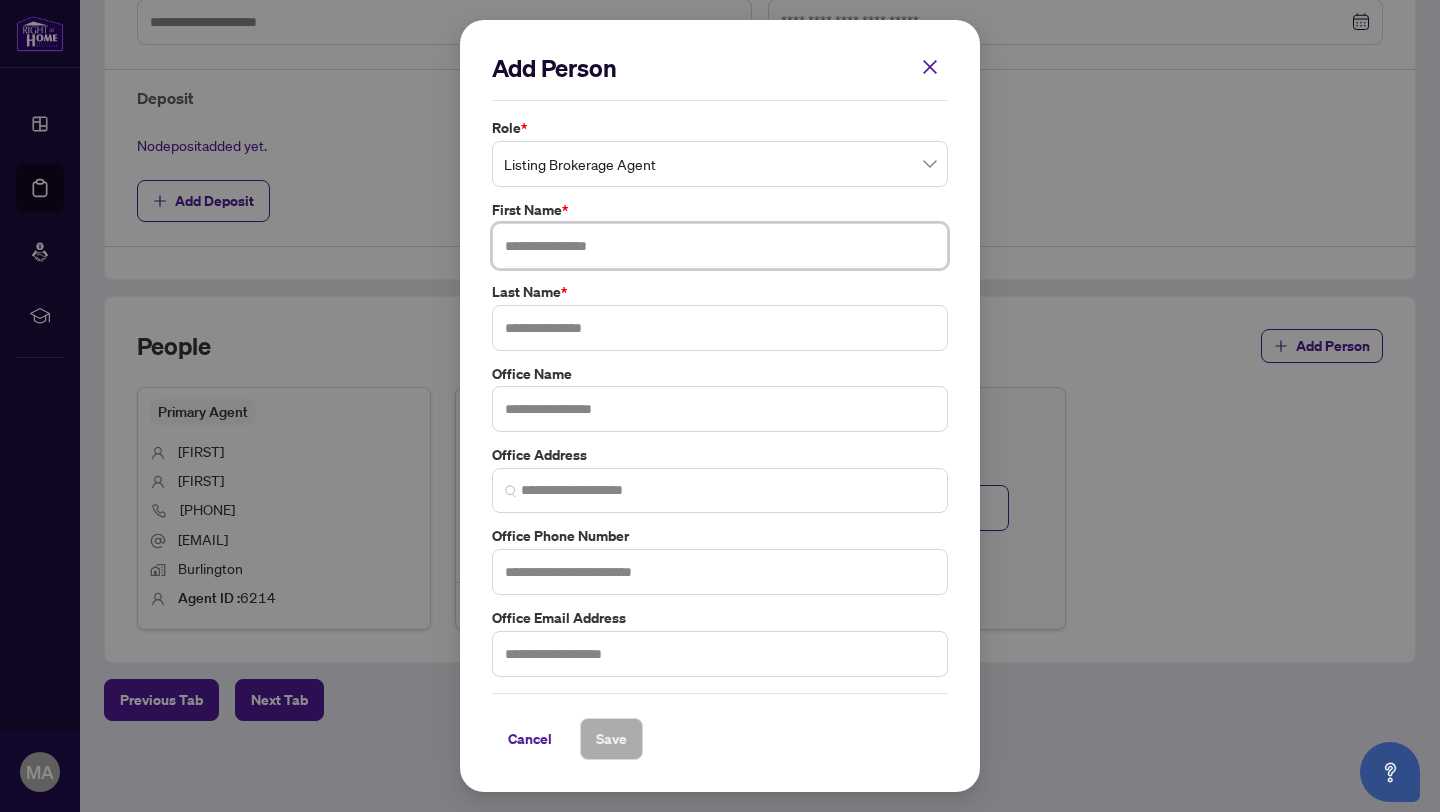 paste on "**********" 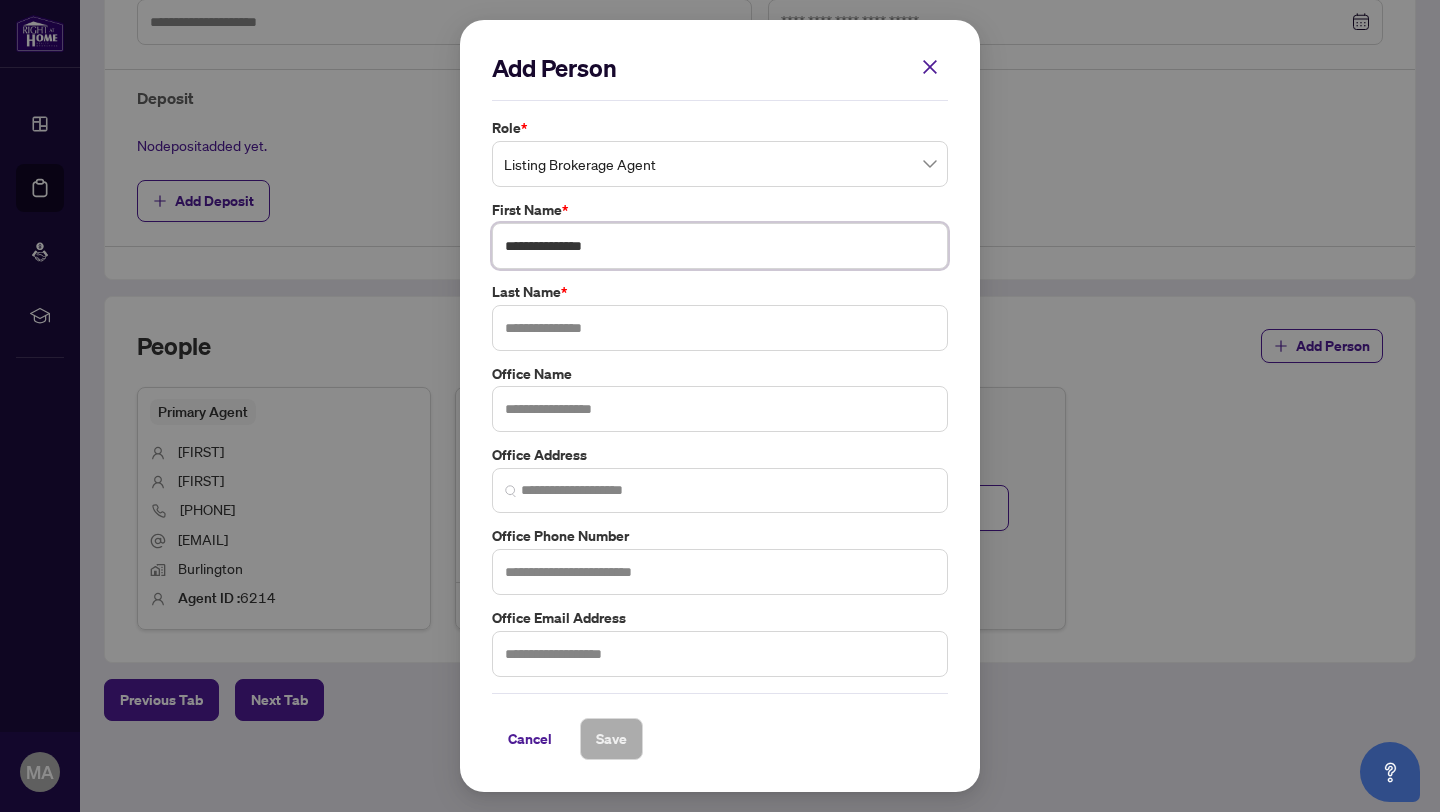 drag, startPoint x: 554, startPoint y: 245, endPoint x: 642, endPoint y: 251, distance: 88.20431 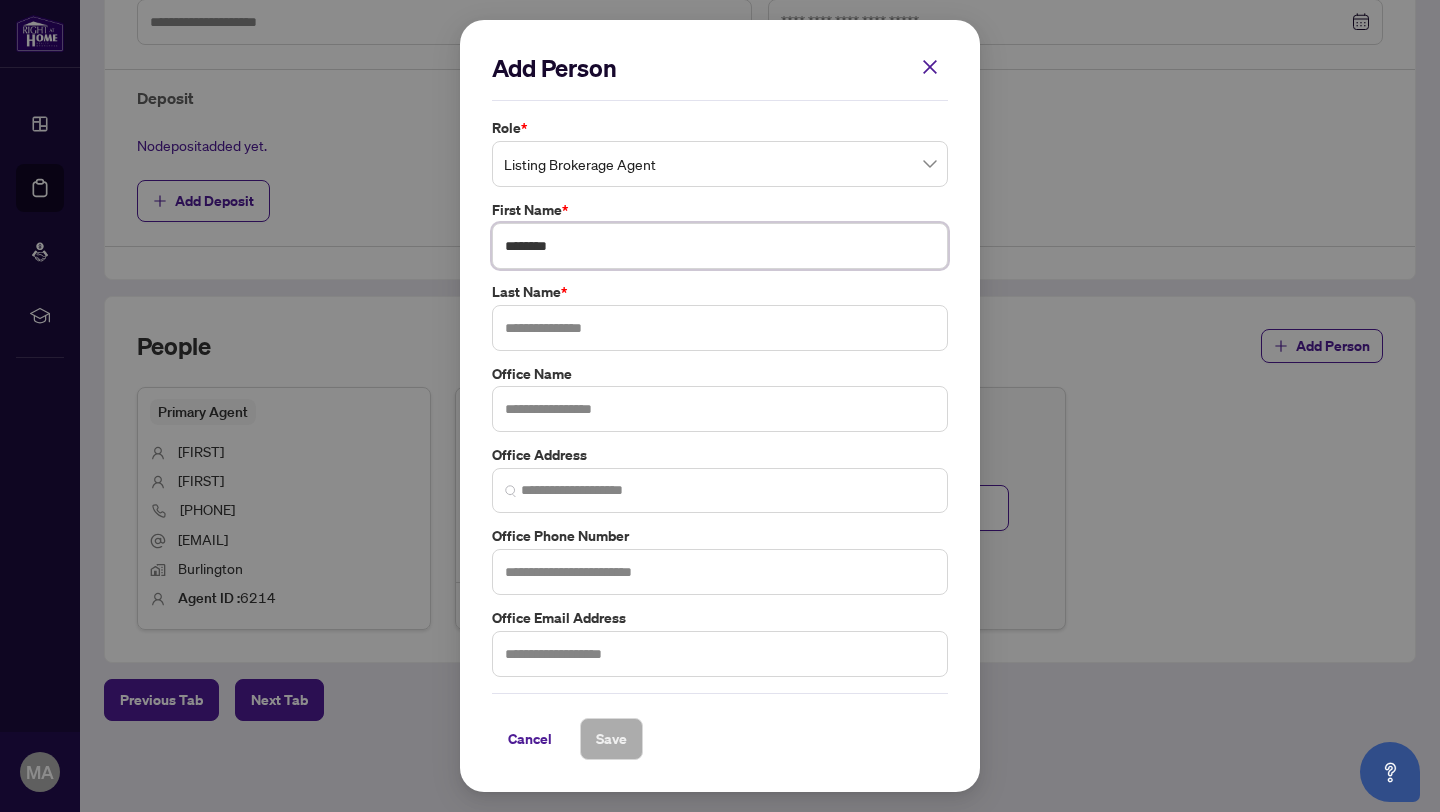 type on "********" 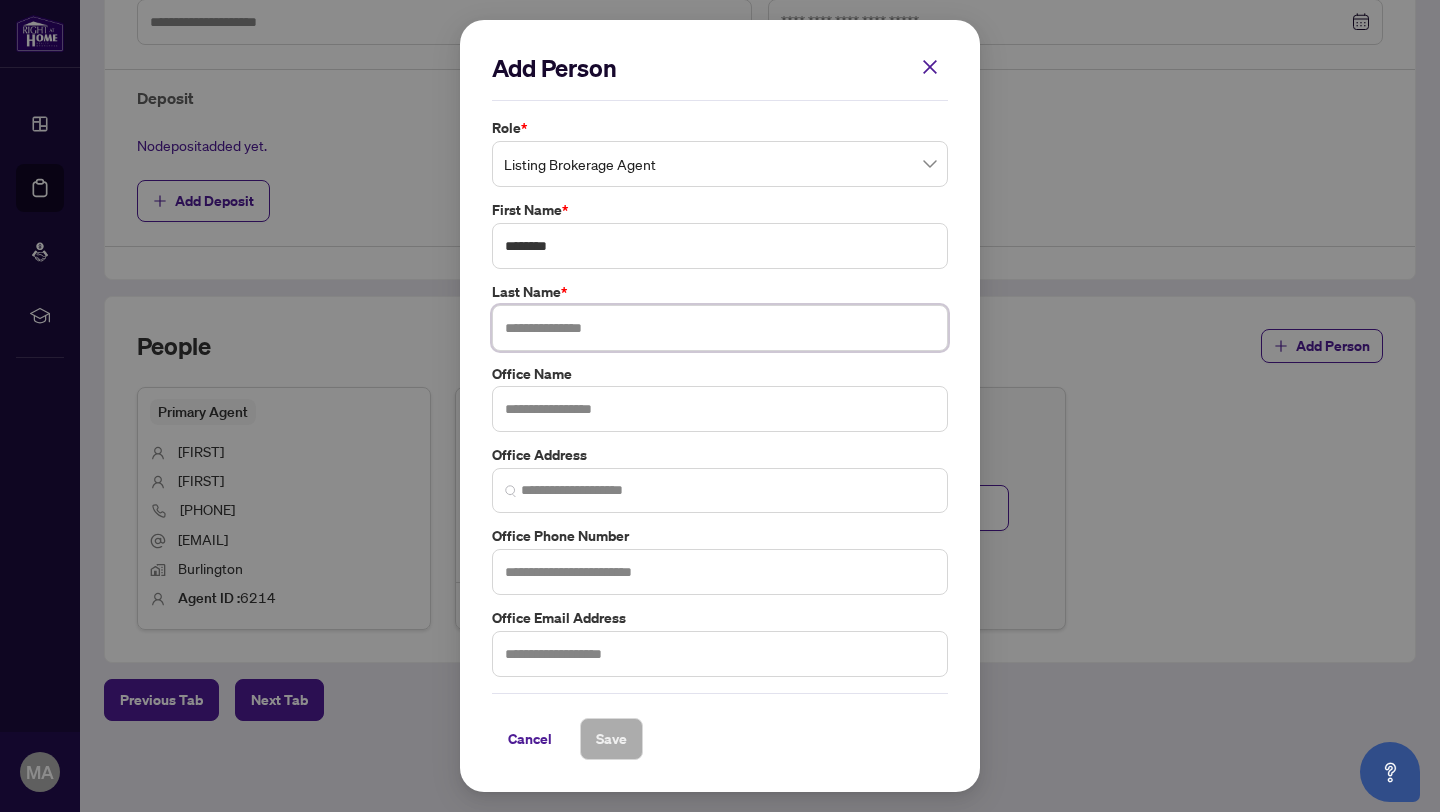click at bounding box center (720, 328) 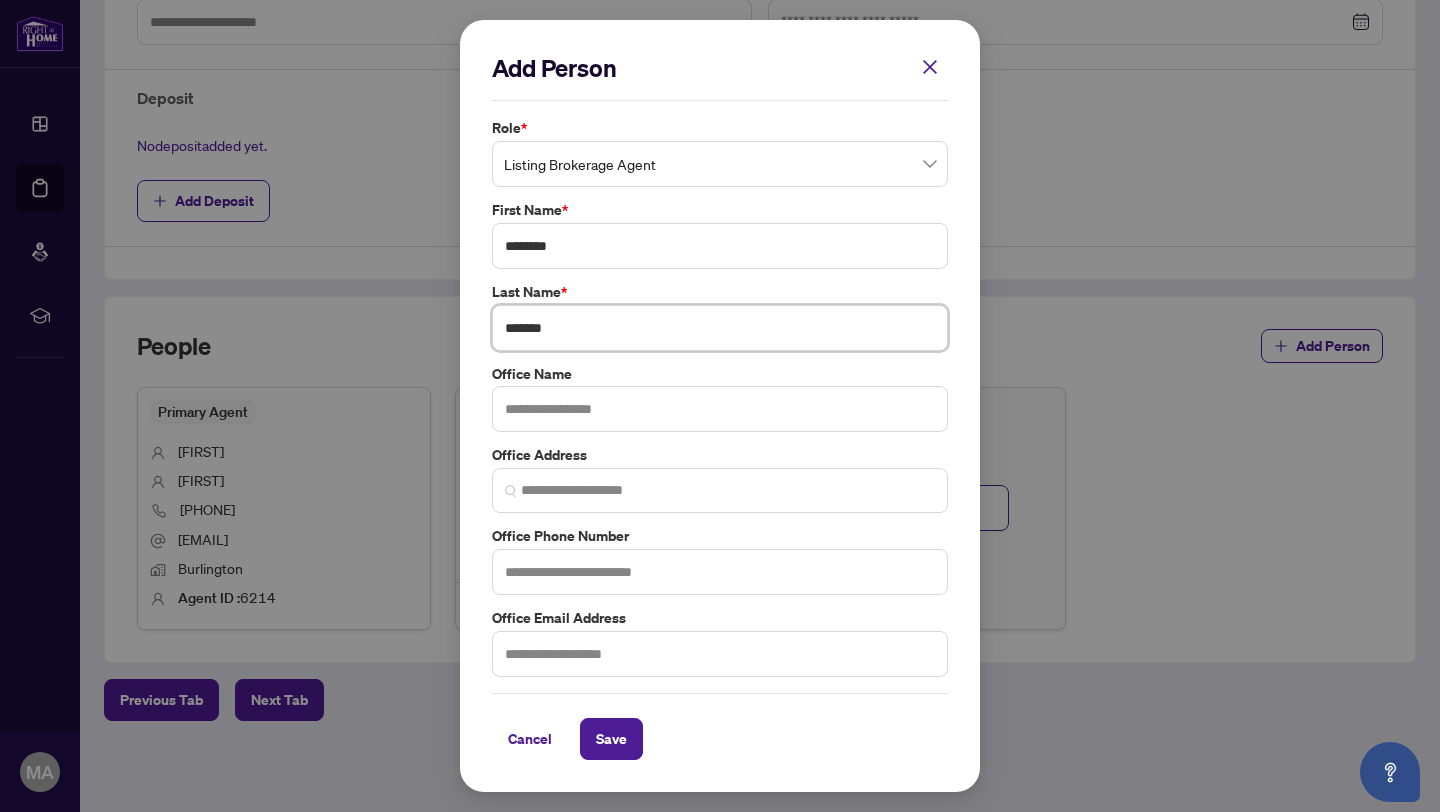 type on "******" 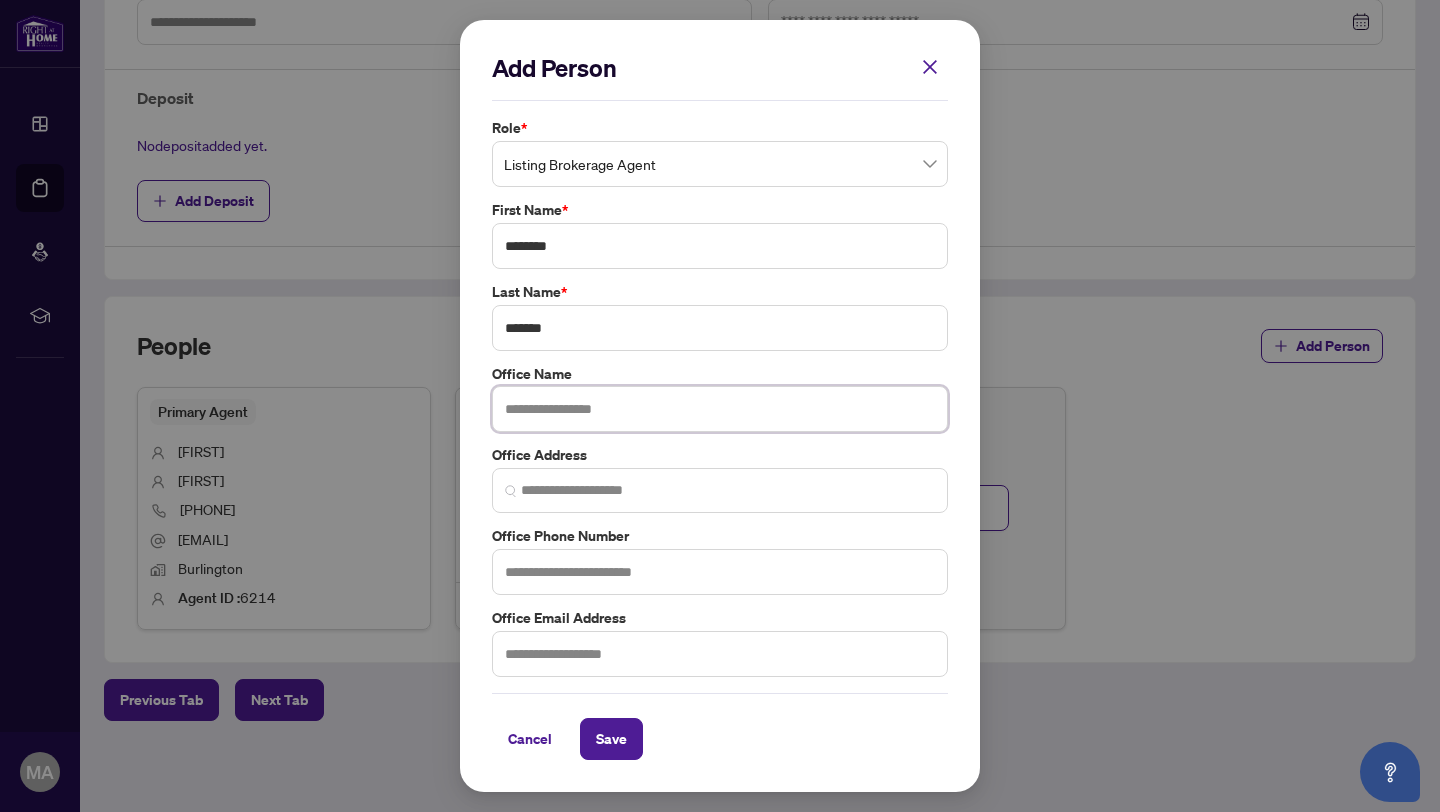 click at bounding box center (720, 409) 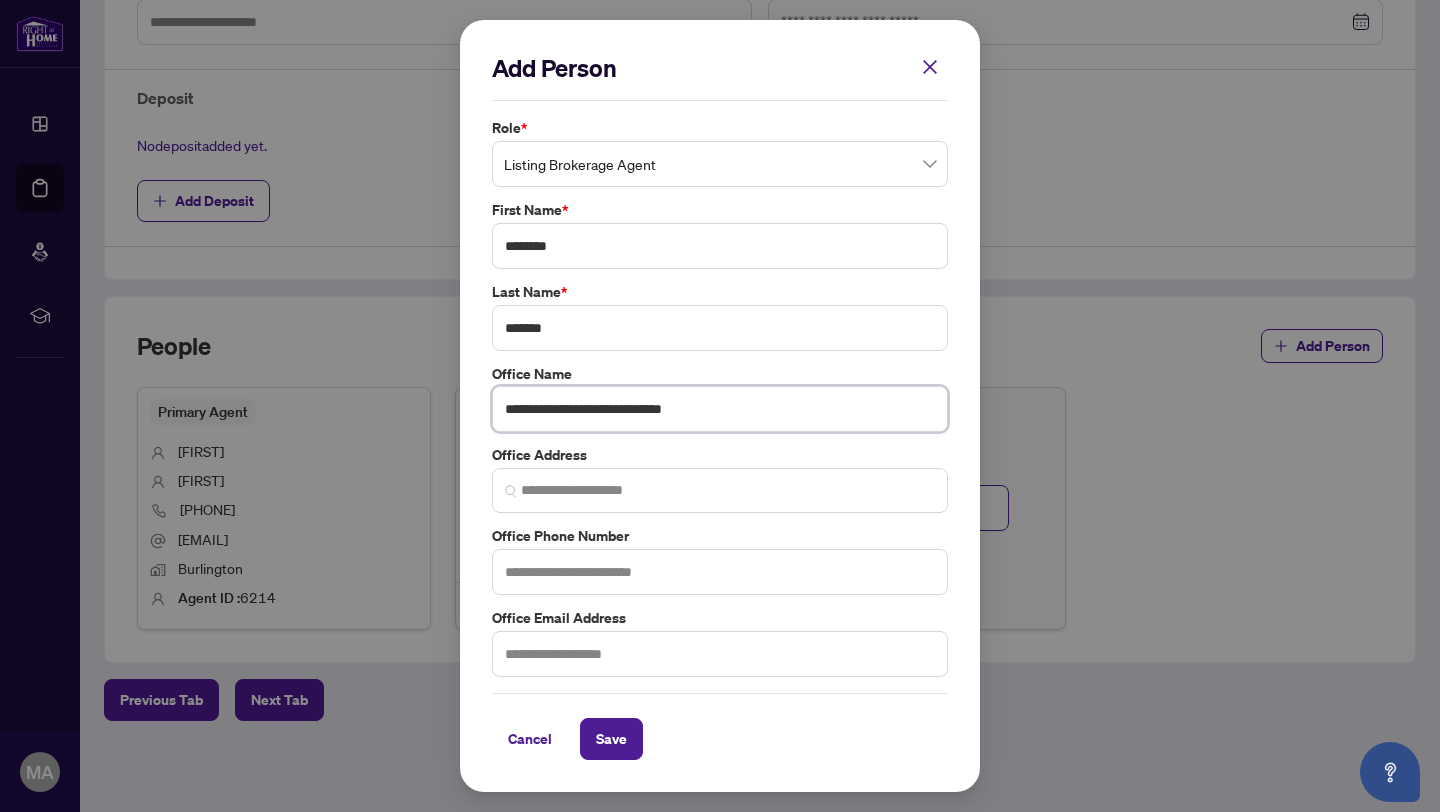 type on "**********" 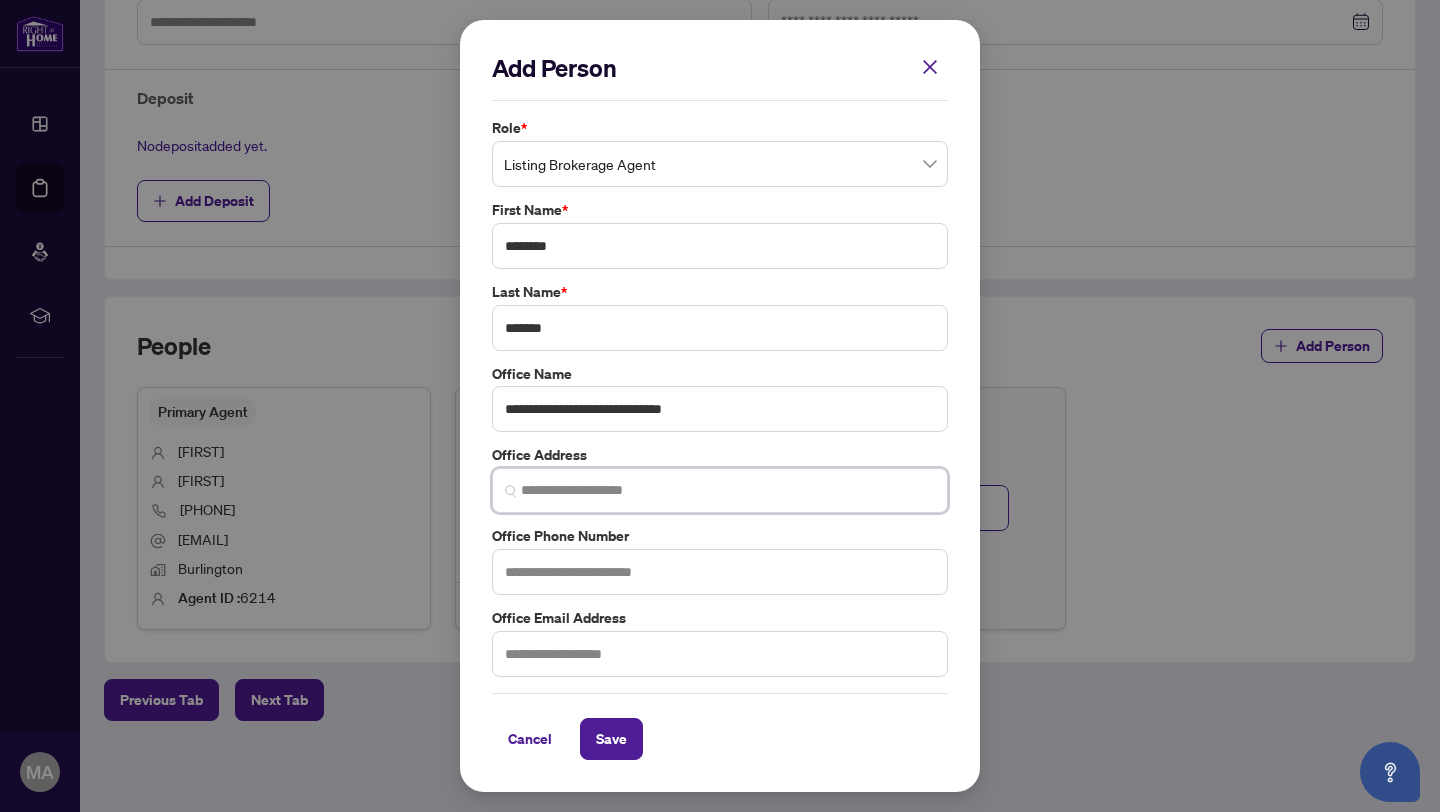 click at bounding box center [728, 490] 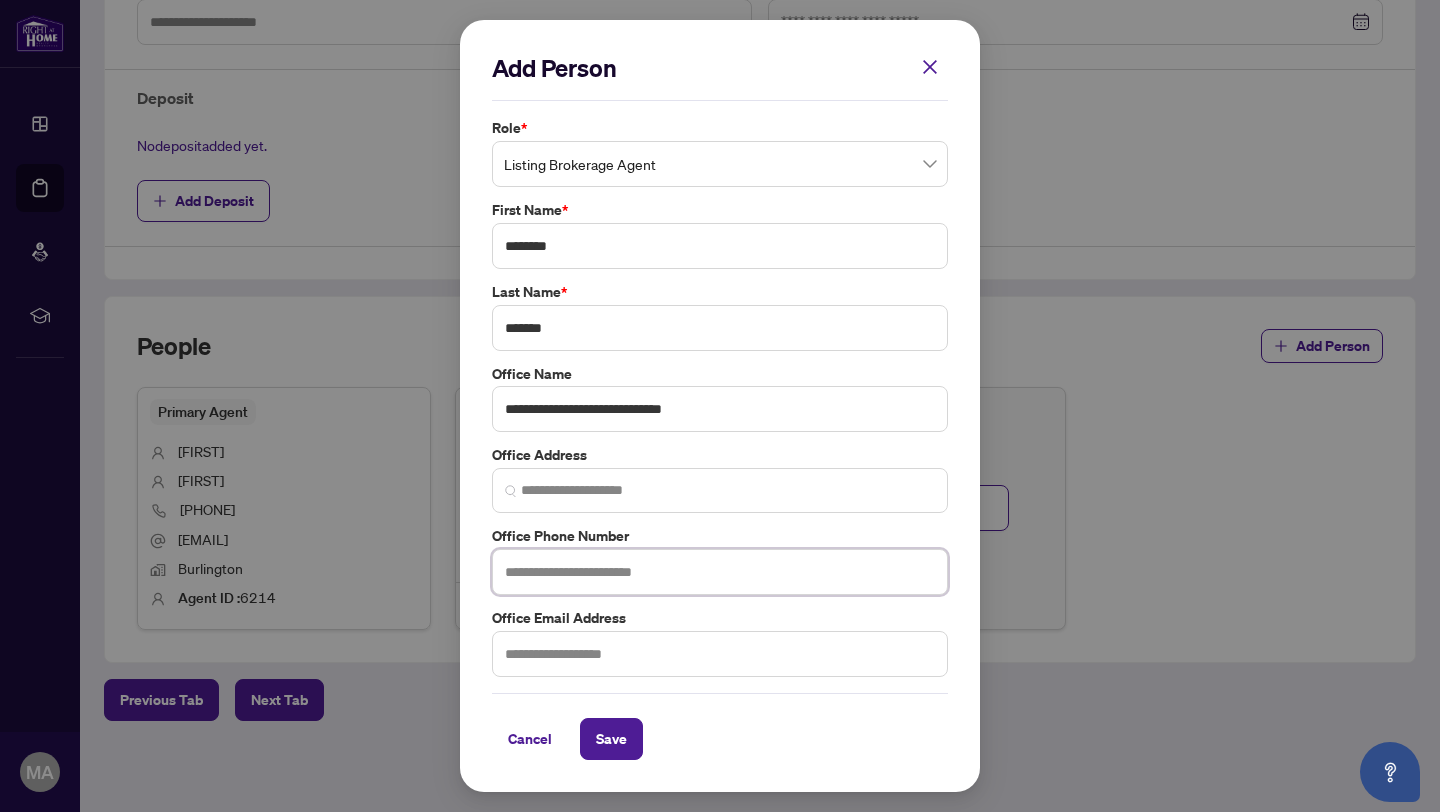 click at bounding box center [720, 572] 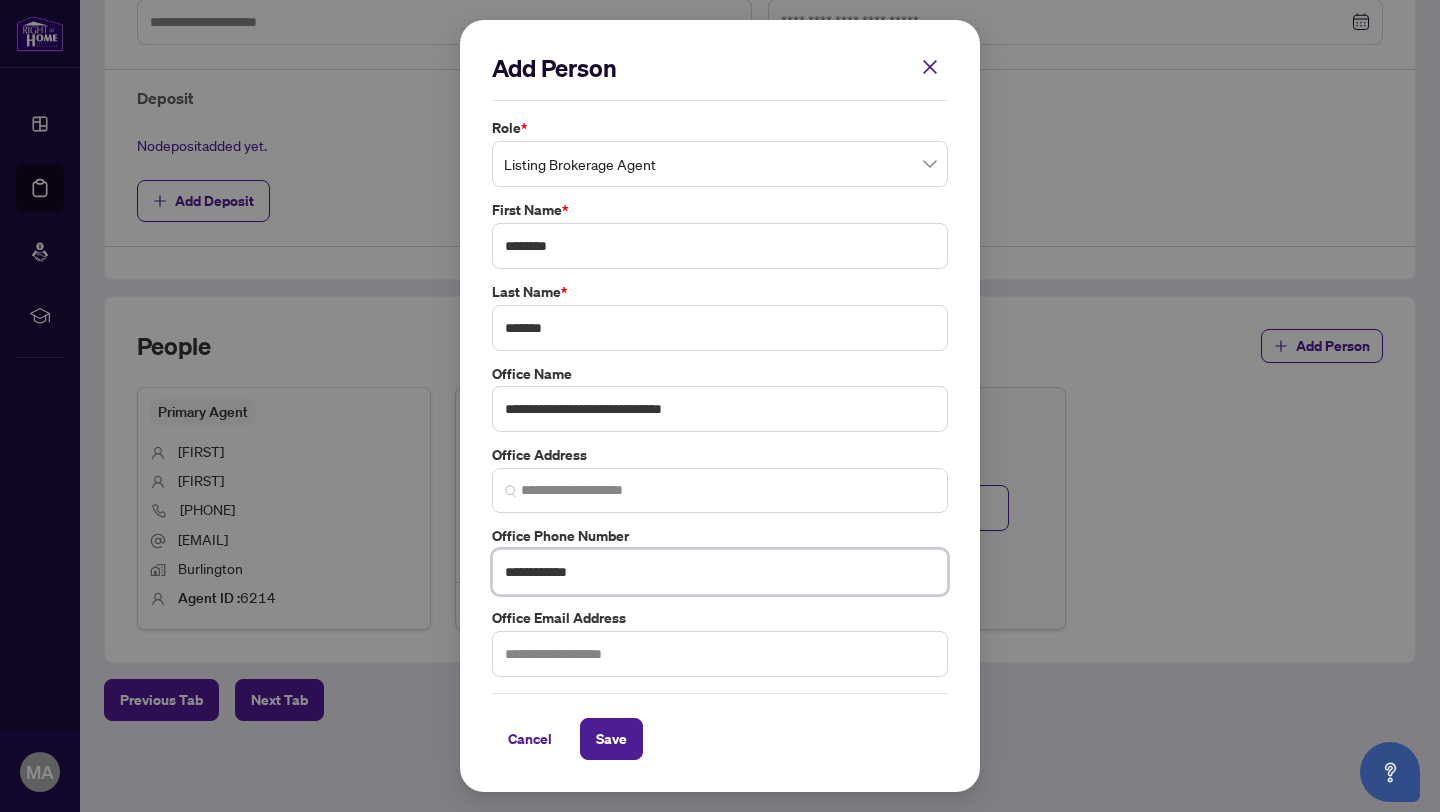 type on "**********" 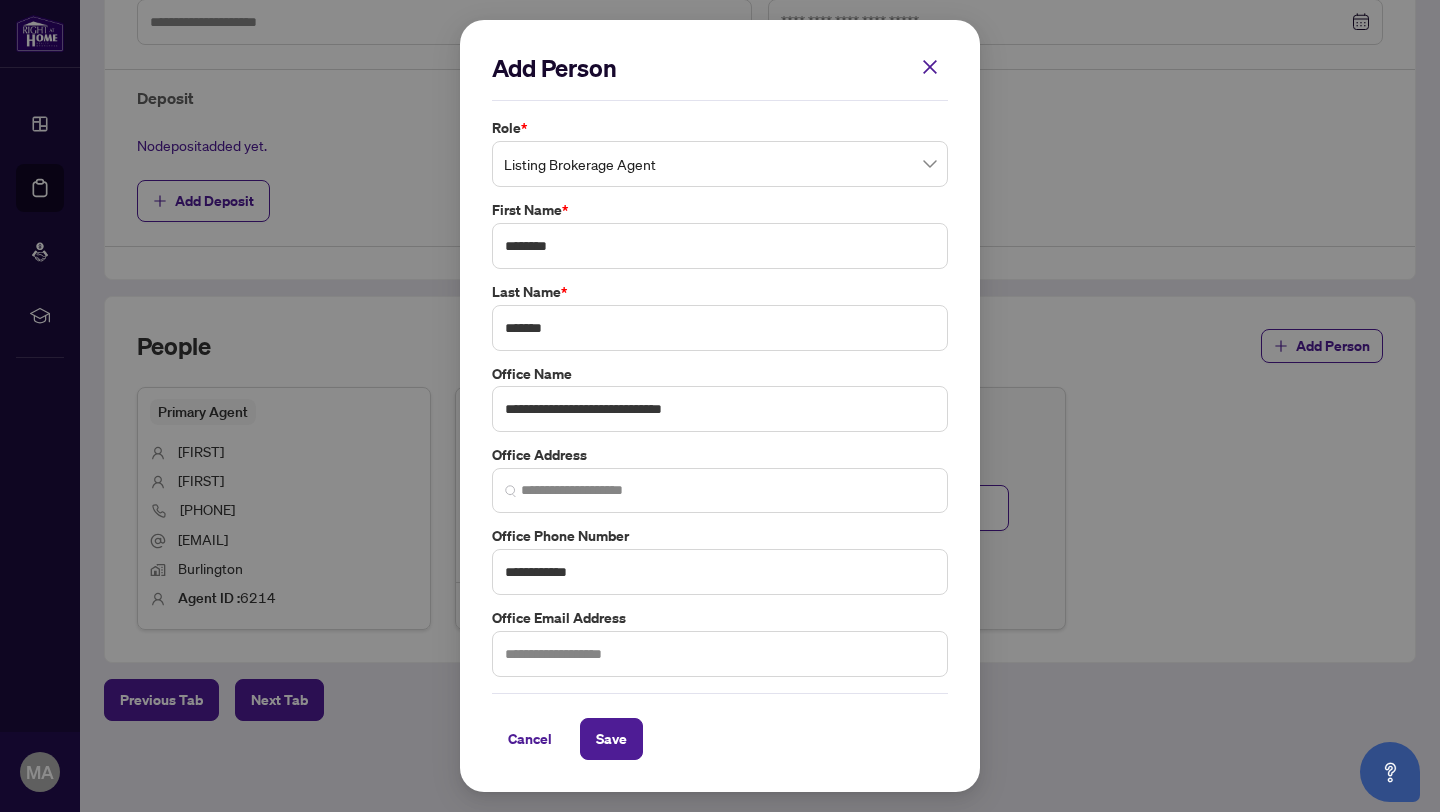click on "Office Phone Number" at bounding box center (720, 536) 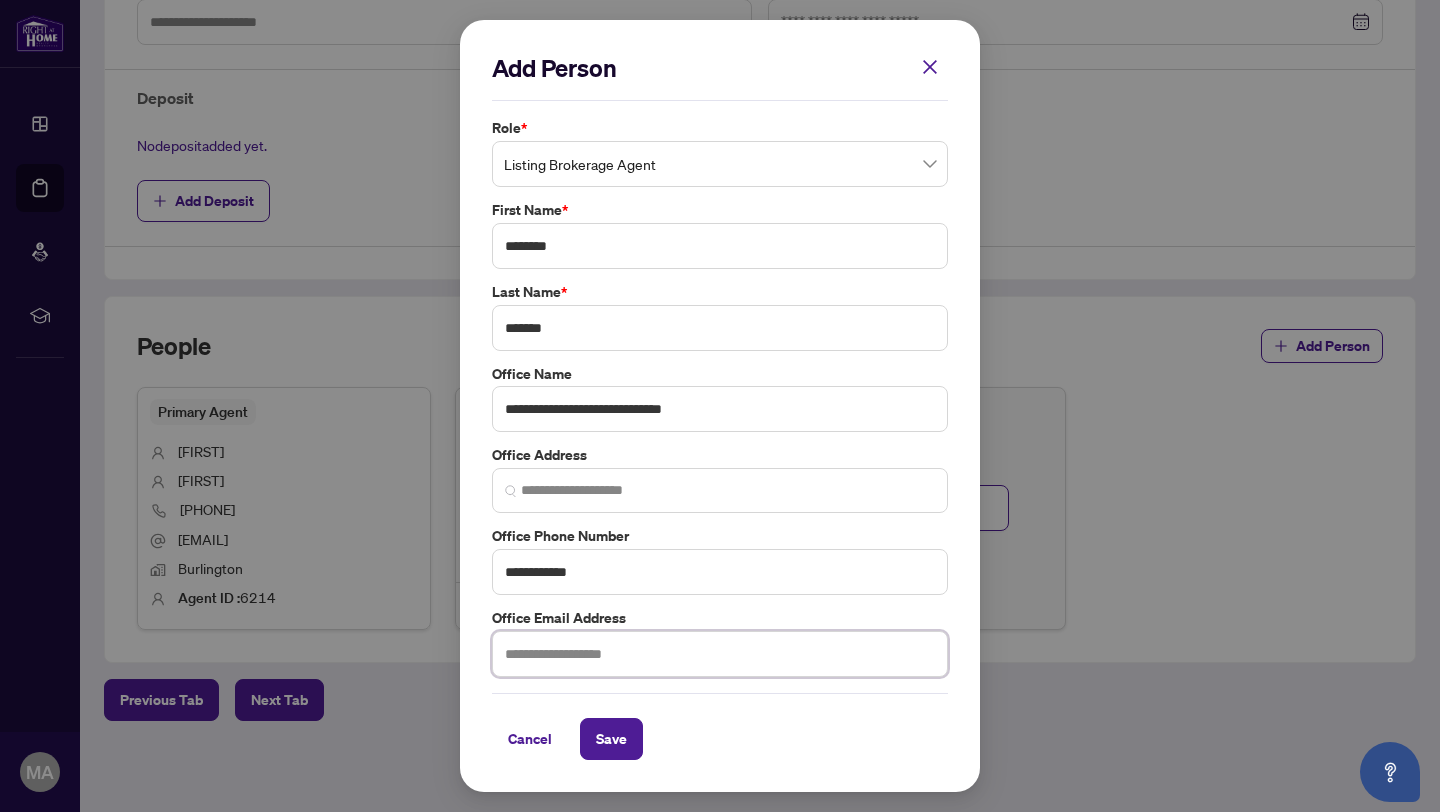 click at bounding box center (720, 654) 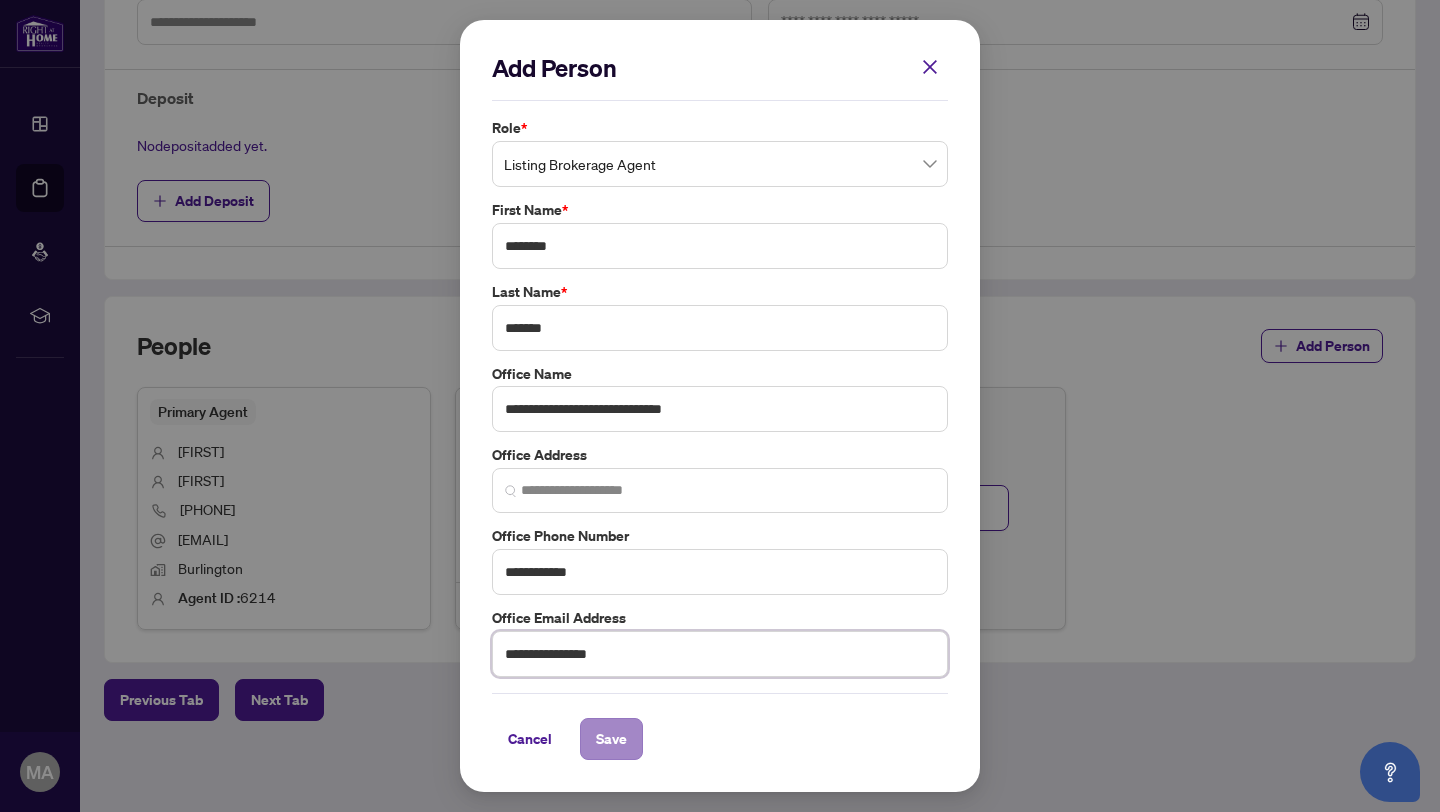 type on "**********" 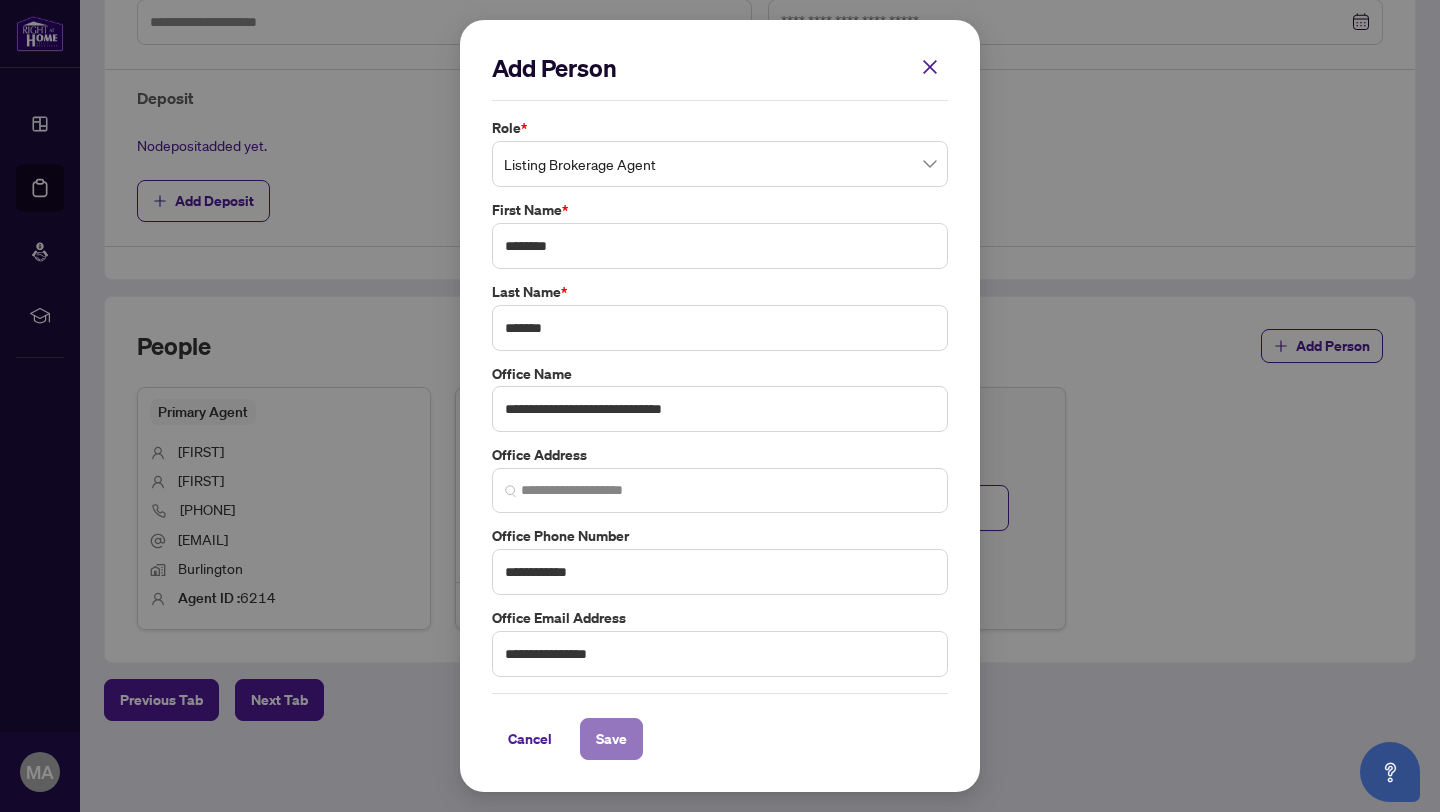 click on "Save" at bounding box center (611, 739) 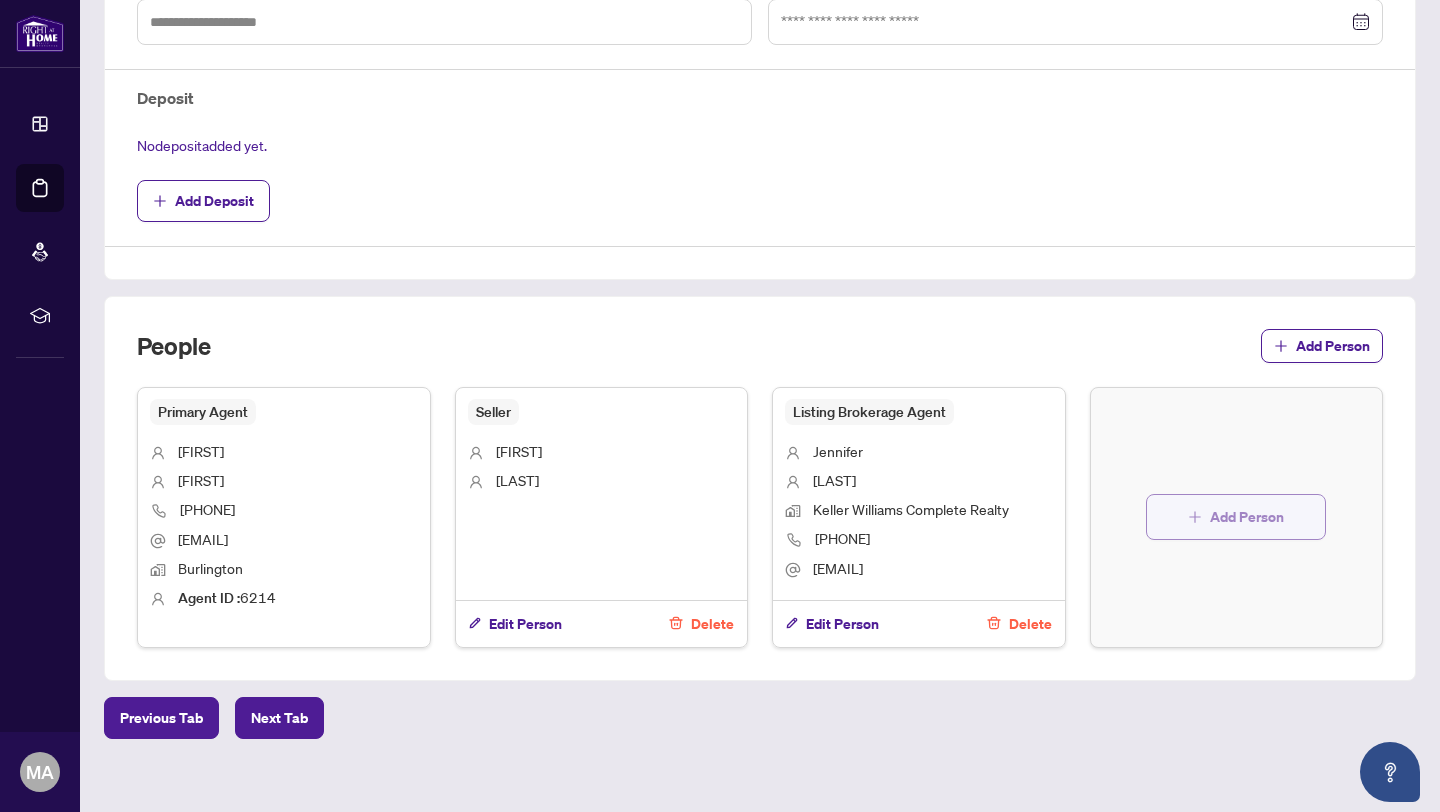 click on "Add Person" at bounding box center [1247, 517] 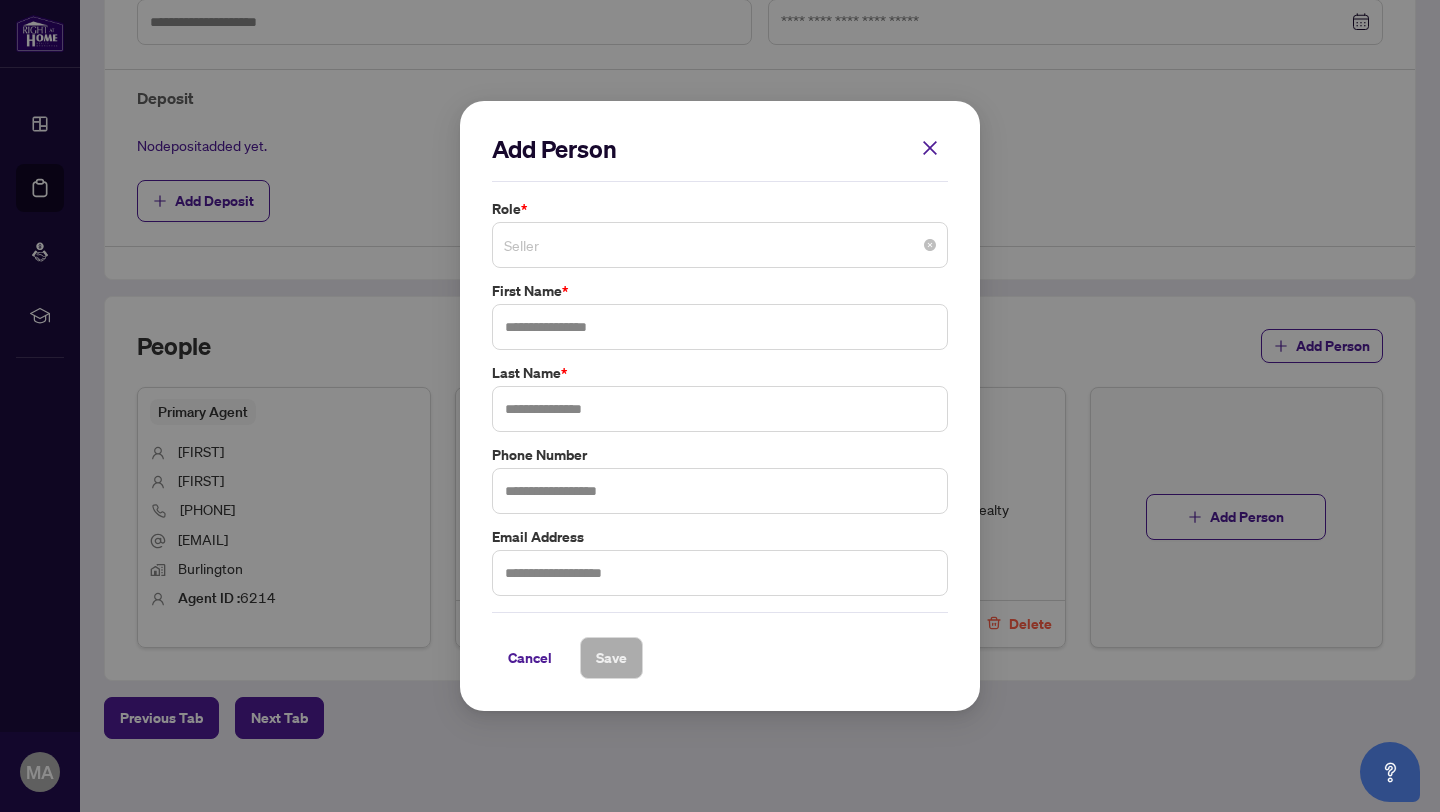 click on "Seller" at bounding box center (720, 245) 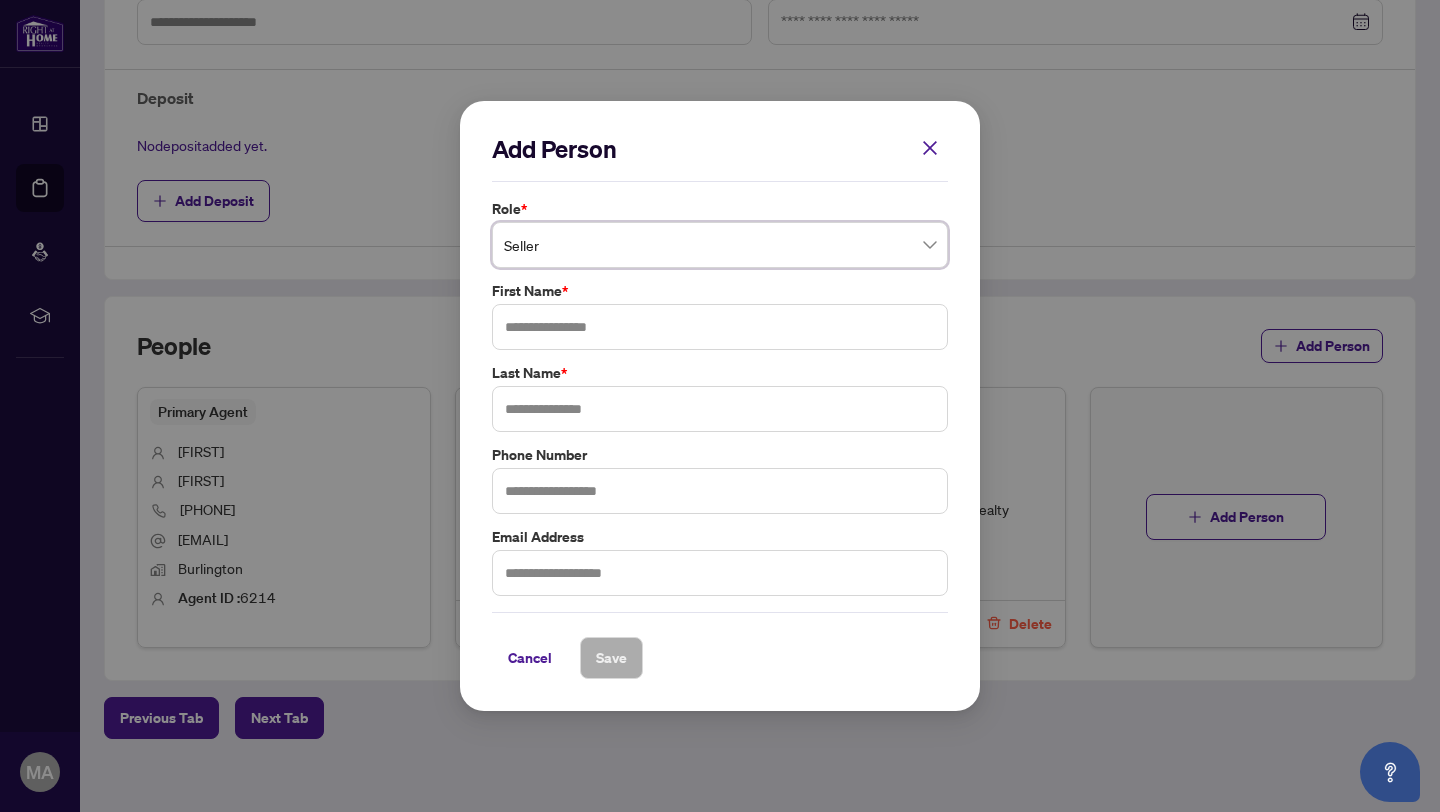 click on "Role *" at bounding box center [720, 209] 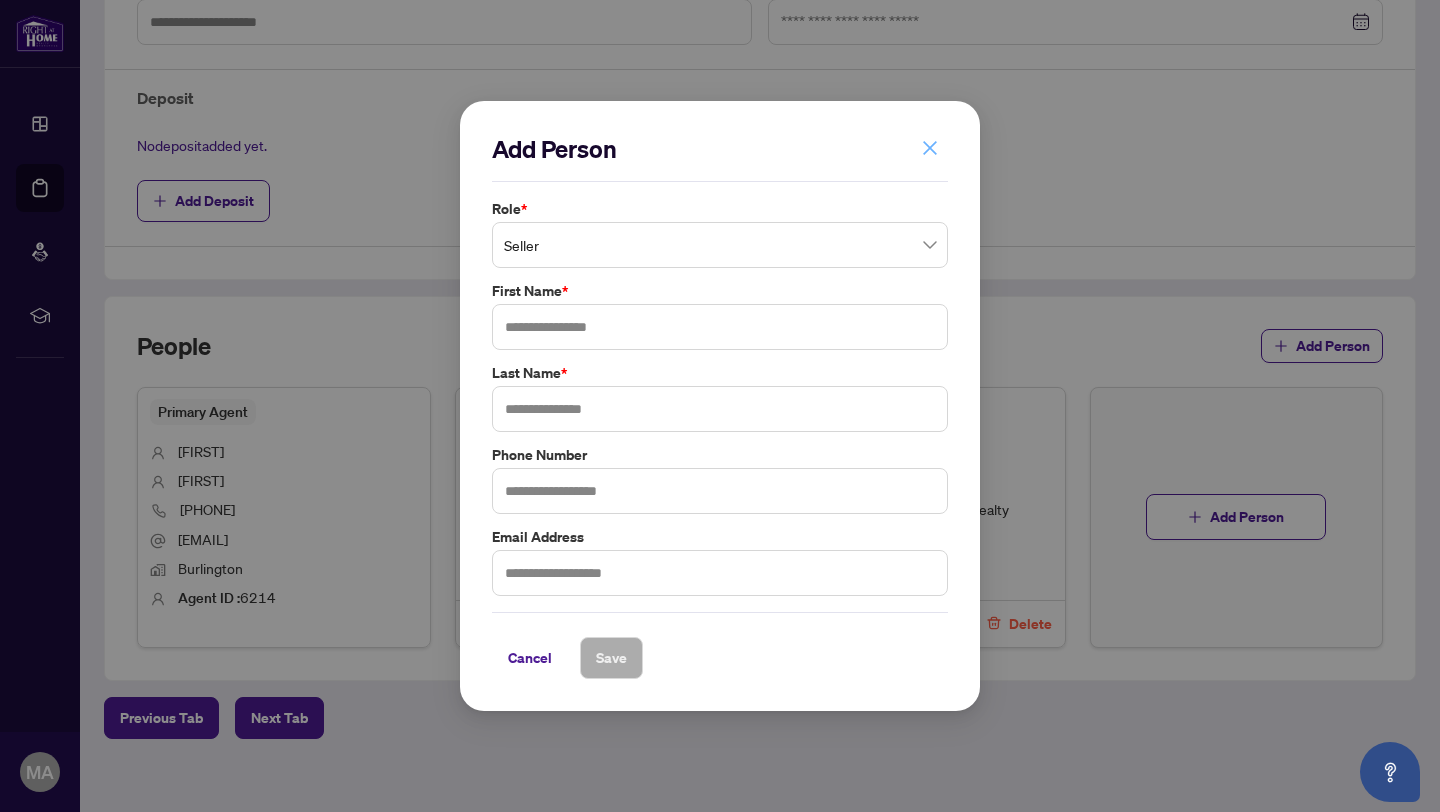 click 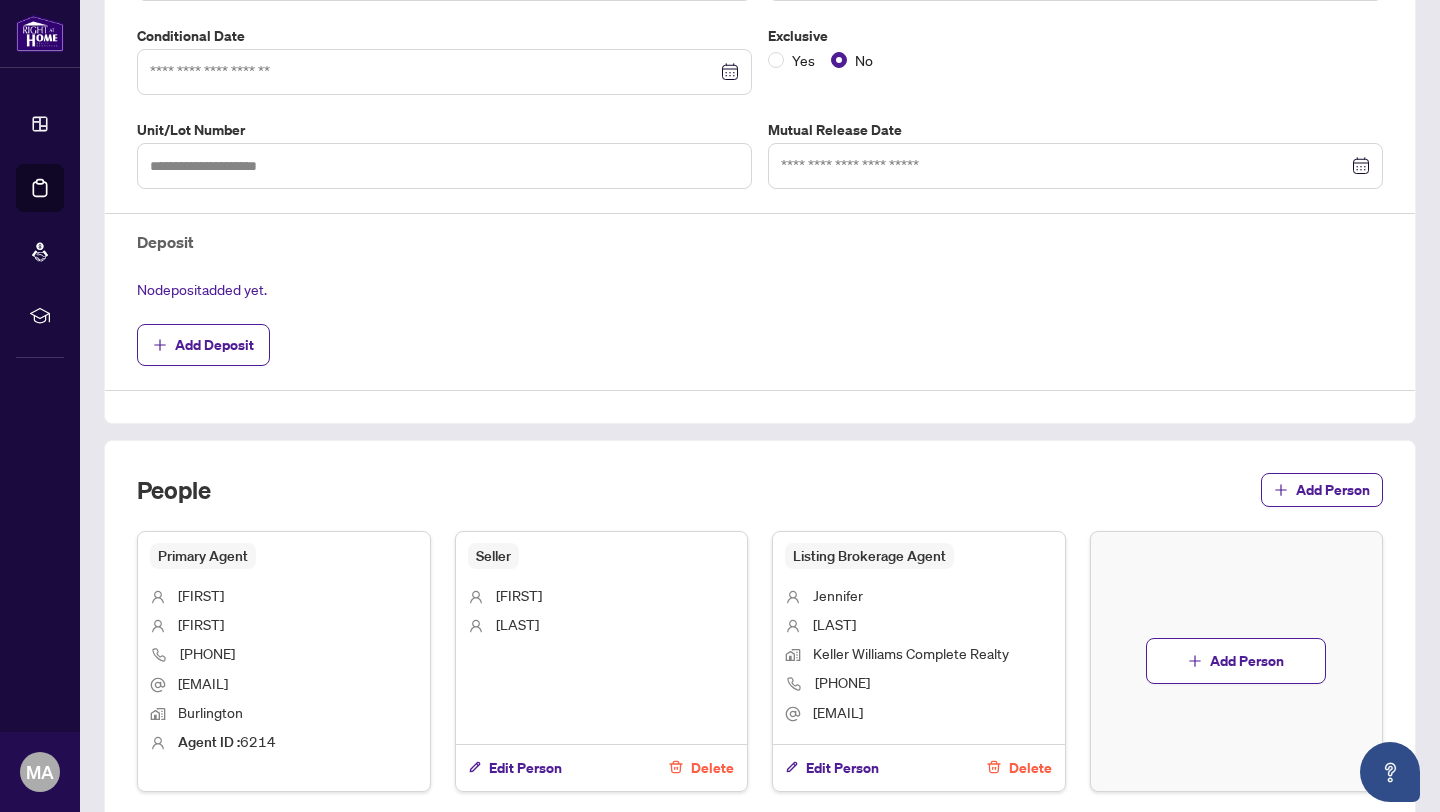 scroll, scrollTop: 509, scrollLeft: 0, axis: vertical 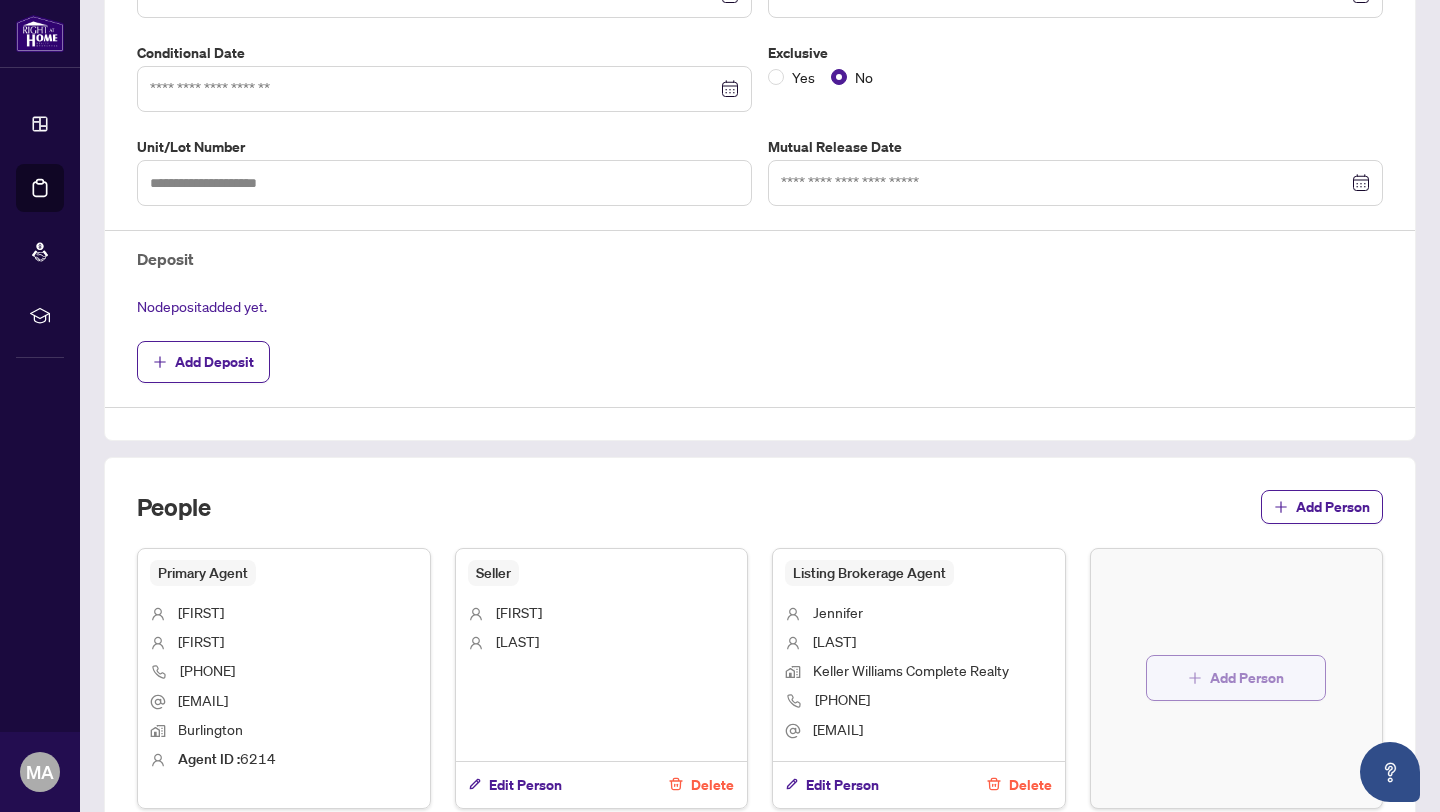 click on "Add Person" at bounding box center [1247, 678] 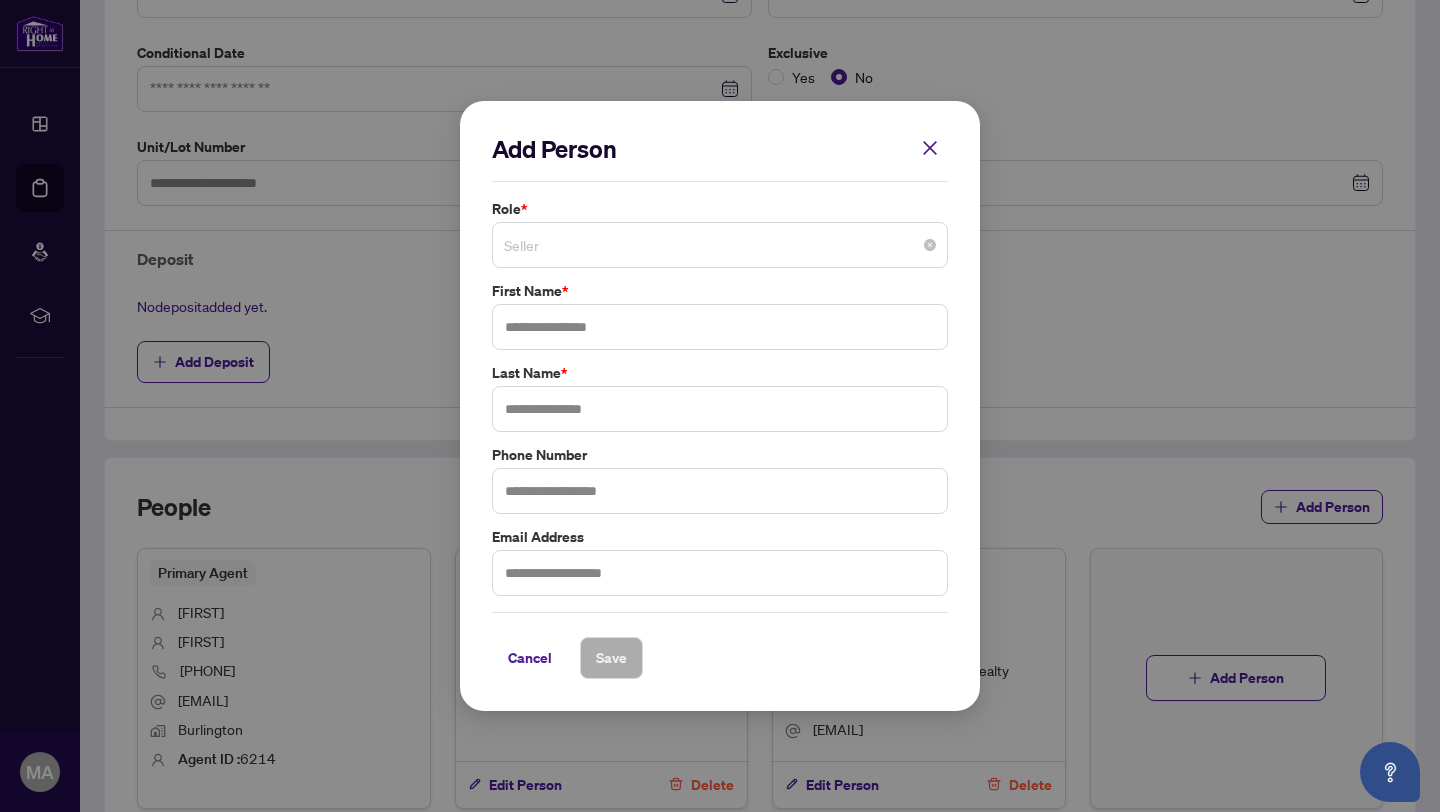 click on "Seller" at bounding box center [720, 245] 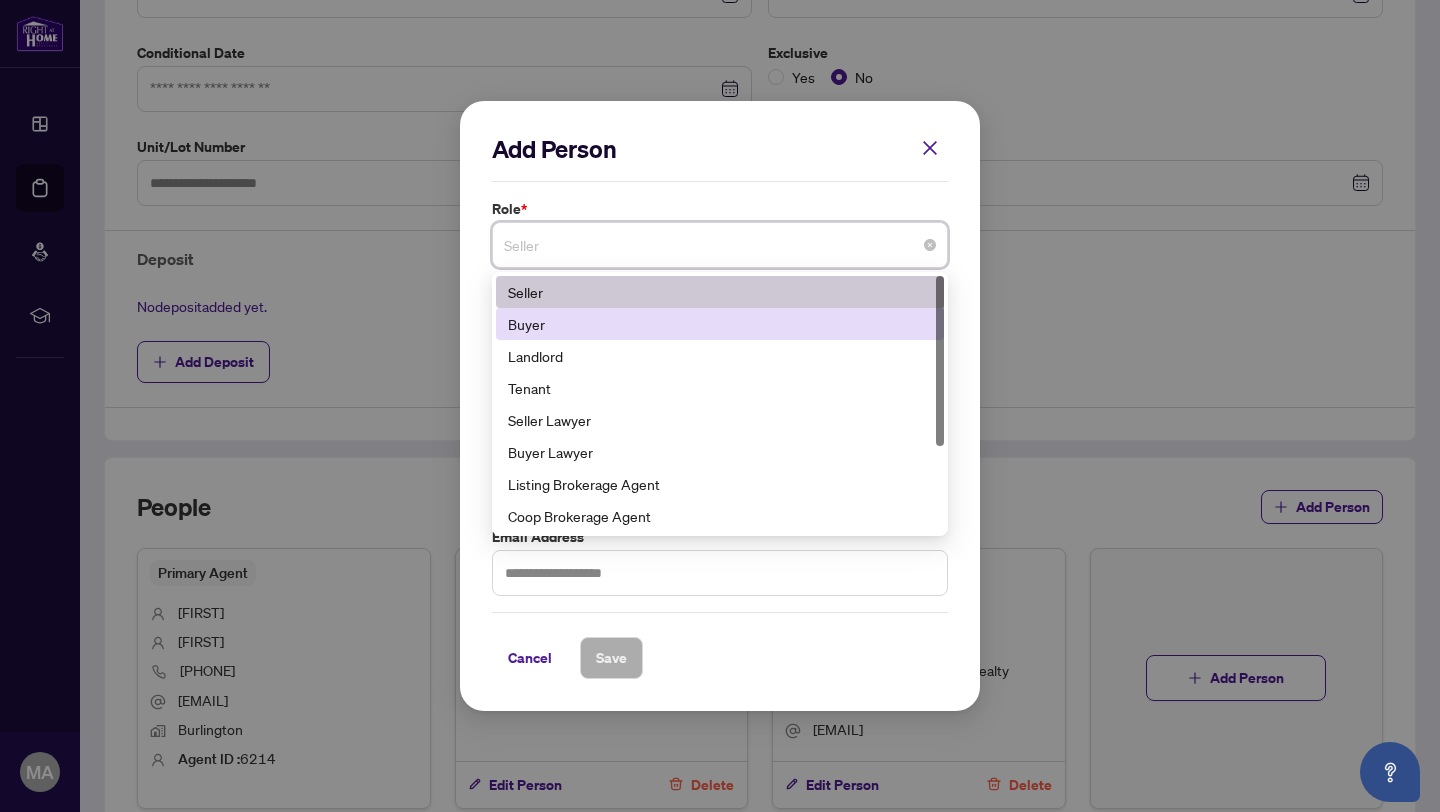 click on "Buyer" at bounding box center [720, 324] 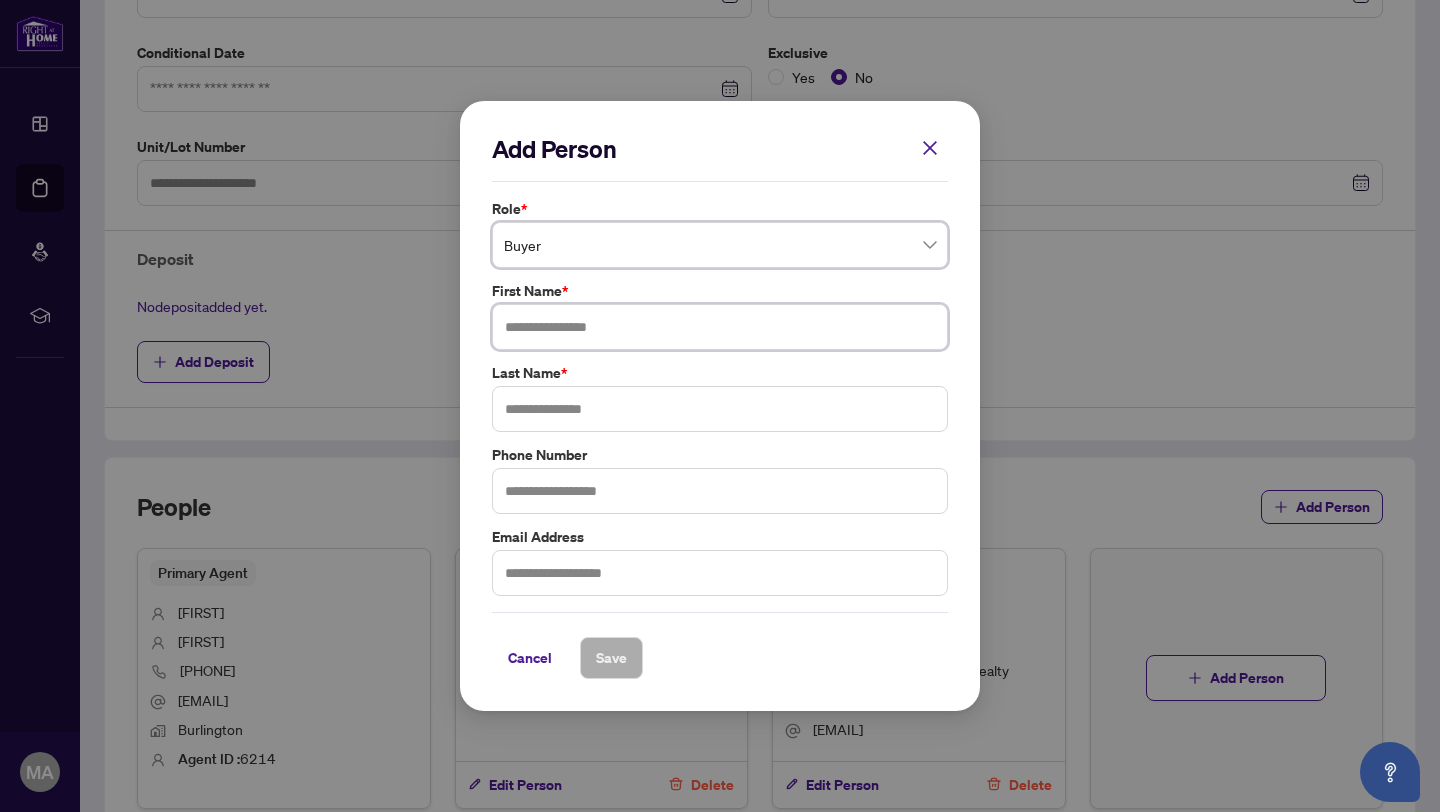 click at bounding box center [720, 327] 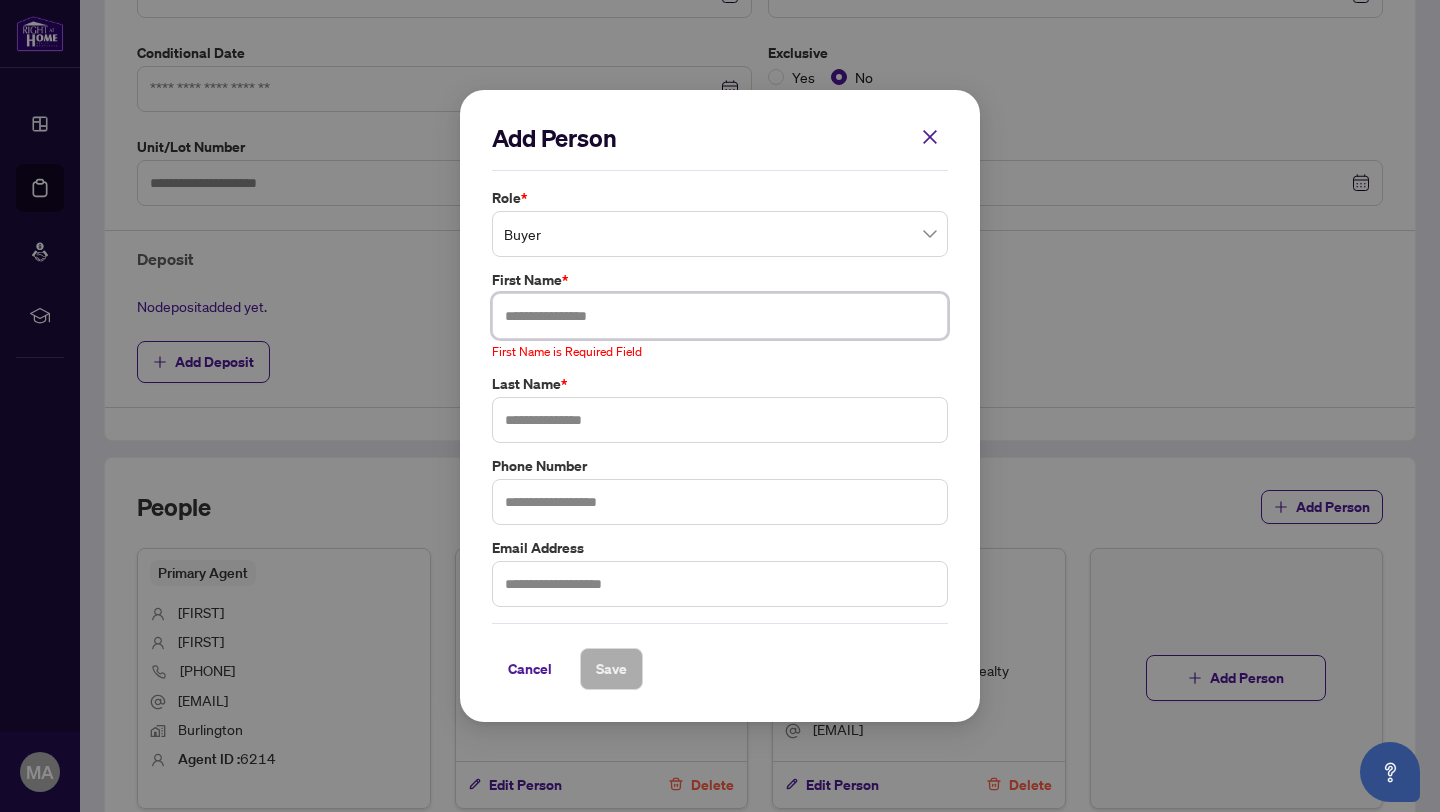click at bounding box center (720, 316) 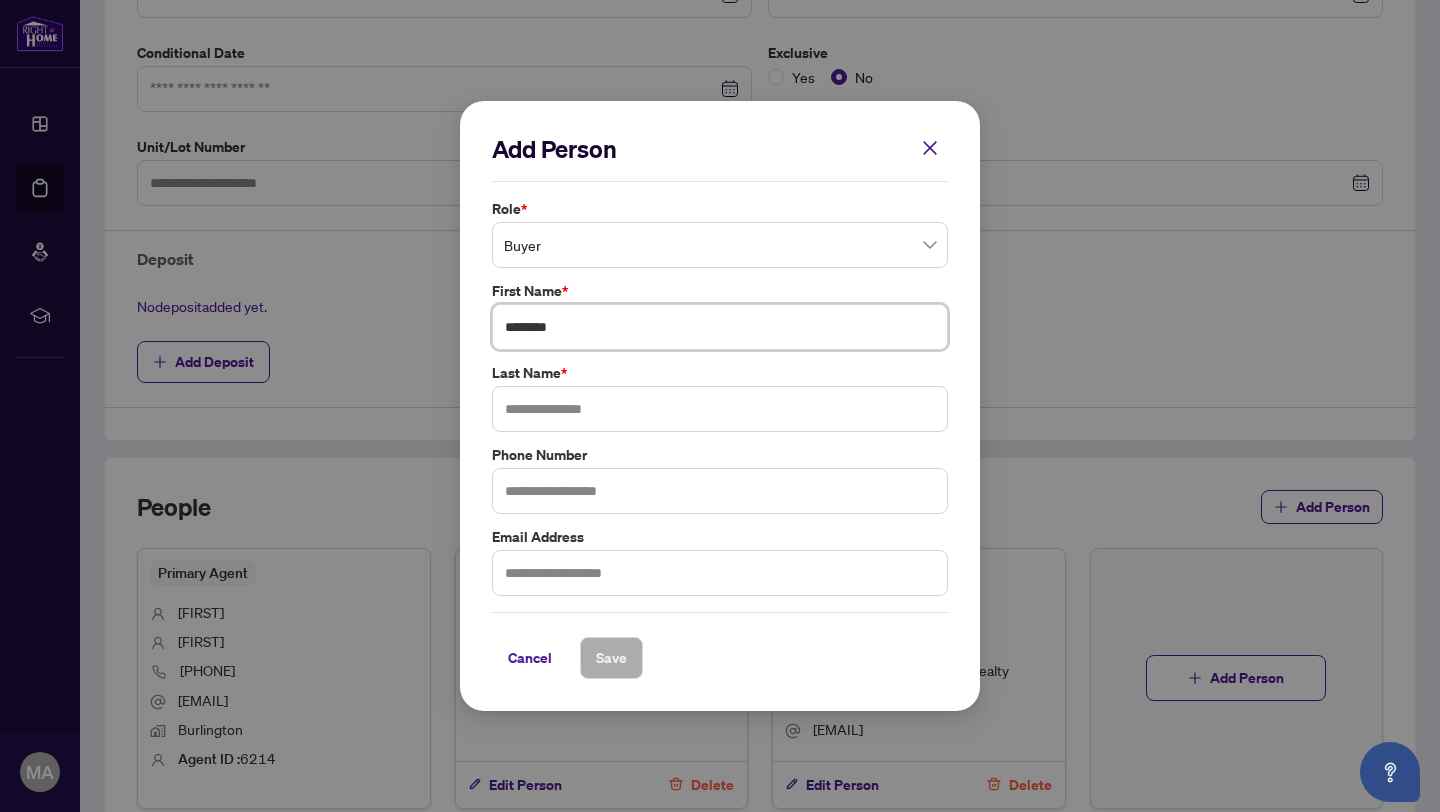 type on "******" 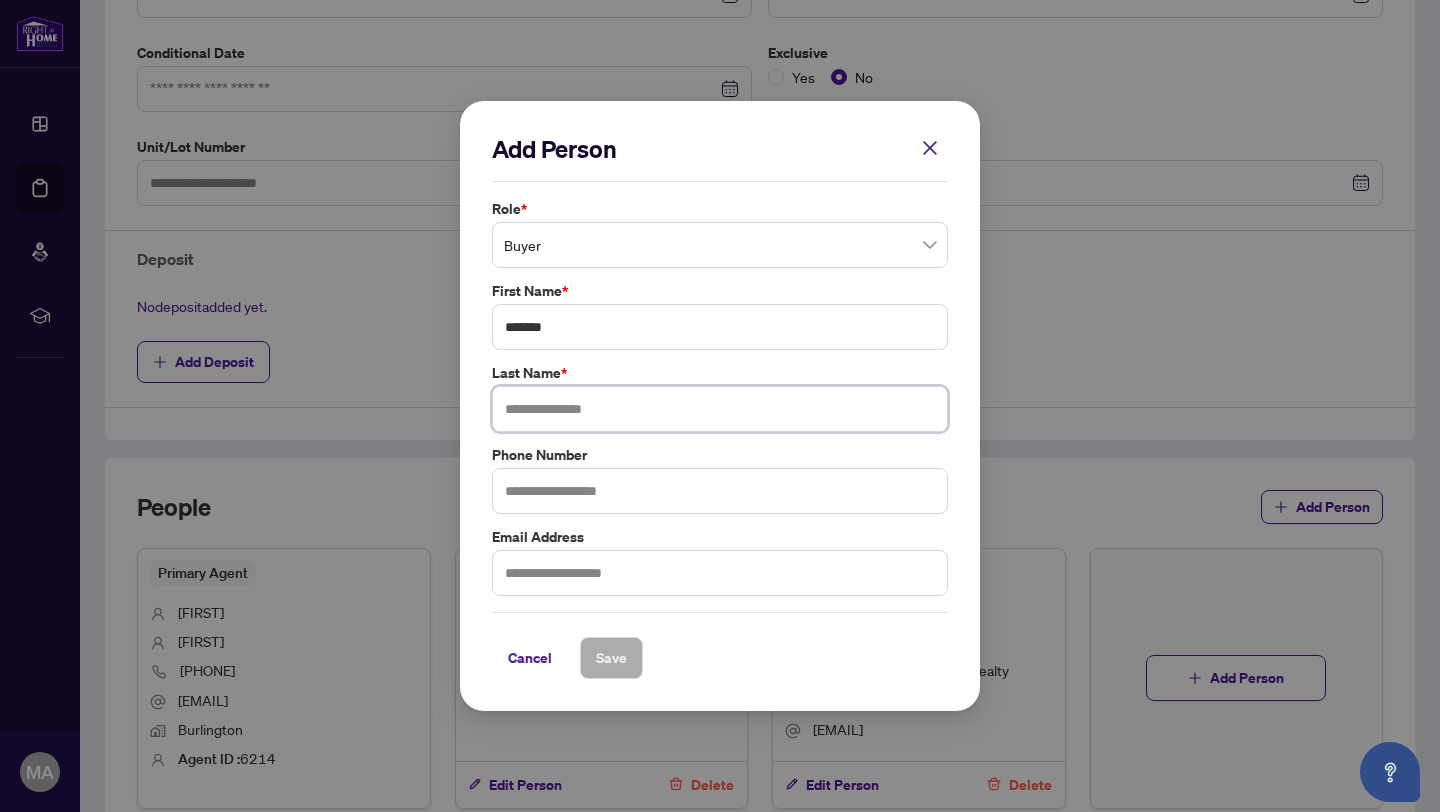 click at bounding box center [720, 409] 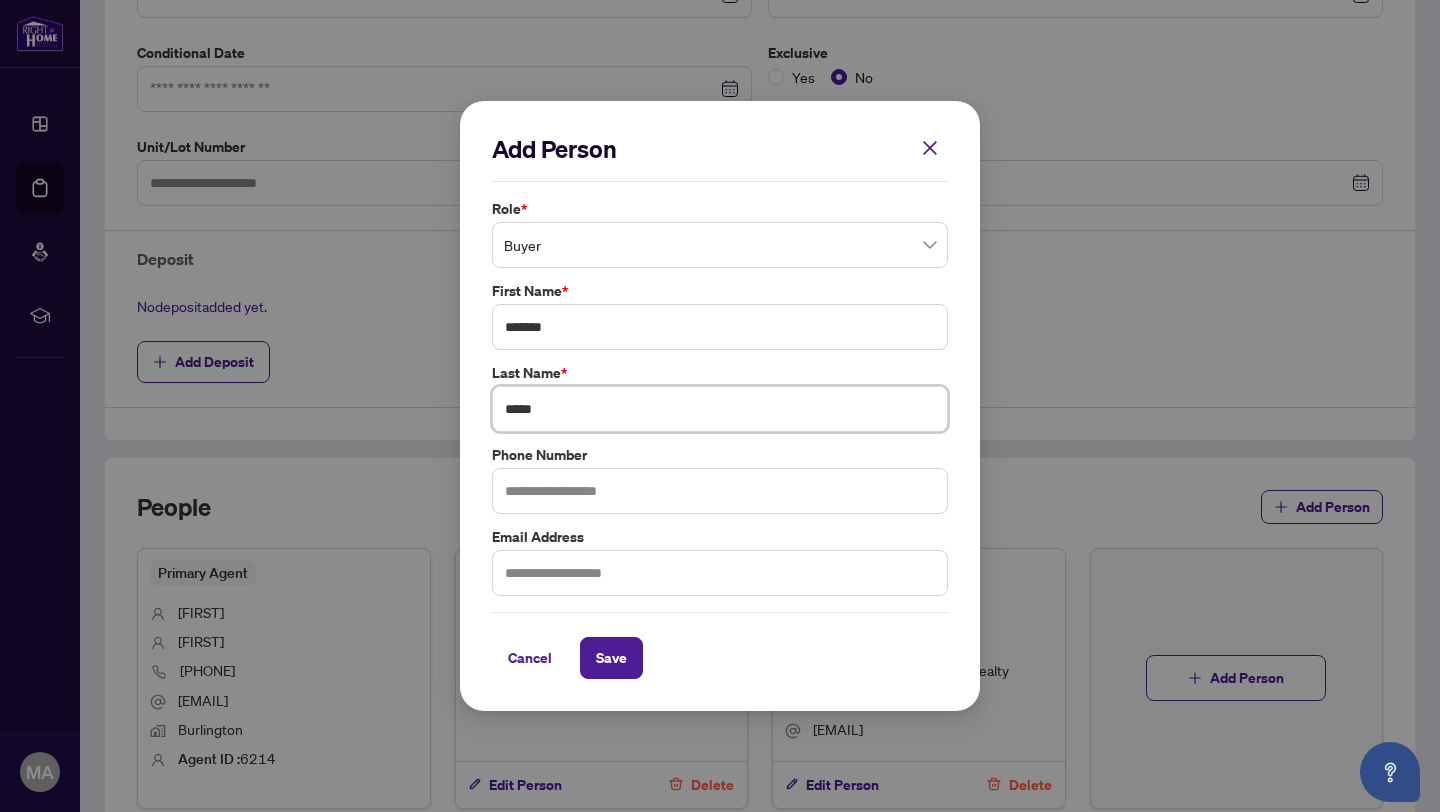 type on "*****" 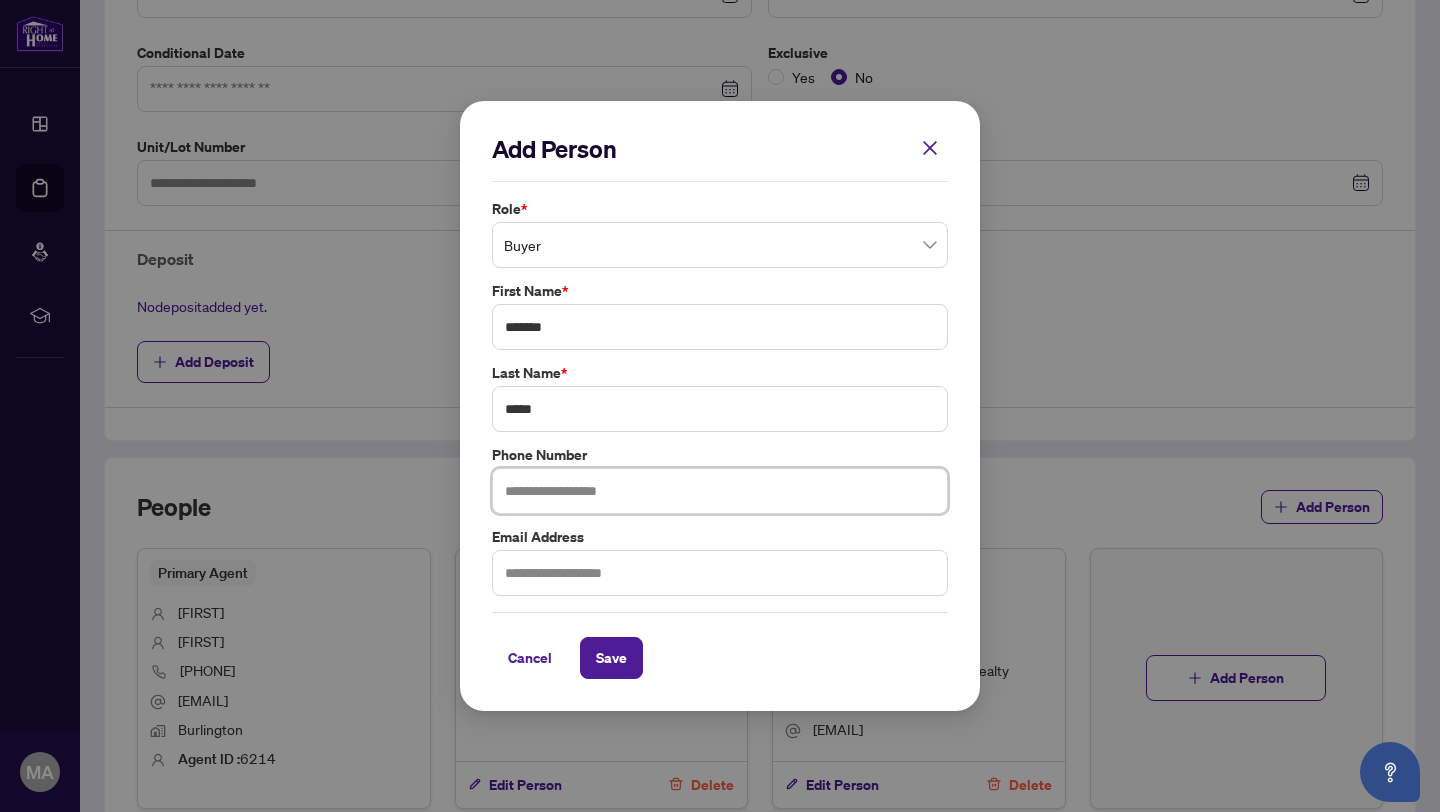 click at bounding box center [720, 491] 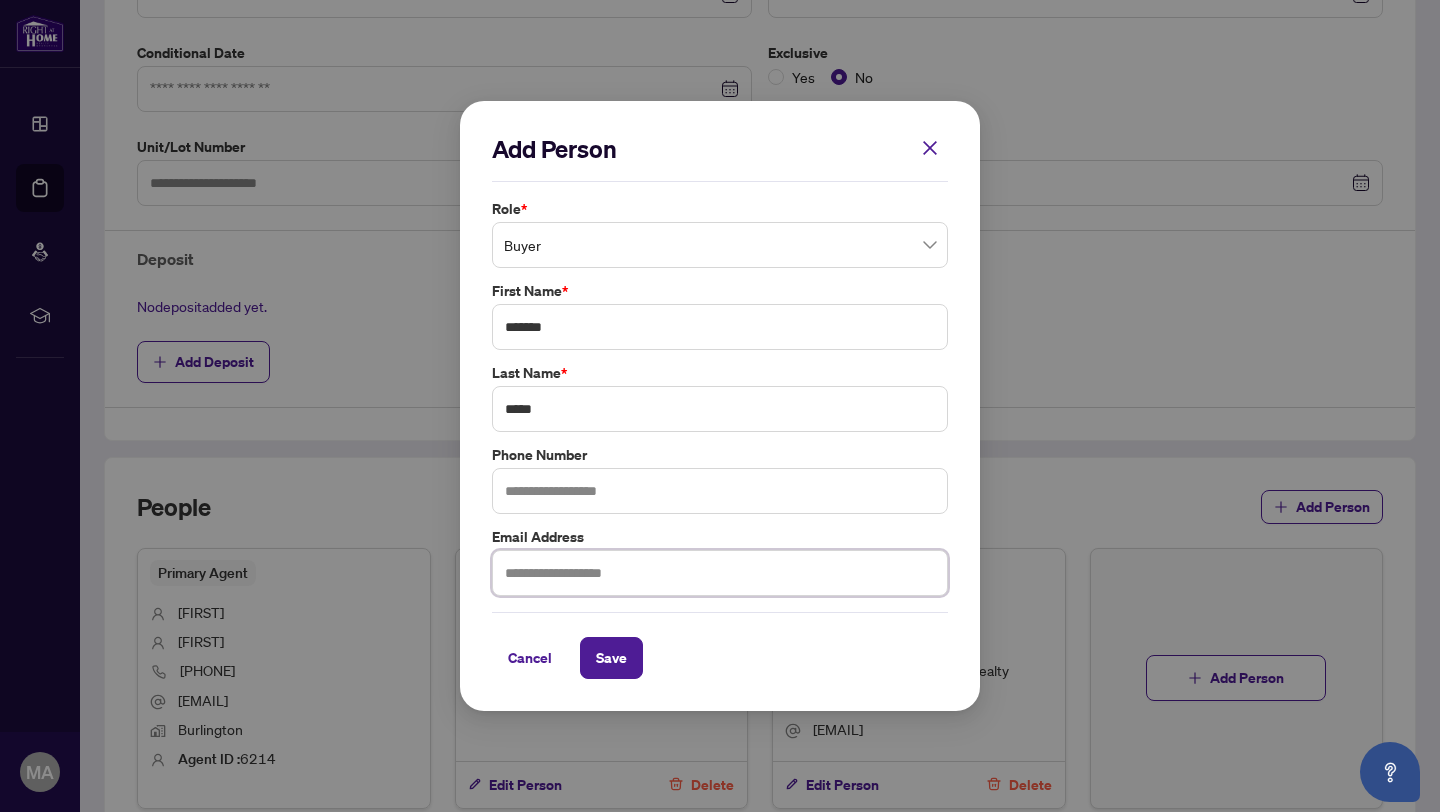 click at bounding box center (720, 573) 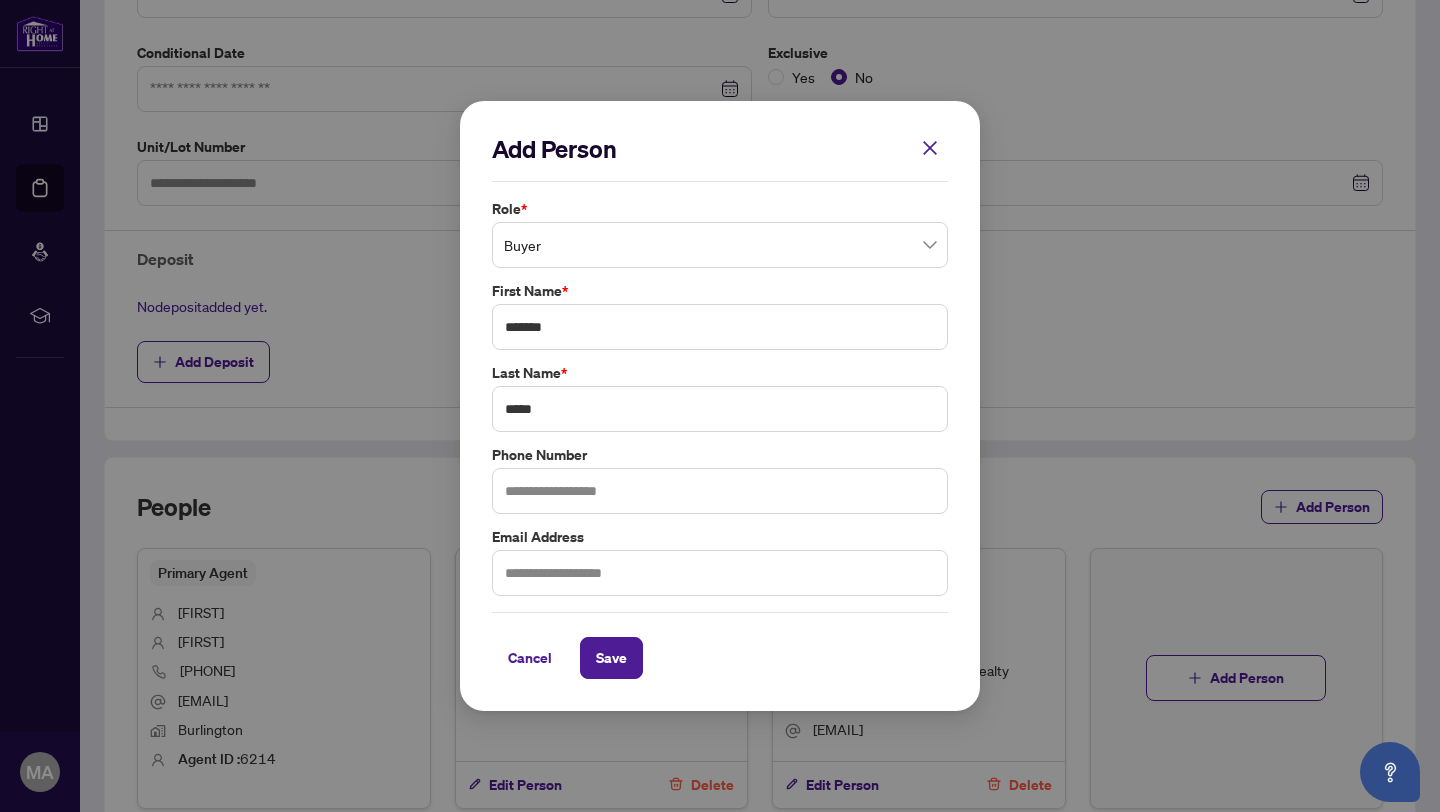 click at bounding box center (930, 148) 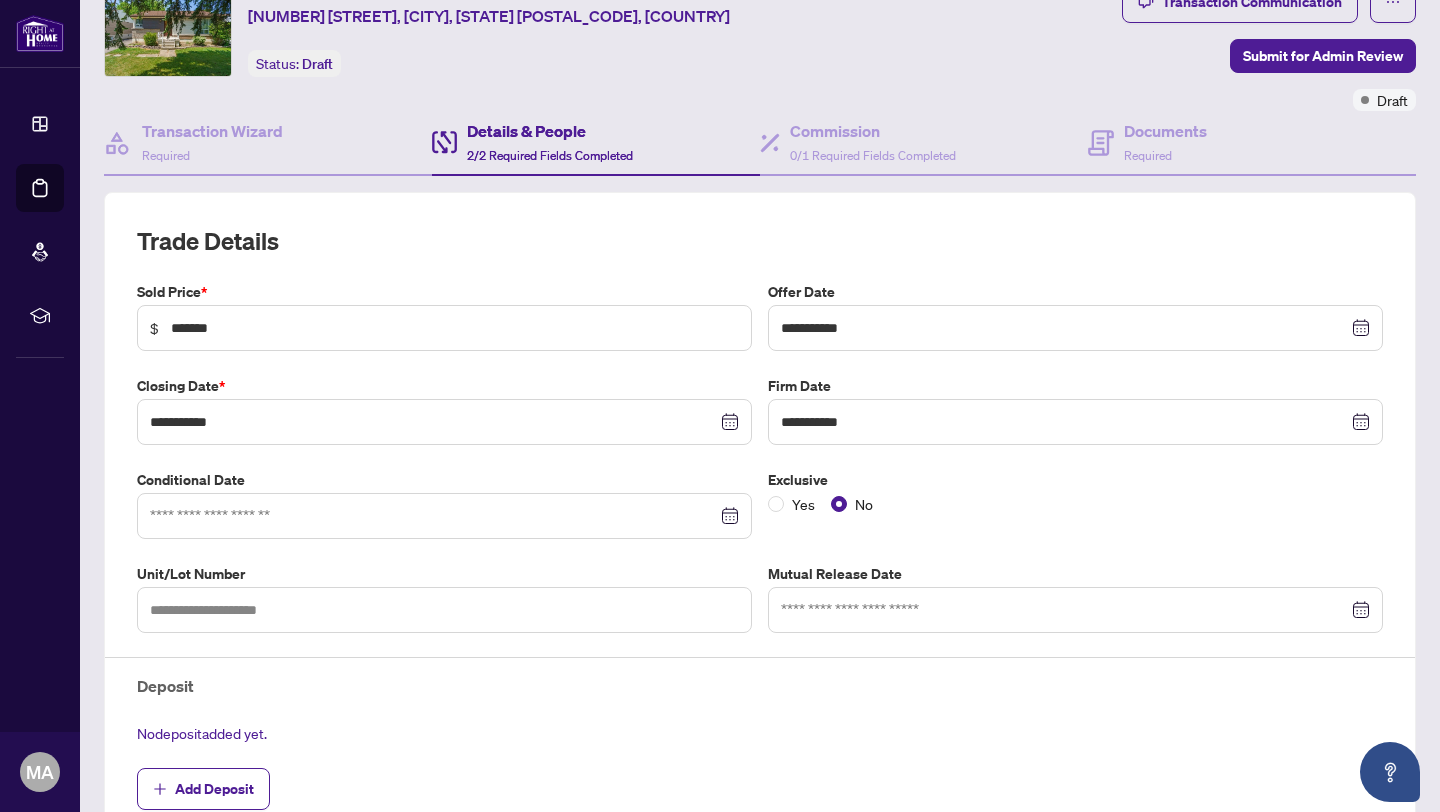 scroll, scrollTop: 0, scrollLeft: 0, axis: both 